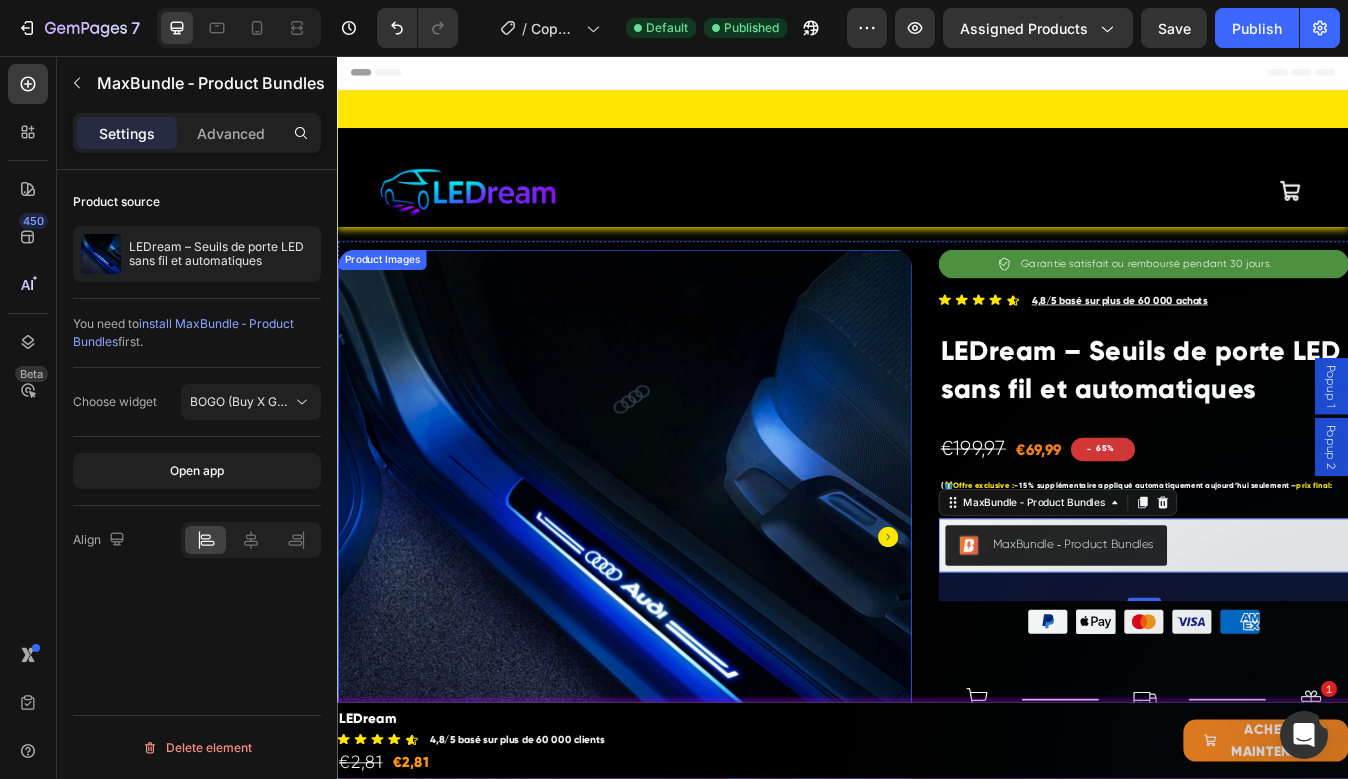 scroll, scrollTop: 137, scrollLeft: 0, axis: vertical 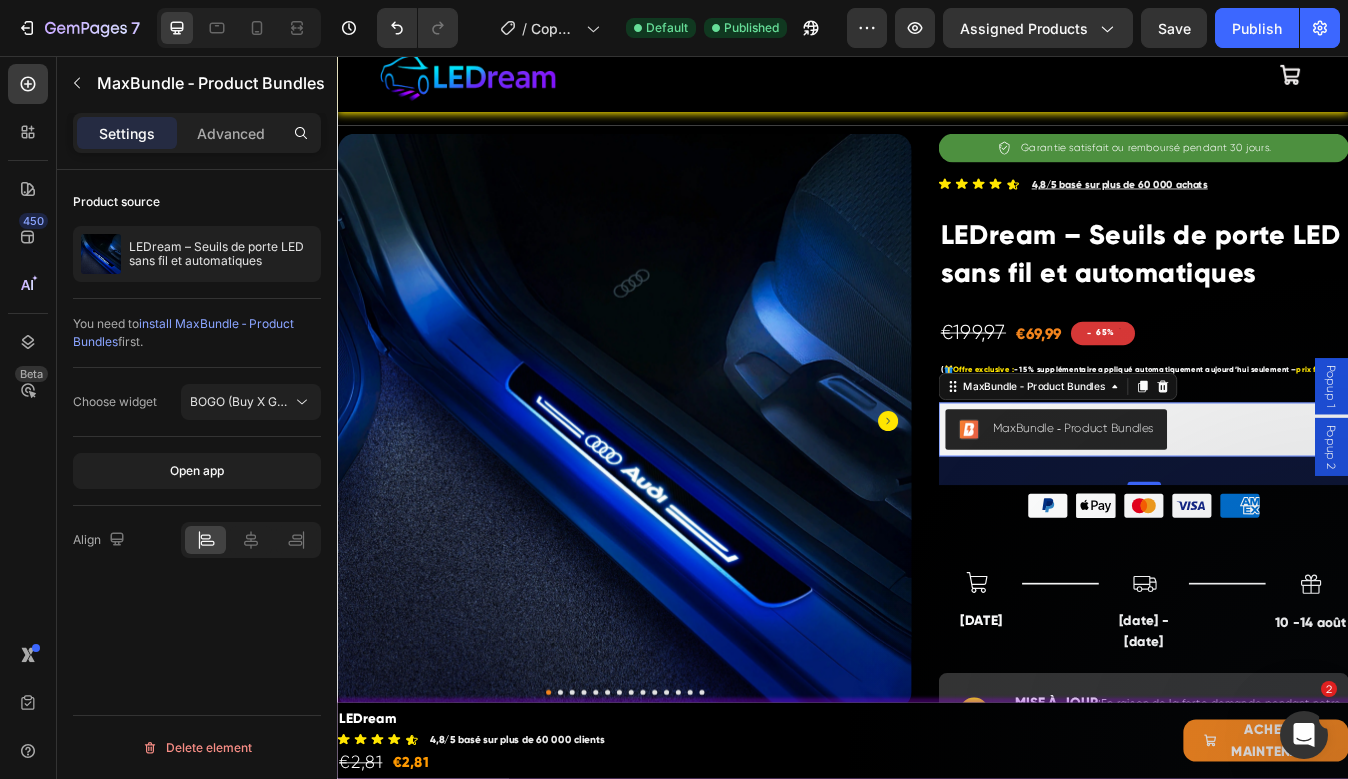 click on "MaxBundle ‑ Product Bundles" at bounding box center (1293, 500) 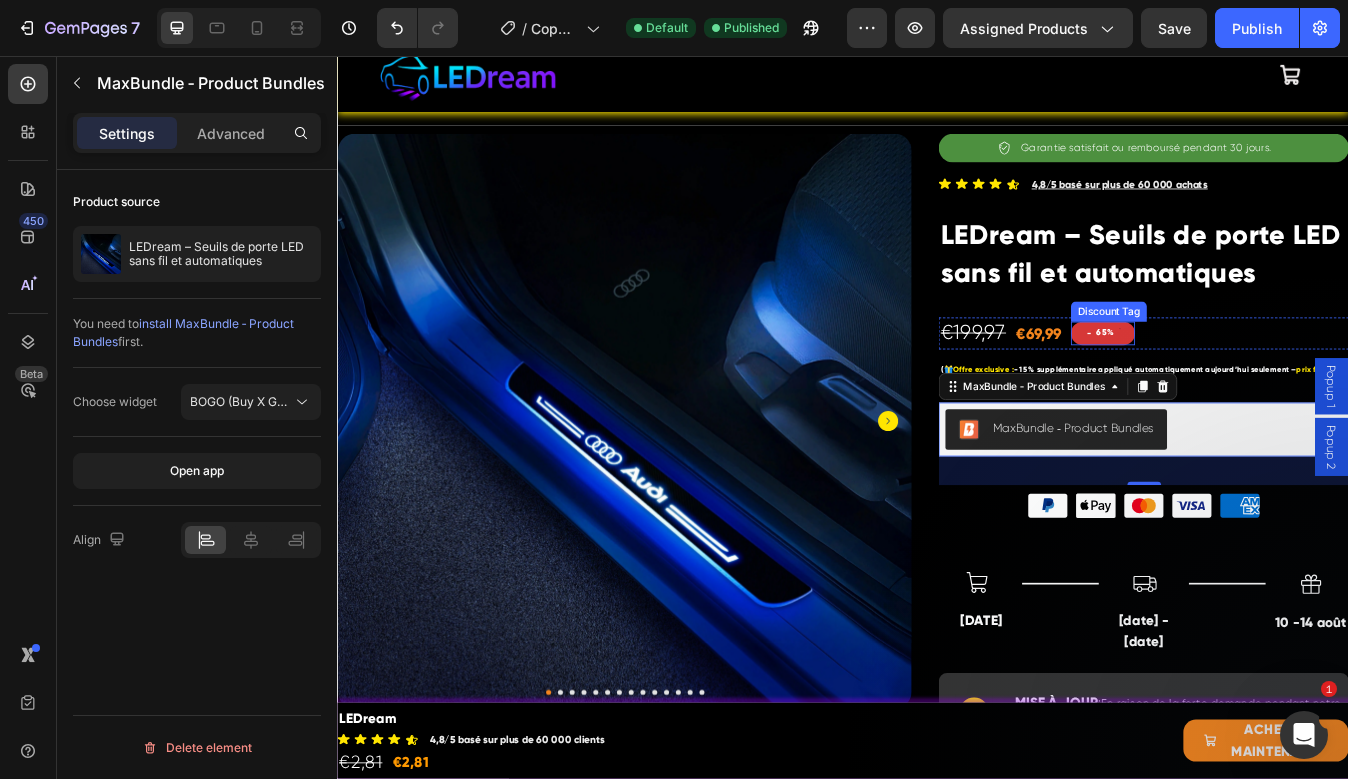 scroll, scrollTop: 221, scrollLeft: 0, axis: vertical 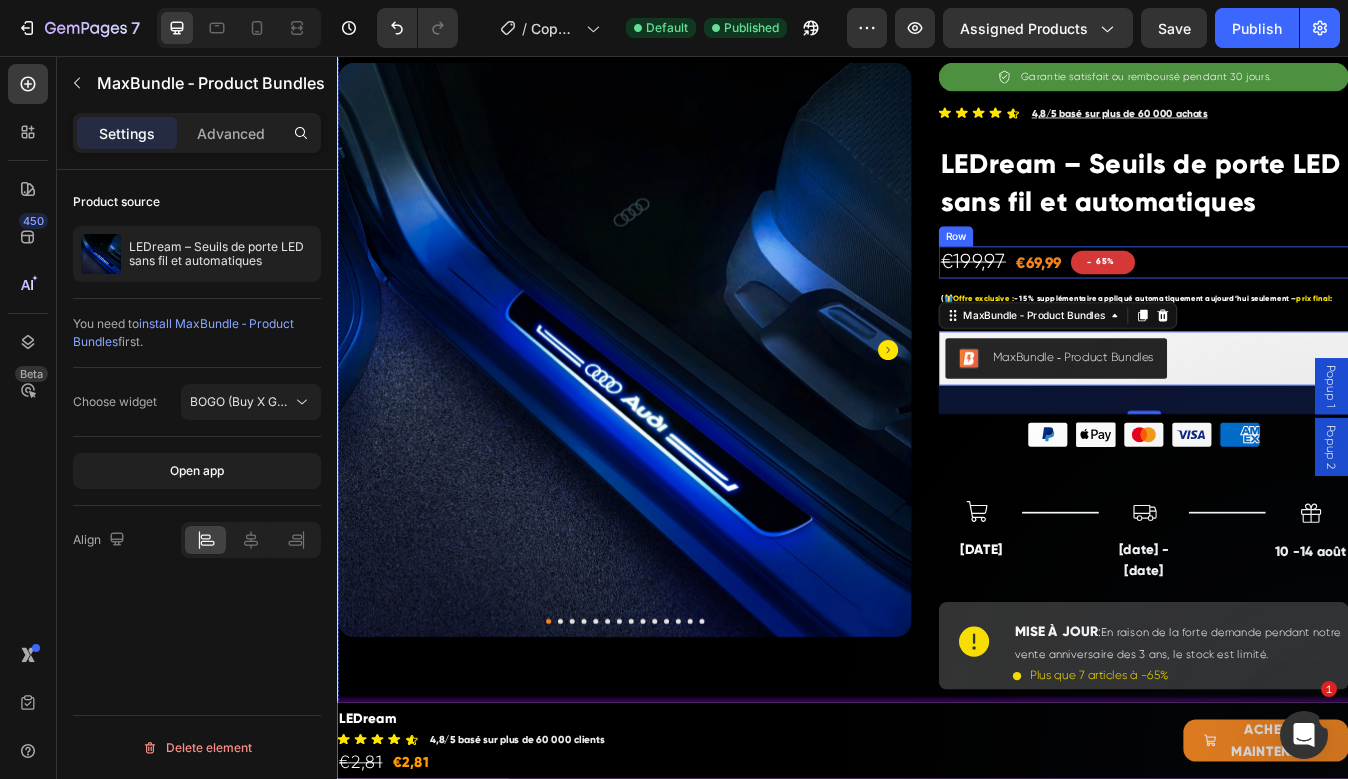 click on "€69,99 Product Price Product Price - 65% Discount Tag €199,97 Product Price Product Price Row" at bounding box center [1293, 302] 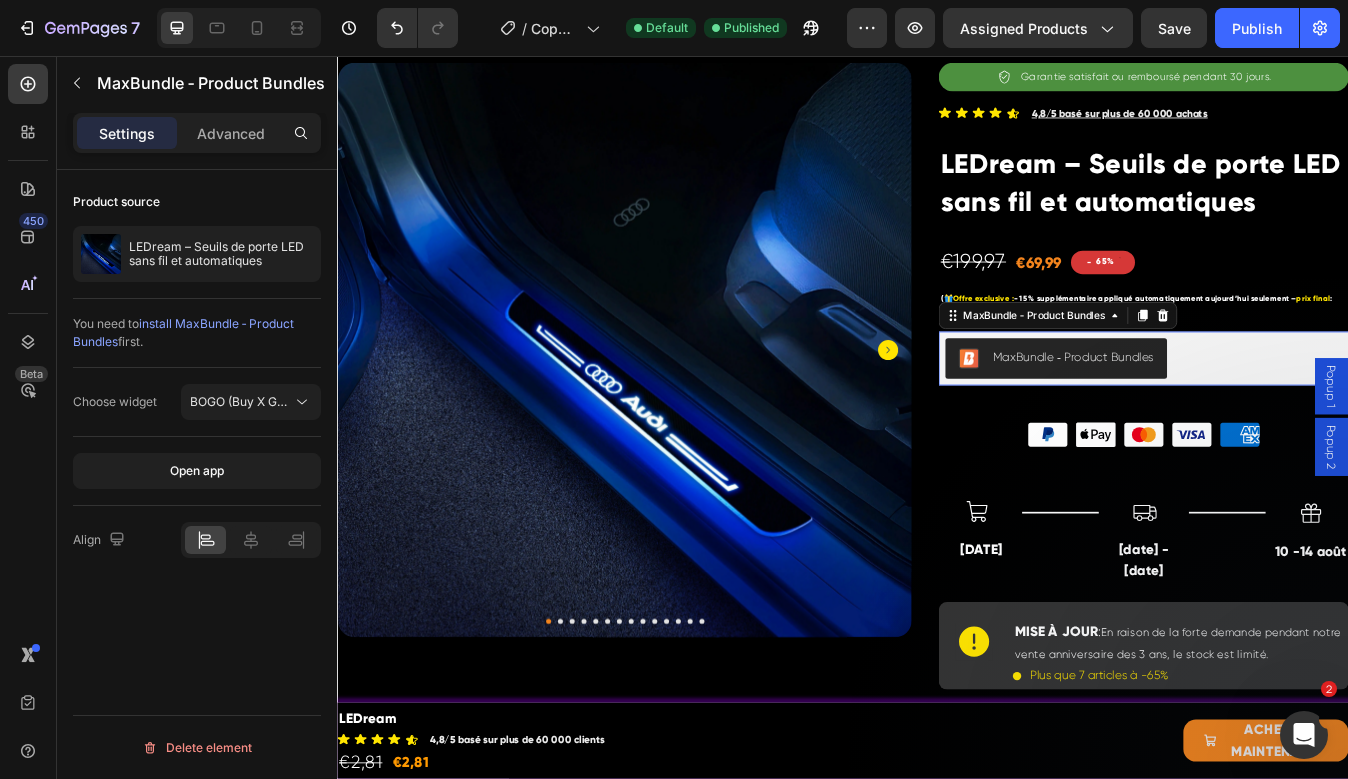 click on "MaxBundle ‑ Product Bundles" at bounding box center [1293, 416] 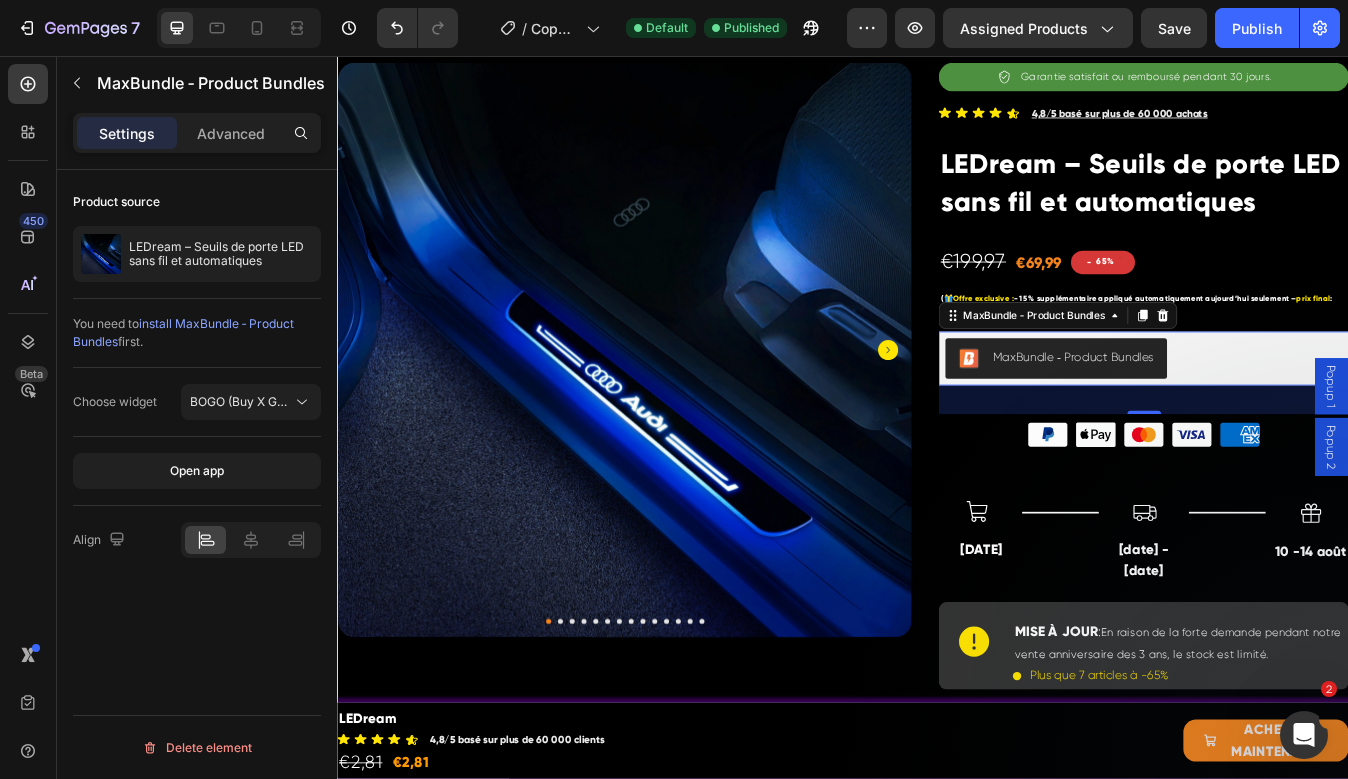 click on "MaxBundle ‑ Product Bundles" at bounding box center (1293, 416) 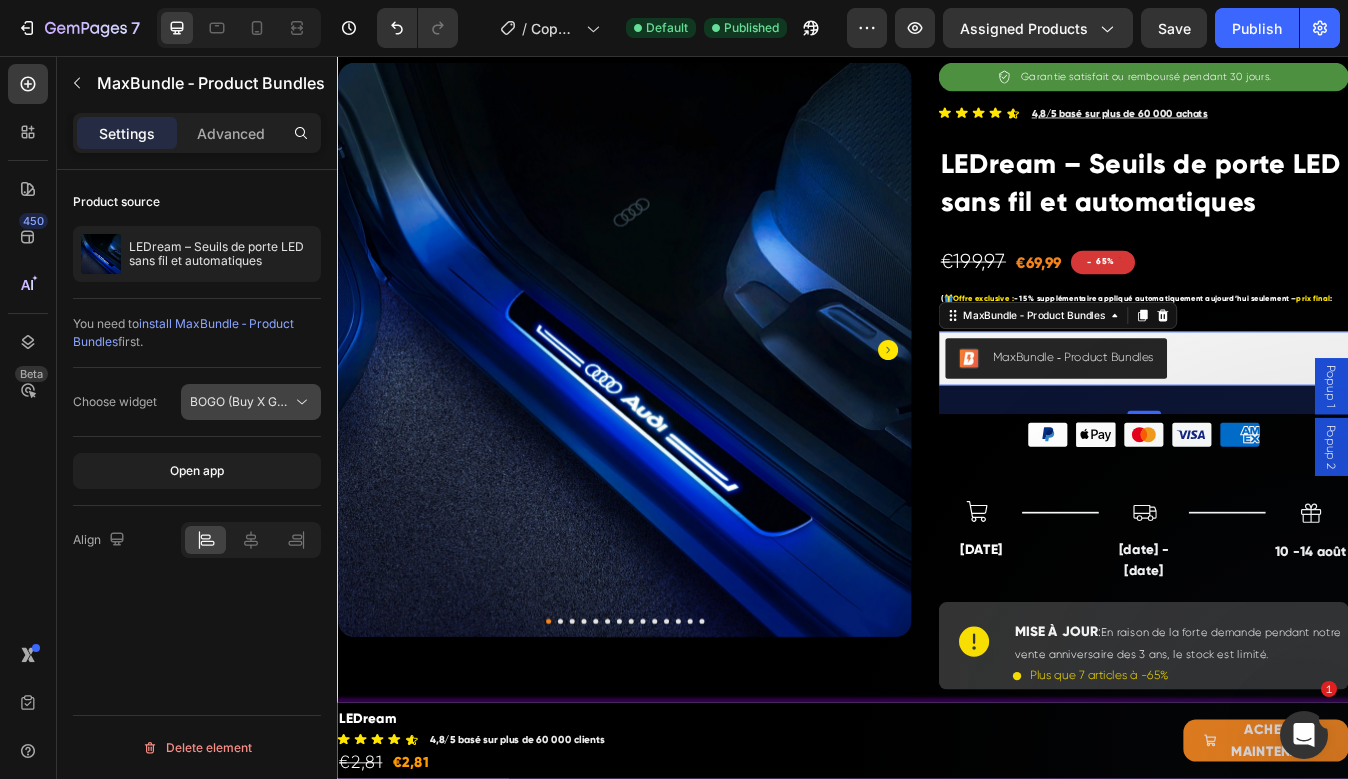 click on "BOGO (Buy X Get Y) Bundle" 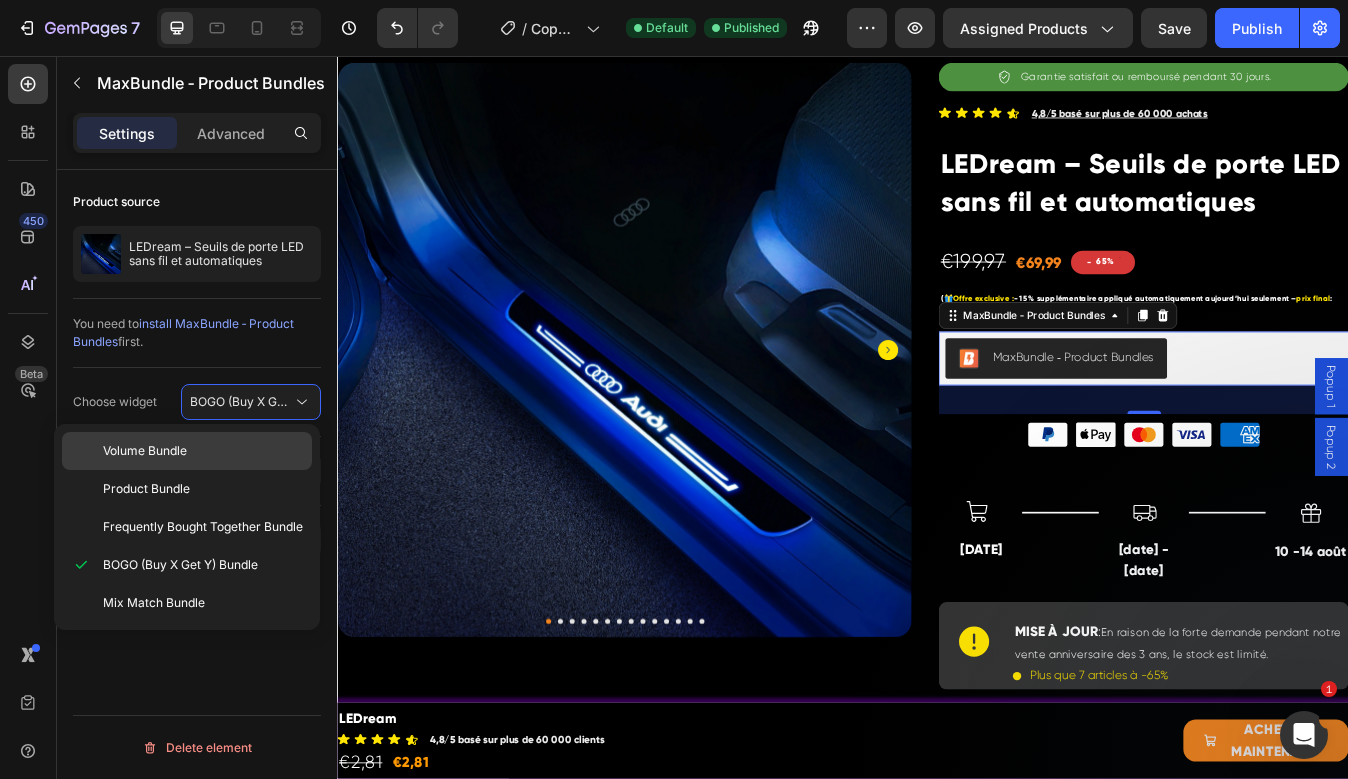 click on "Volume Bundle" at bounding box center (203, 451) 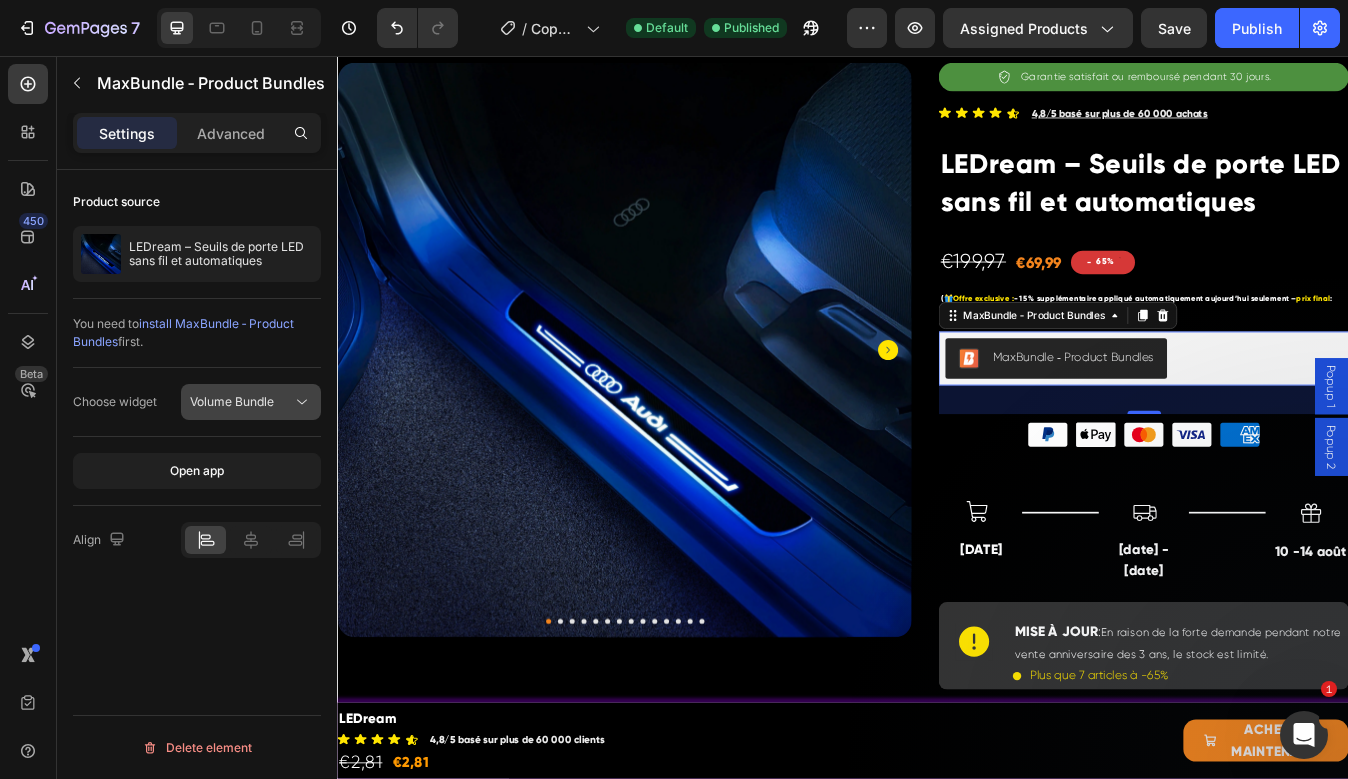 click on "Volume Bundle" 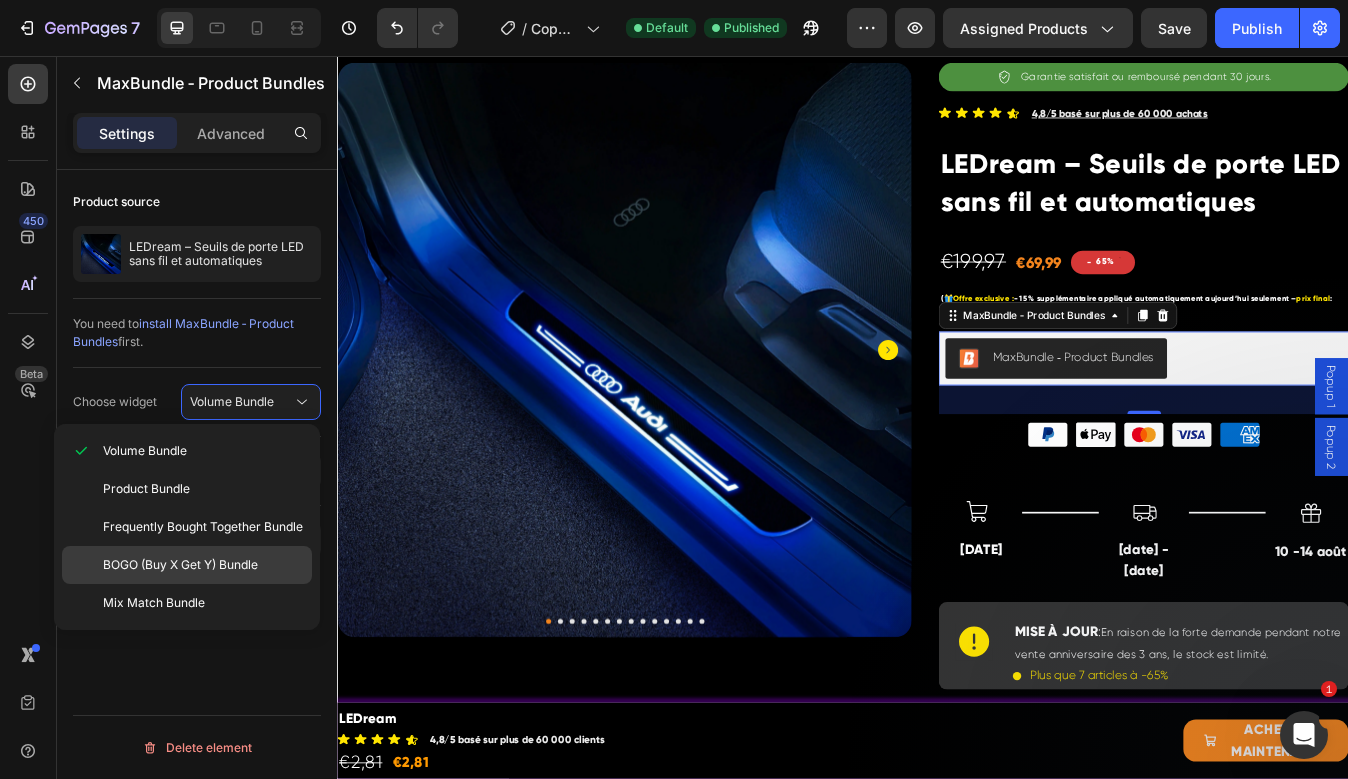 click on "BOGO (Buy X Get Y) Bundle" at bounding box center (180, 565) 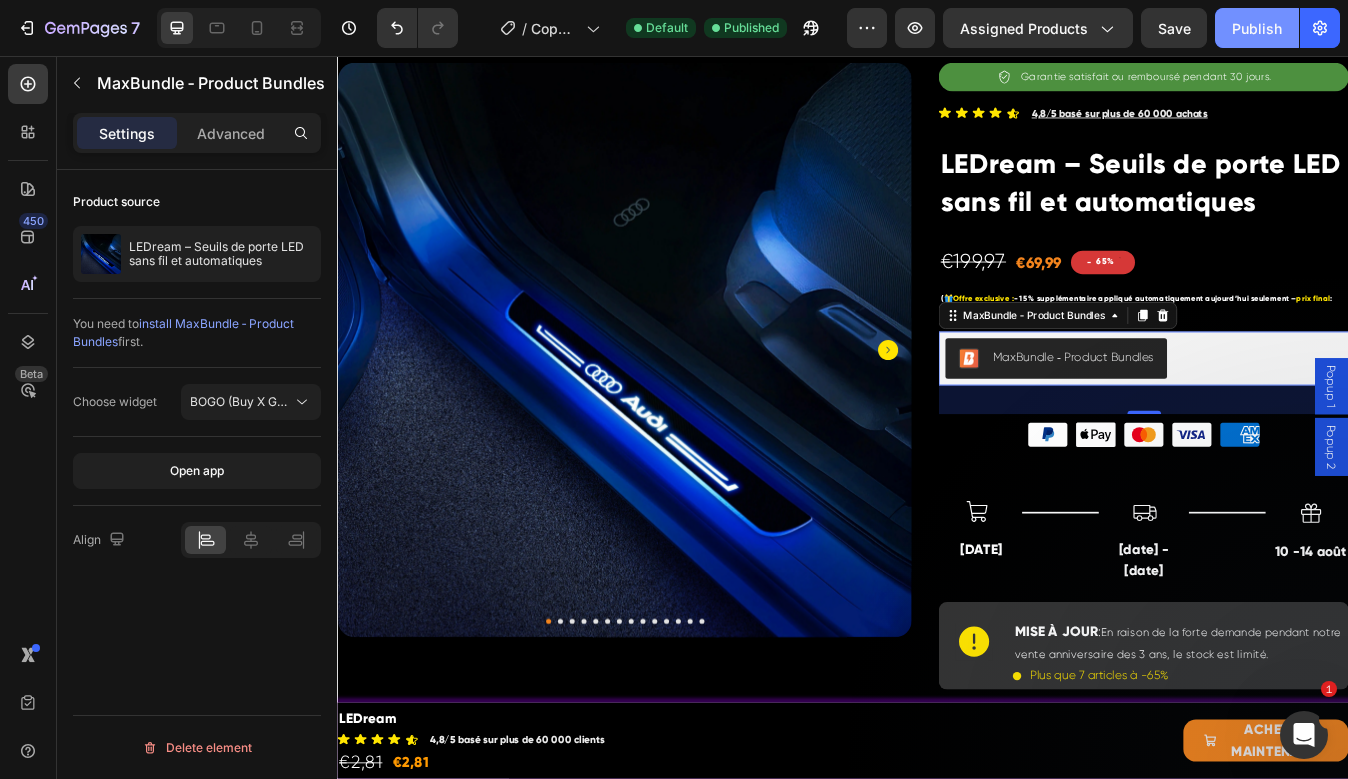 click on "Publish" at bounding box center [1257, 28] 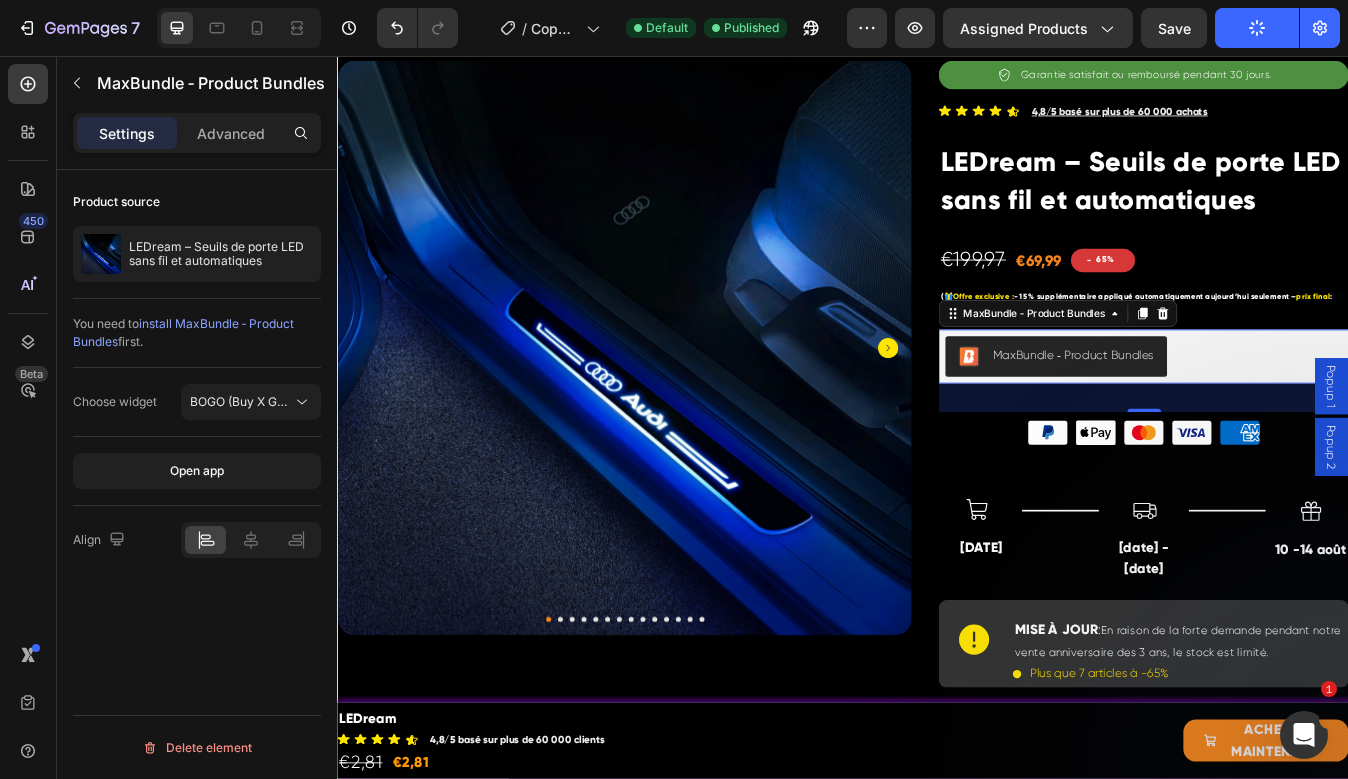 scroll, scrollTop: 225, scrollLeft: 0, axis: vertical 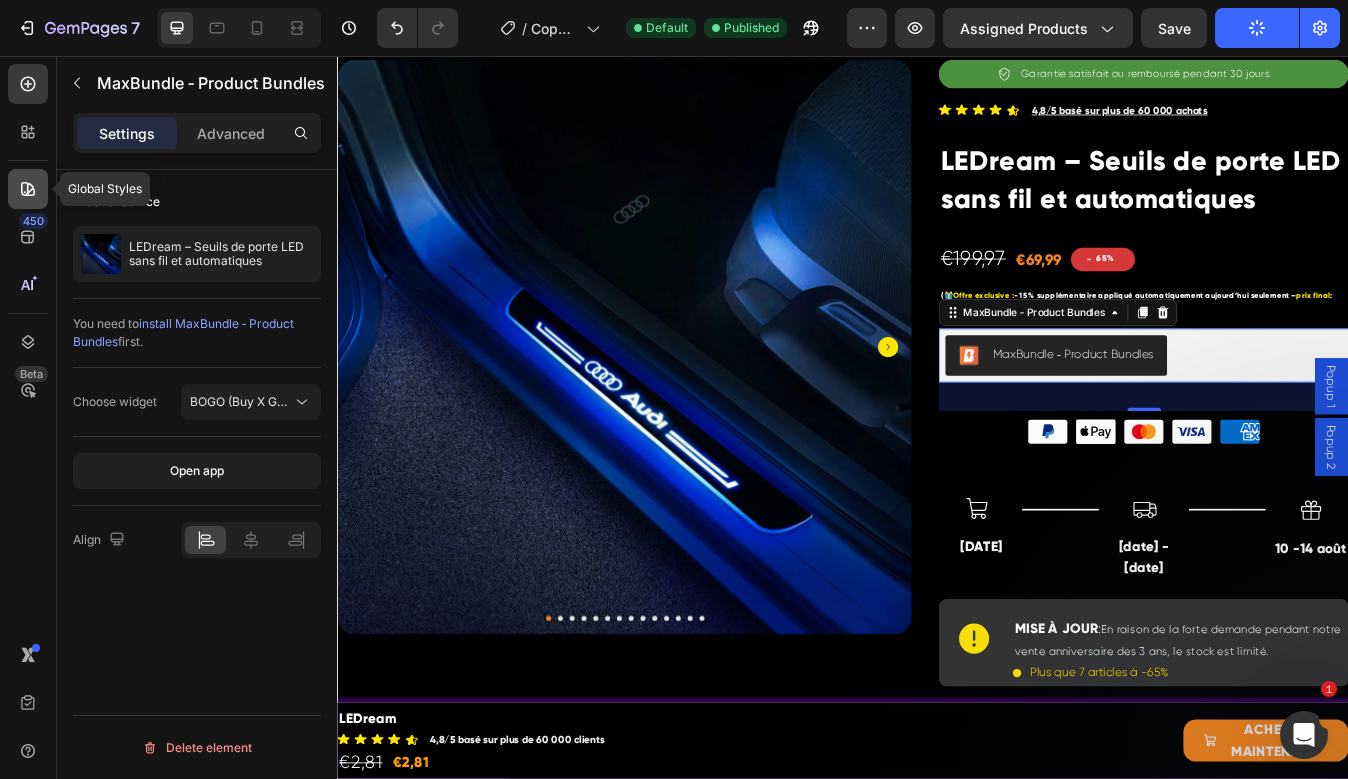 click 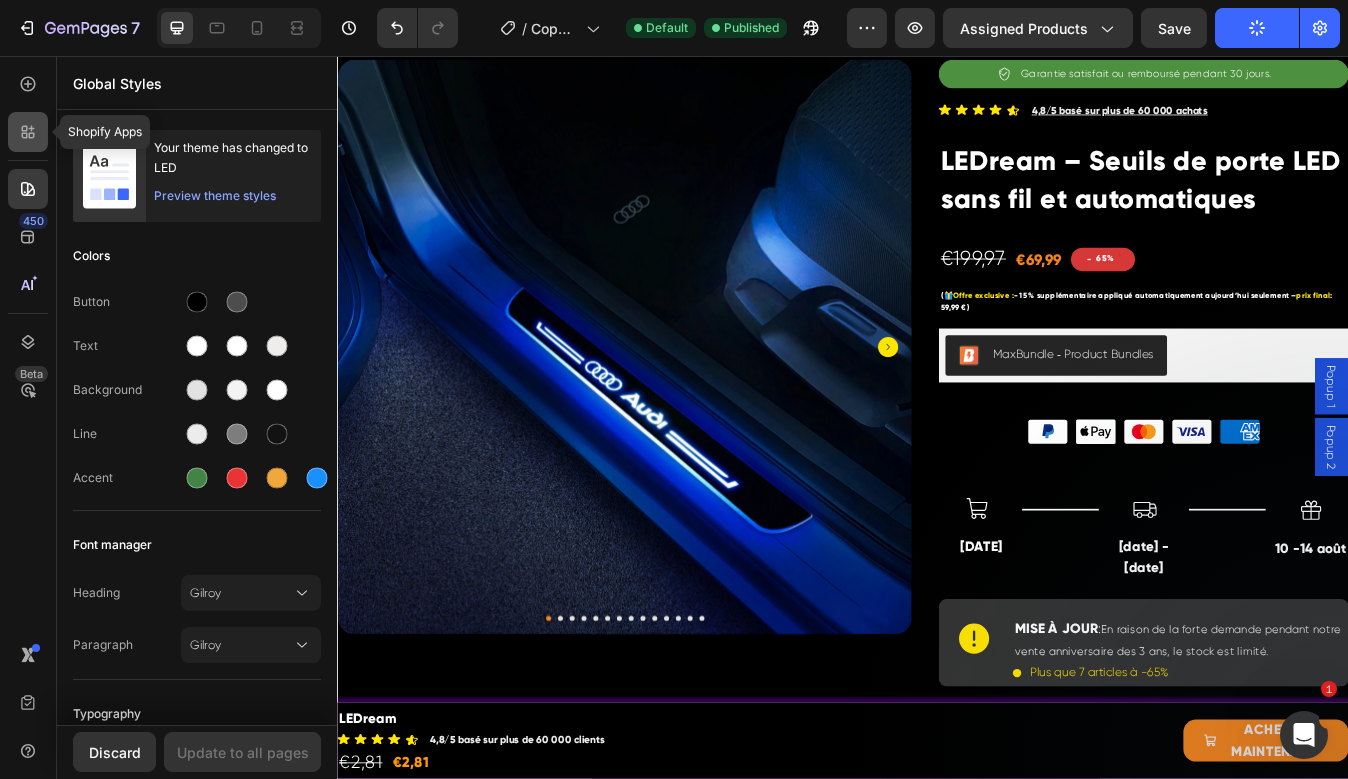 click 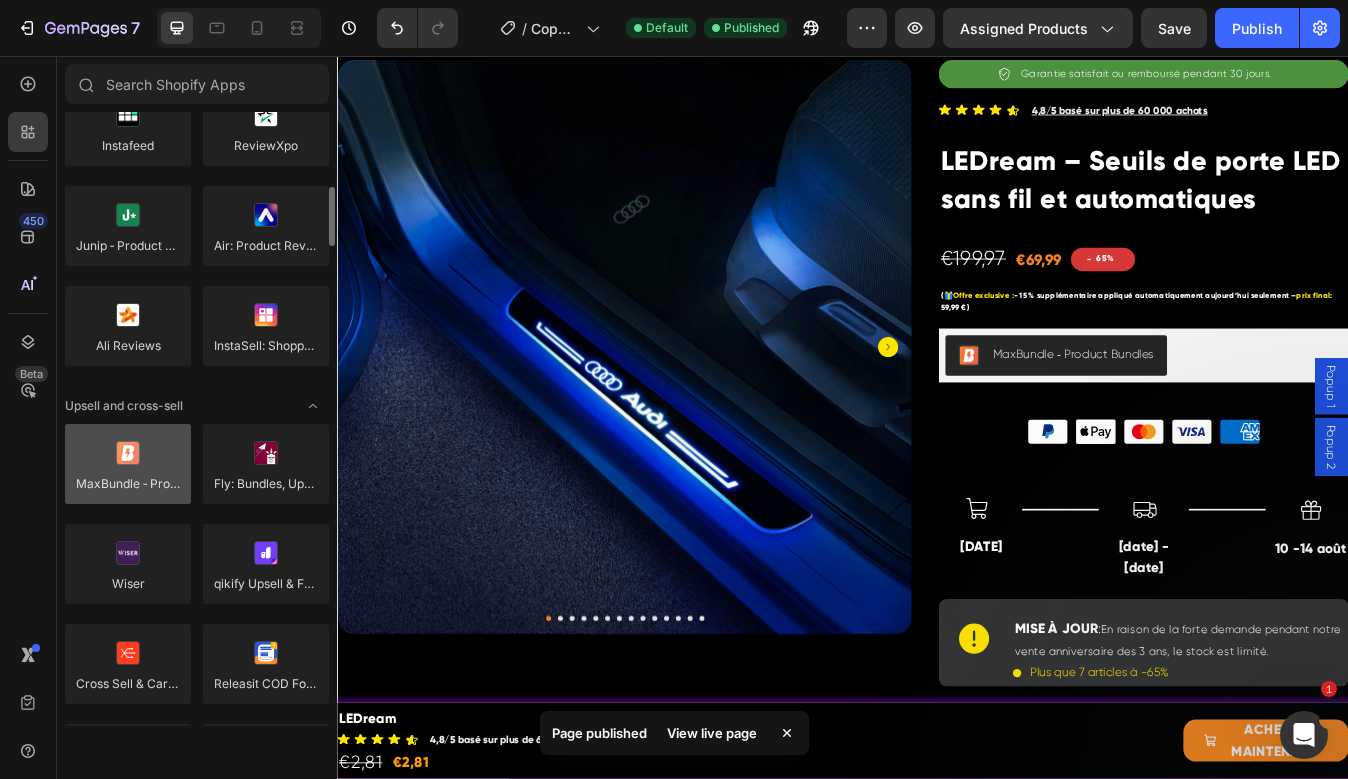 scroll, scrollTop: 592, scrollLeft: 0, axis: vertical 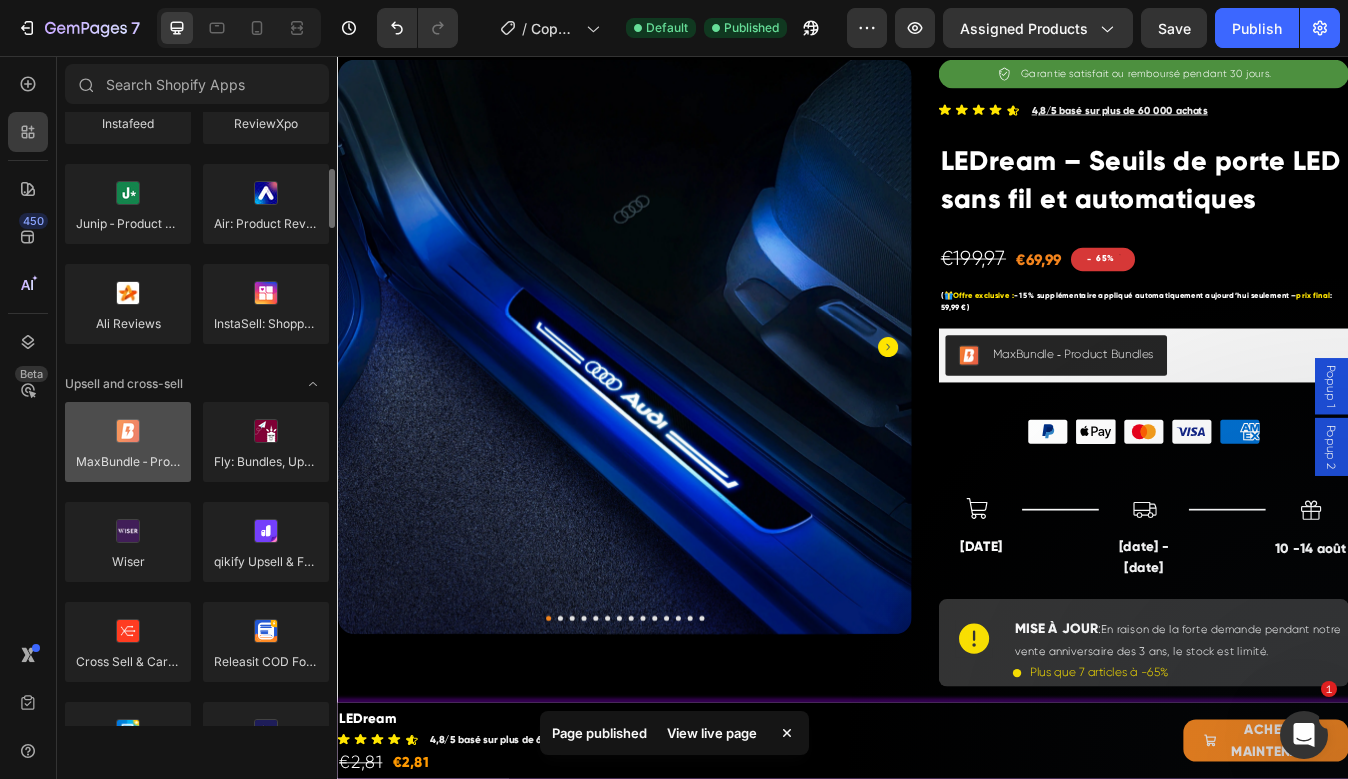 click at bounding box center (128, 442) 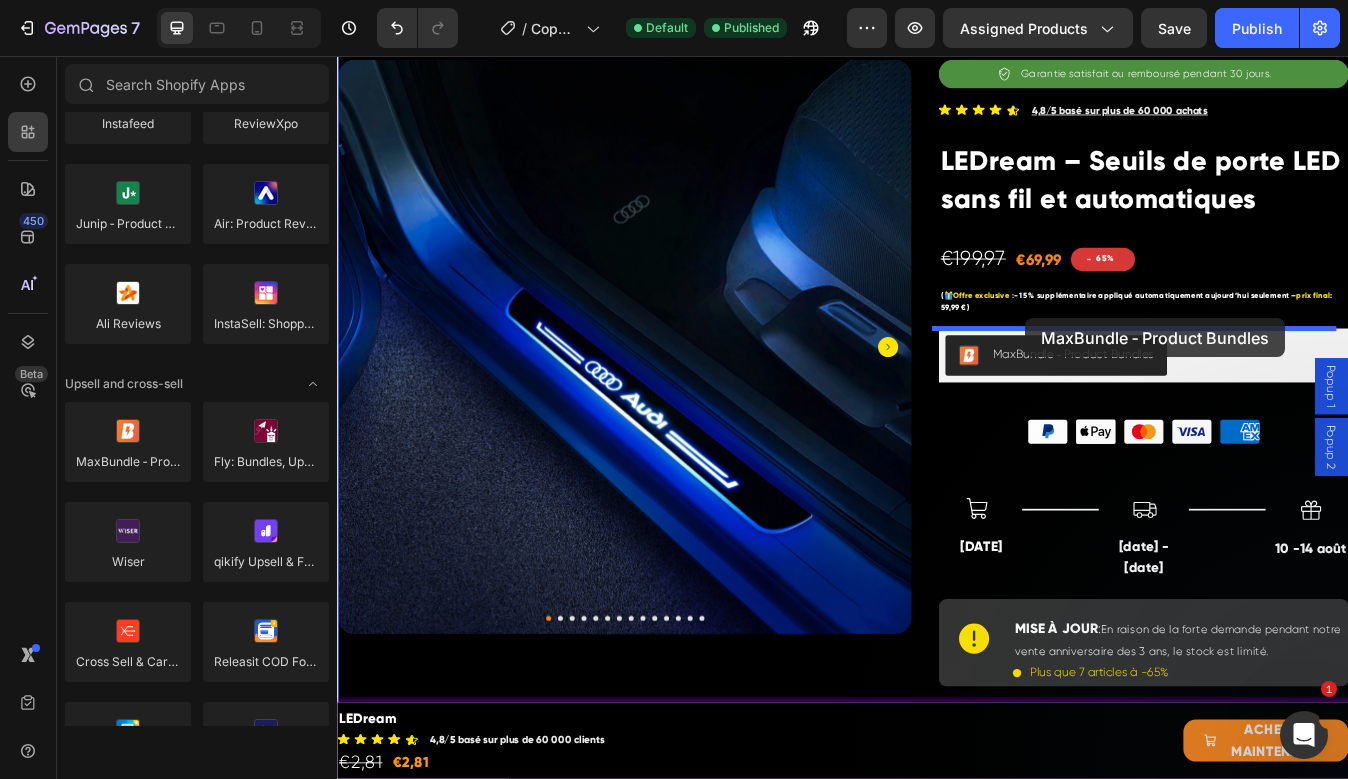 drag, startPoint x: 475, startPoint y: 493, endPoint x: 1154, endPoint y: 367, distance: 690.5918 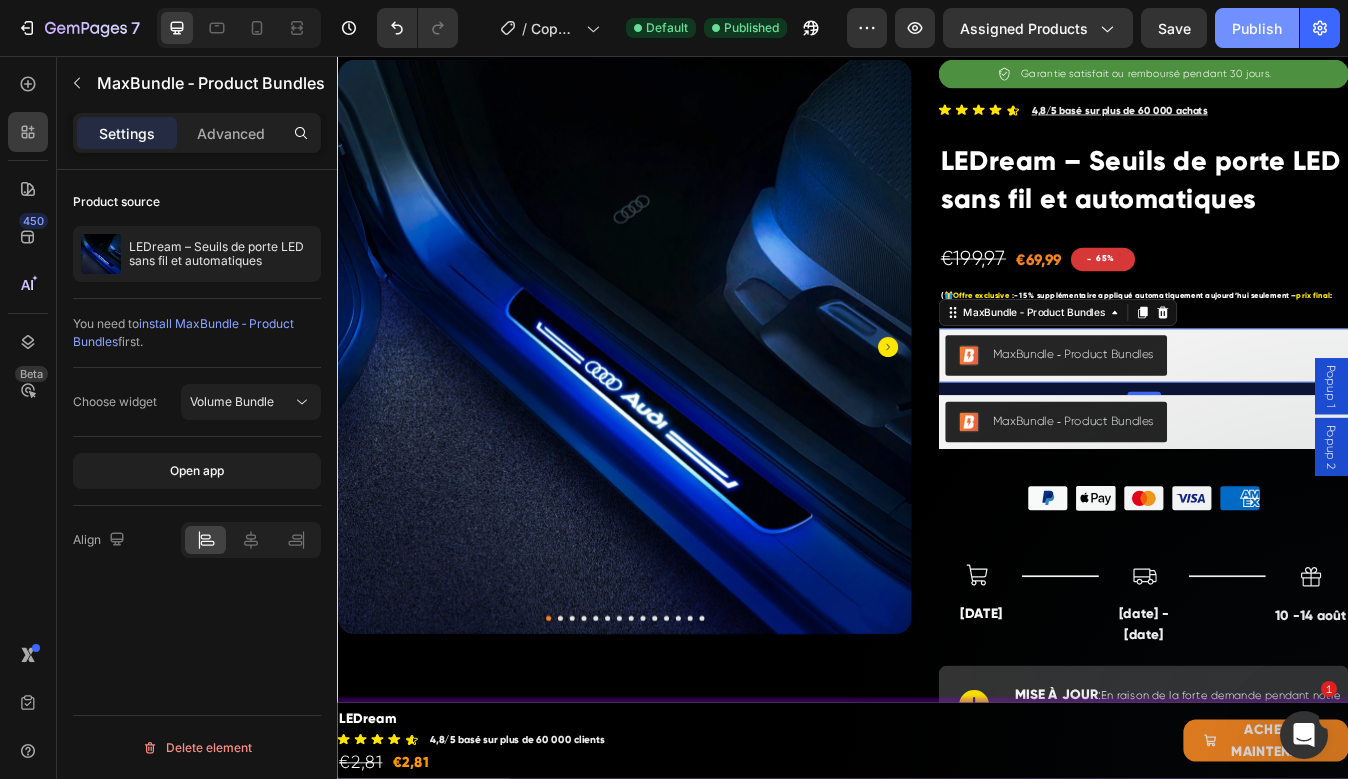click on "Publish" at bounding box center (1257, 28) 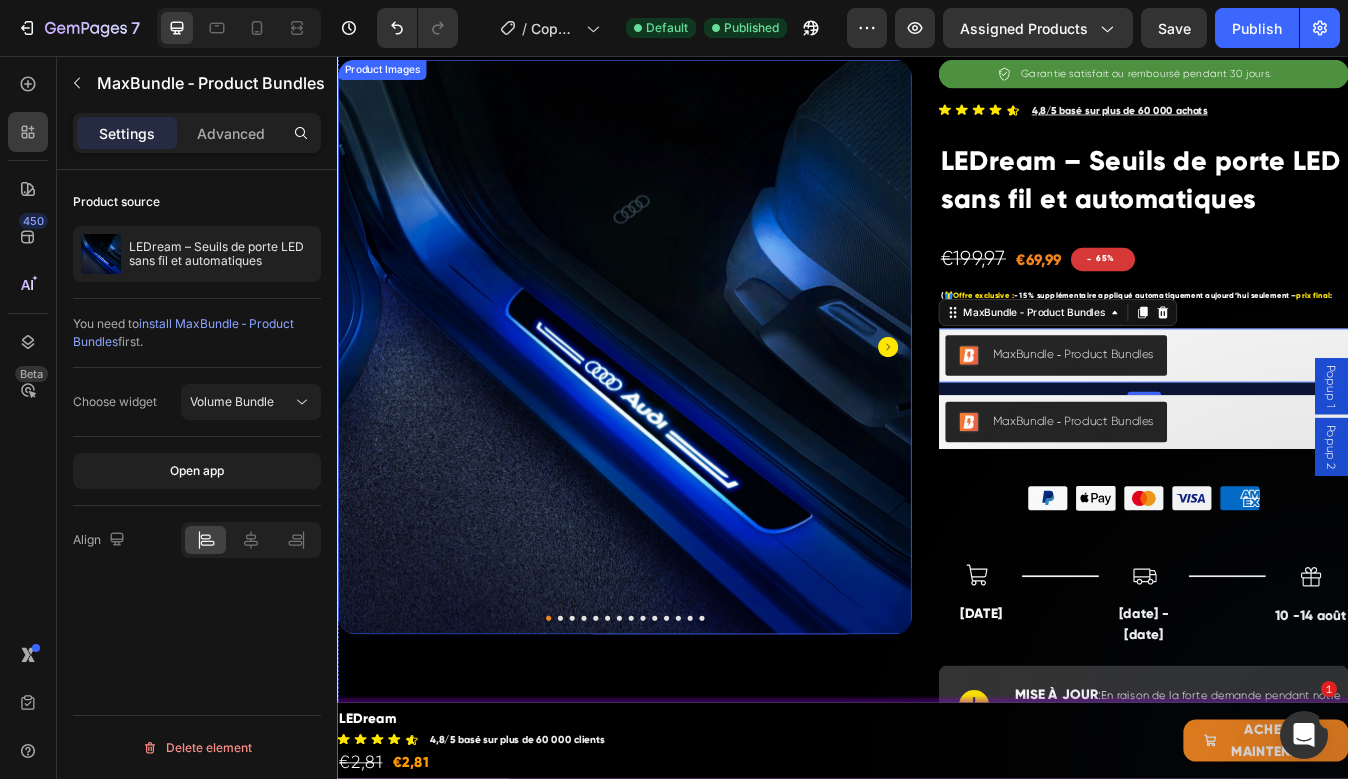 scroll, scrollTop: 308, scrollLeft: 0, axis: vertical 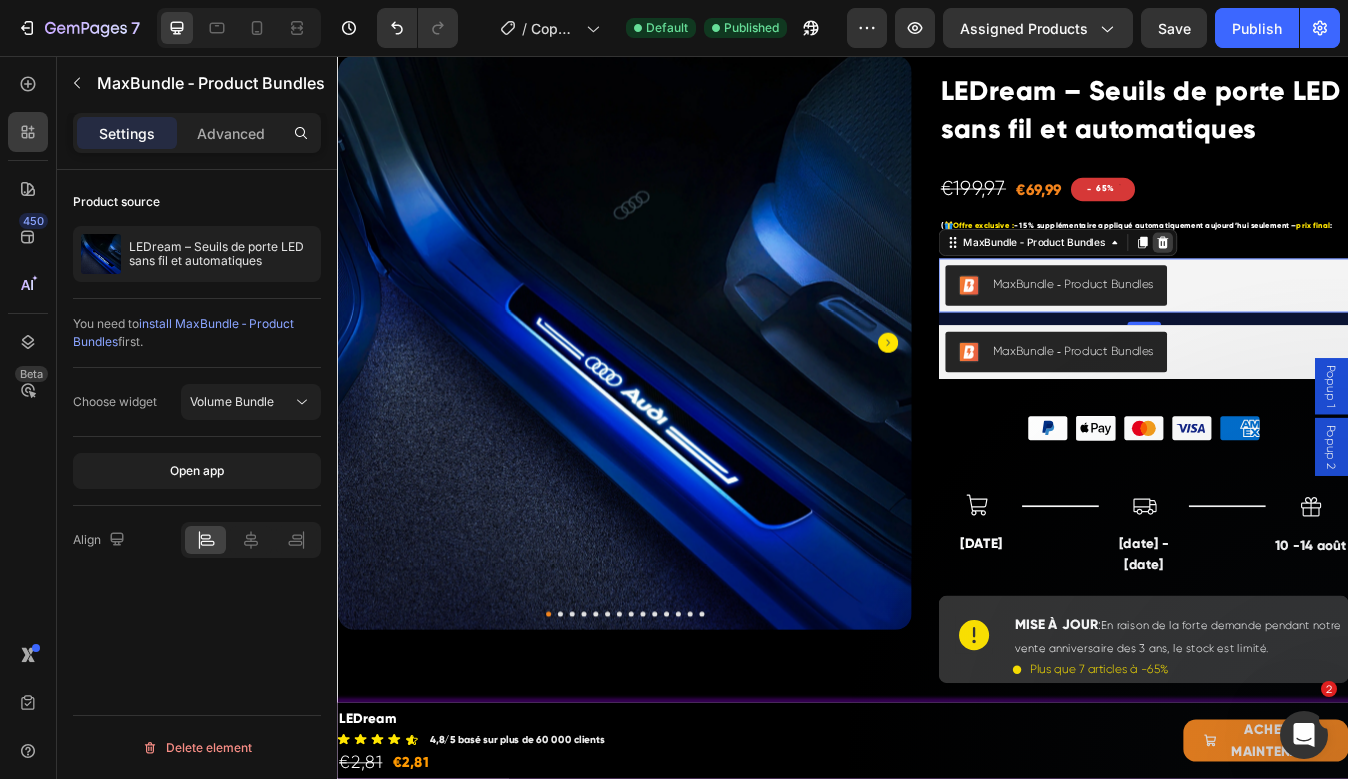 click at bounding box center (1316, 278) 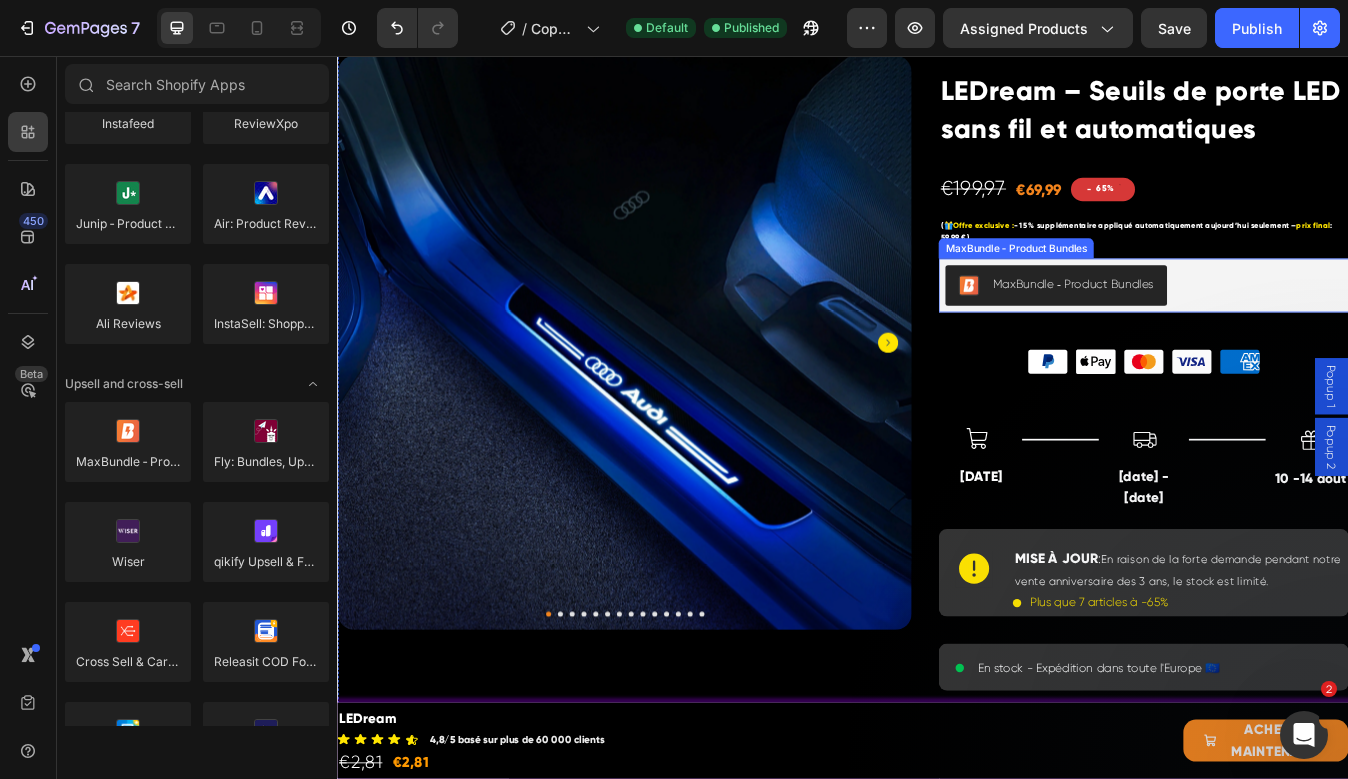 click on "MaxBundle ‑ Product Bundles" at bounding box center (1293, 329) 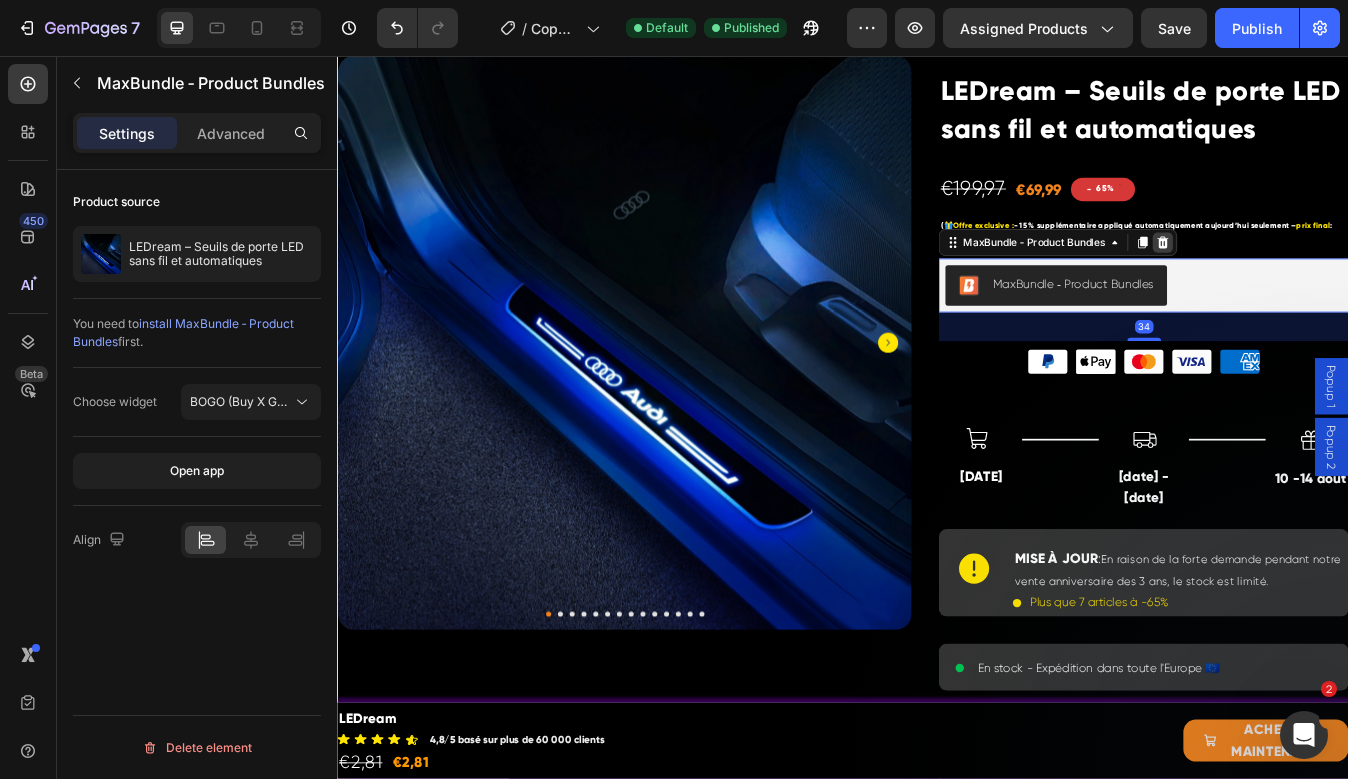 click 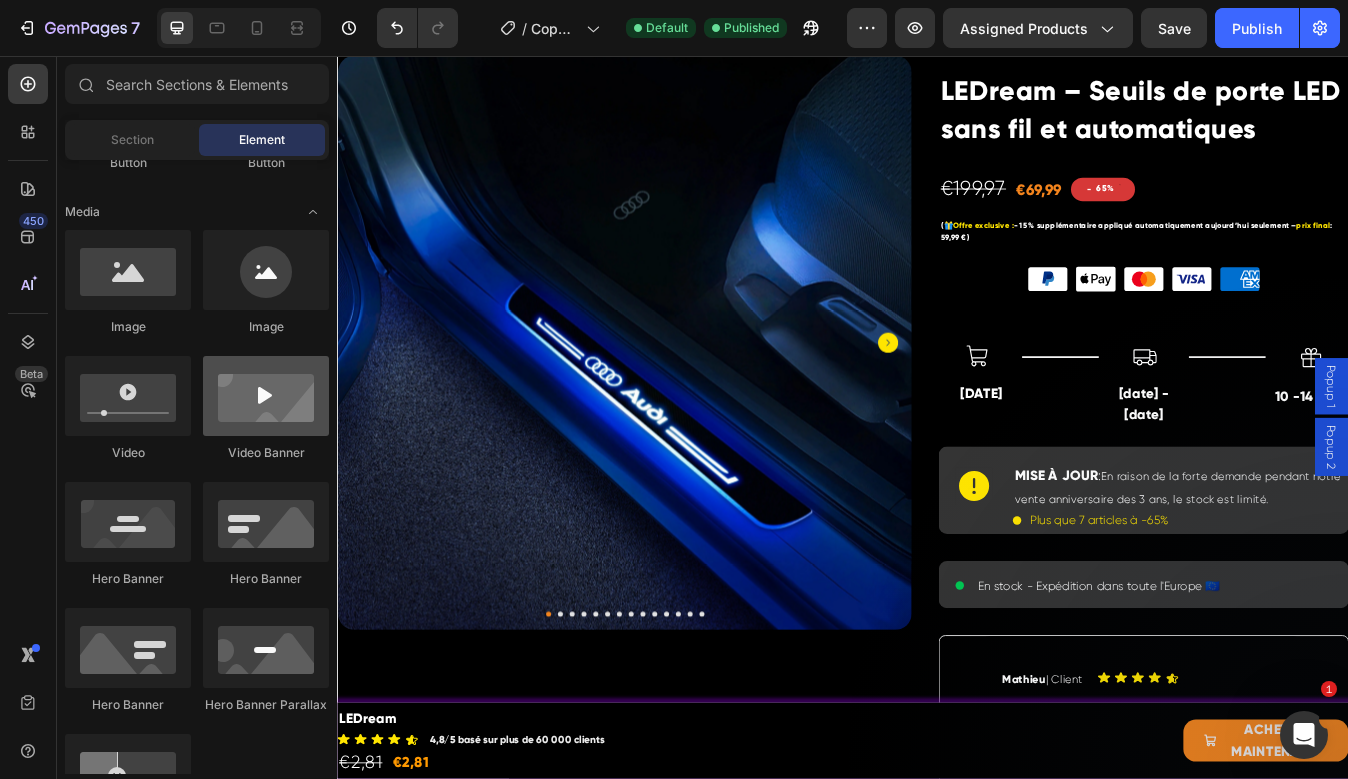 scroll, scrollTop: 0, scrollLeft: 0, axis: both 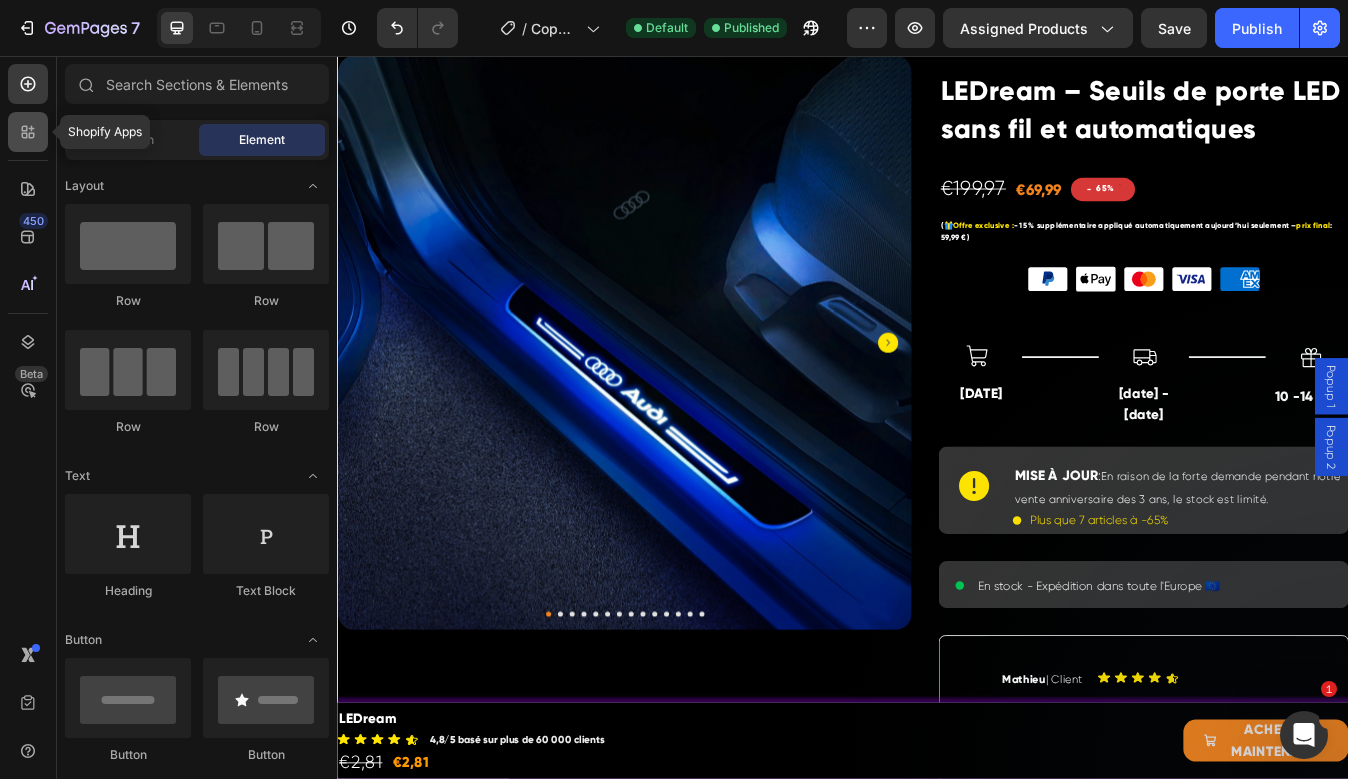 click 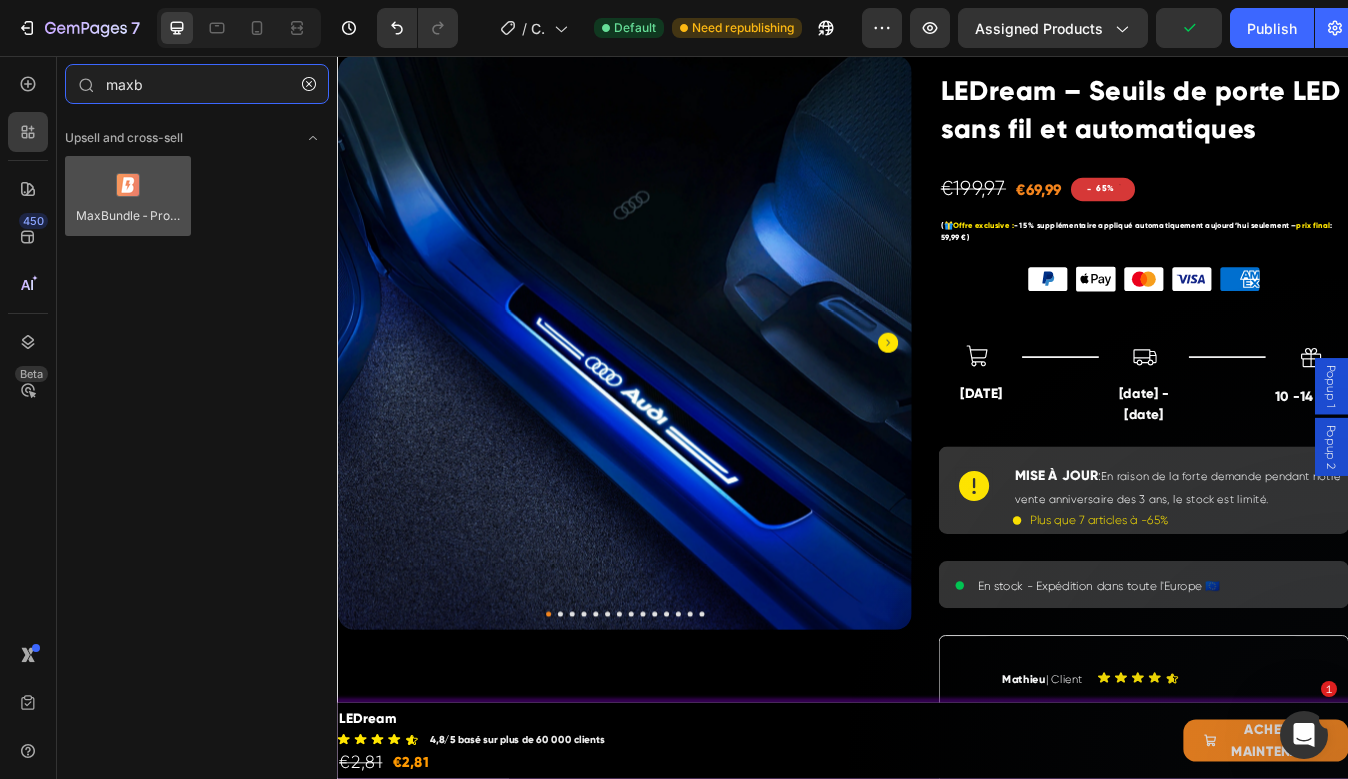 type on "maxb" 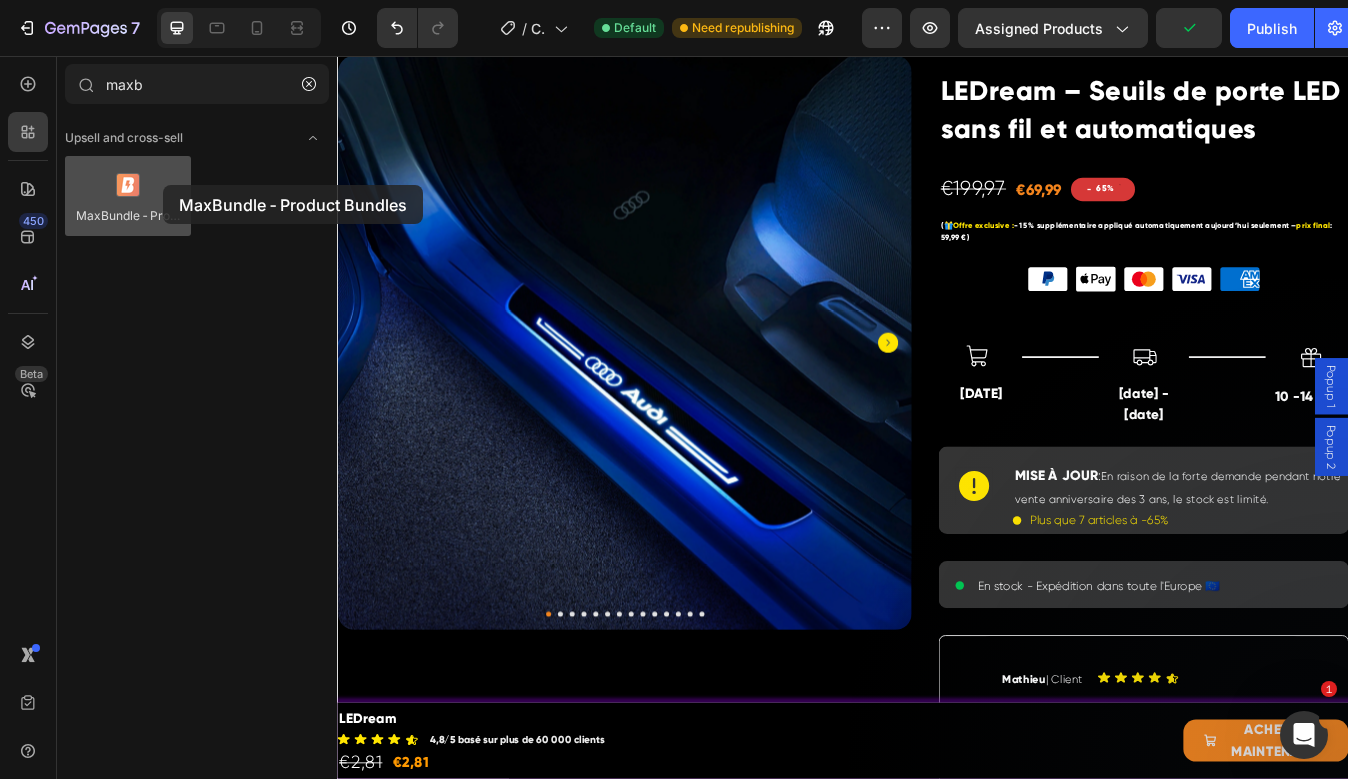 click at bounding box center [128, 196] 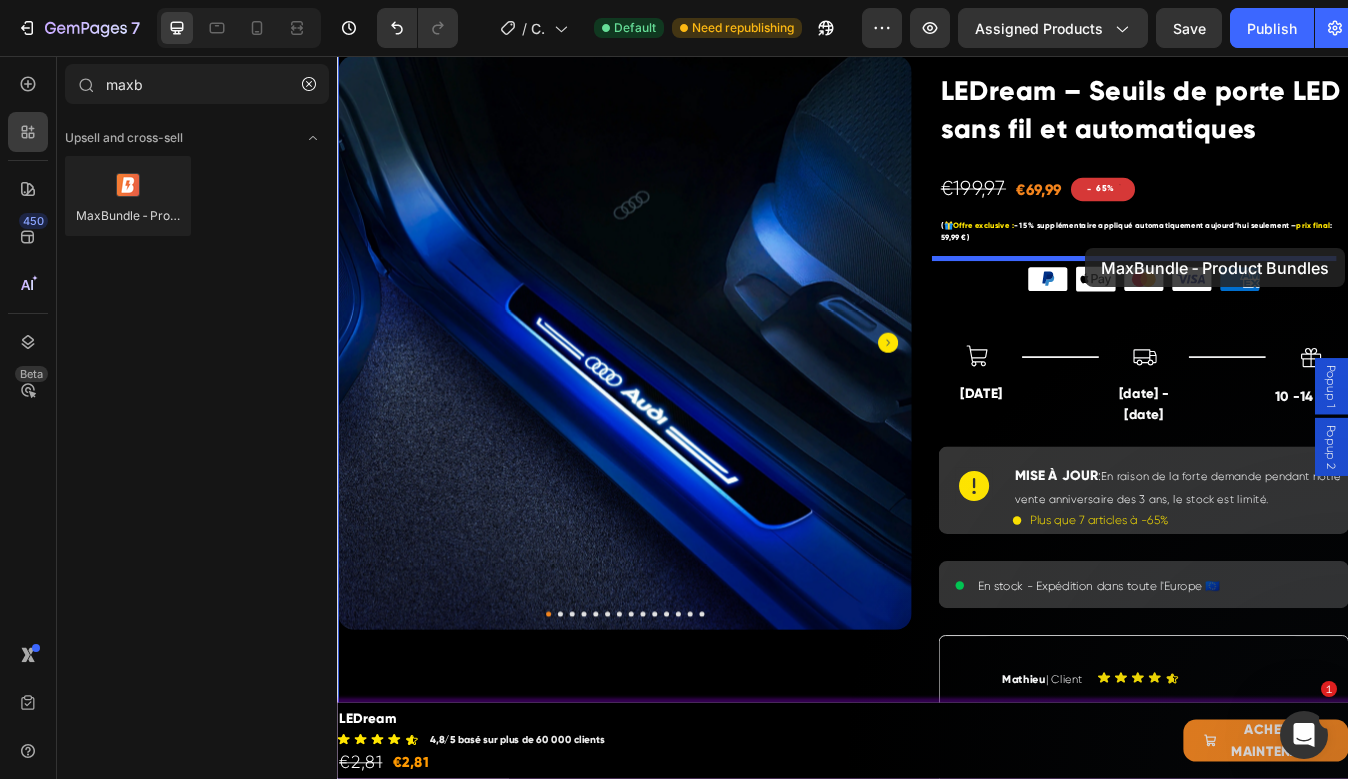drag, startPoint x: 500, startPoint y: 241, endPoint x: 1225, endPoint y: 284, distance: 726.27405 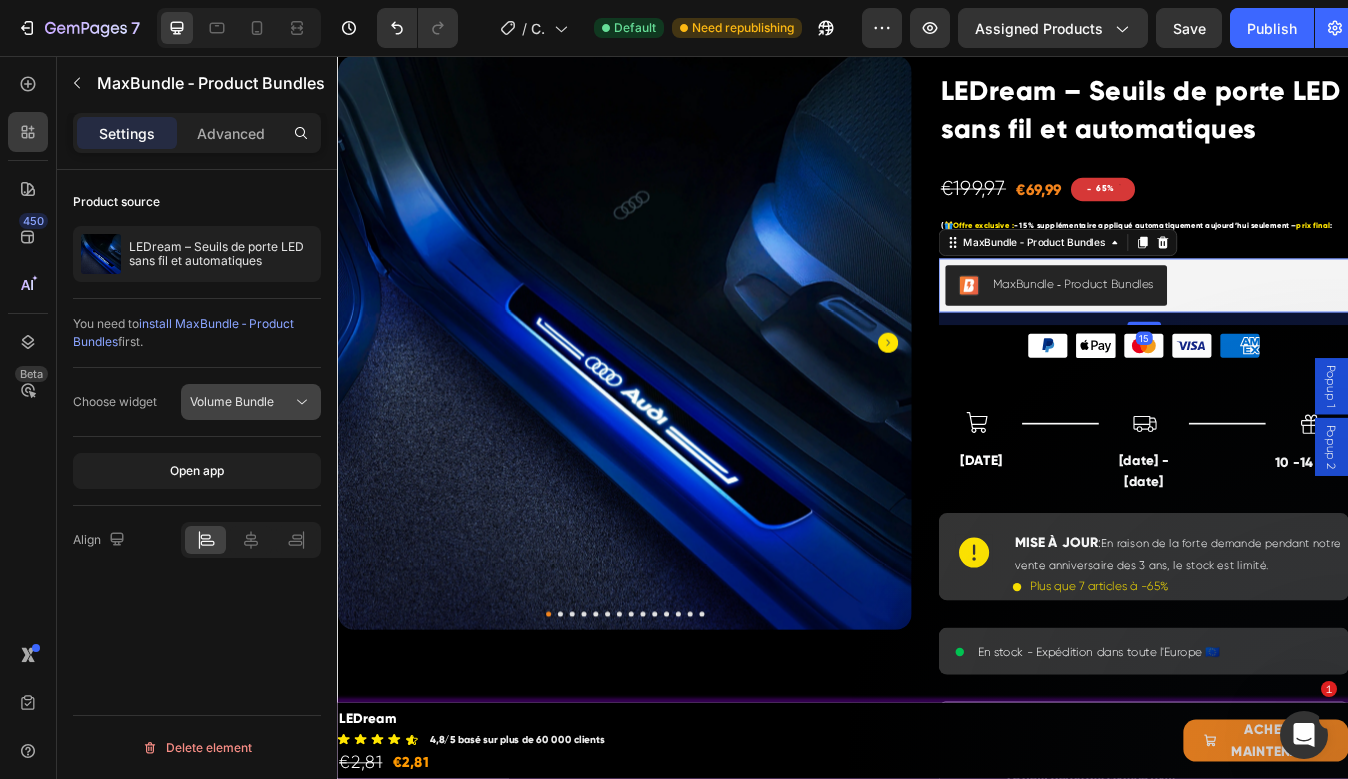 click on "Volume Bundle" at bounding box center (232, 401) 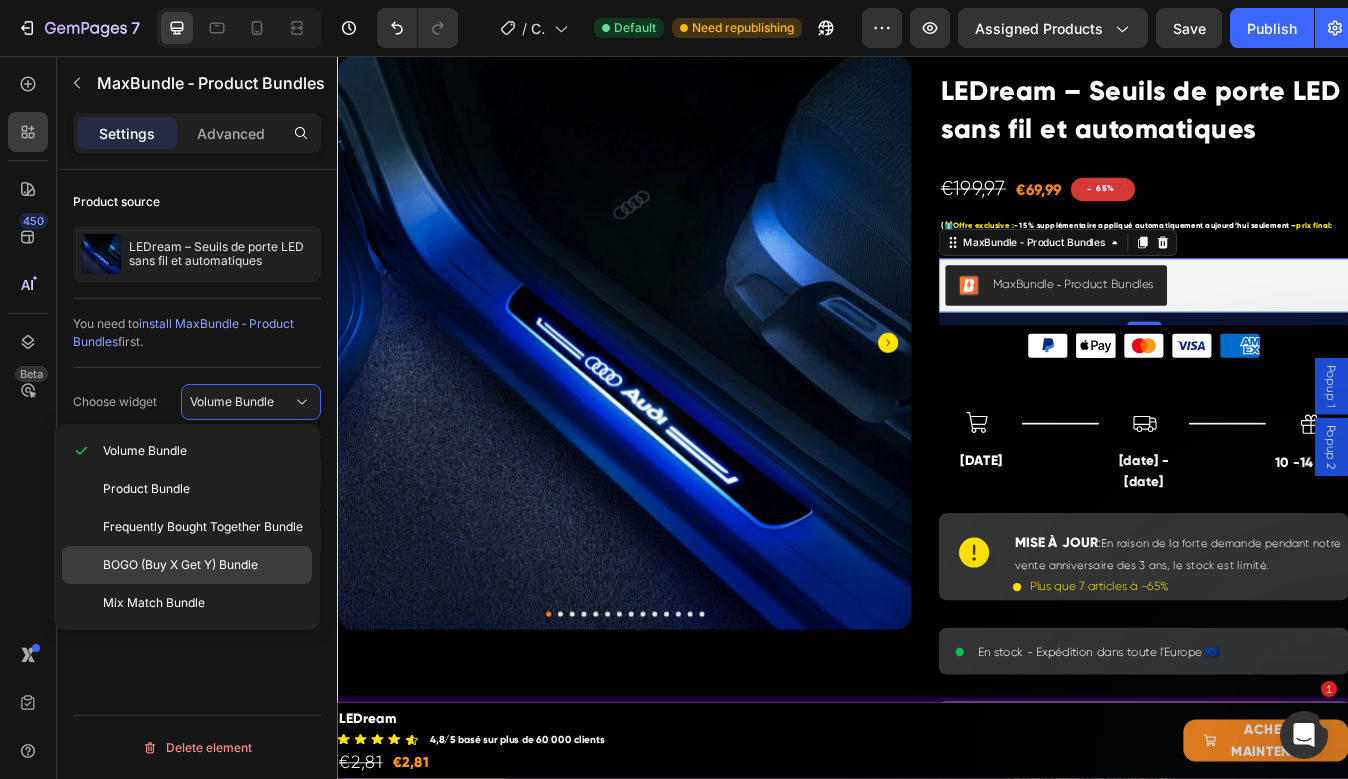 click on "BOGO (Buy X Get Y) Bundle" 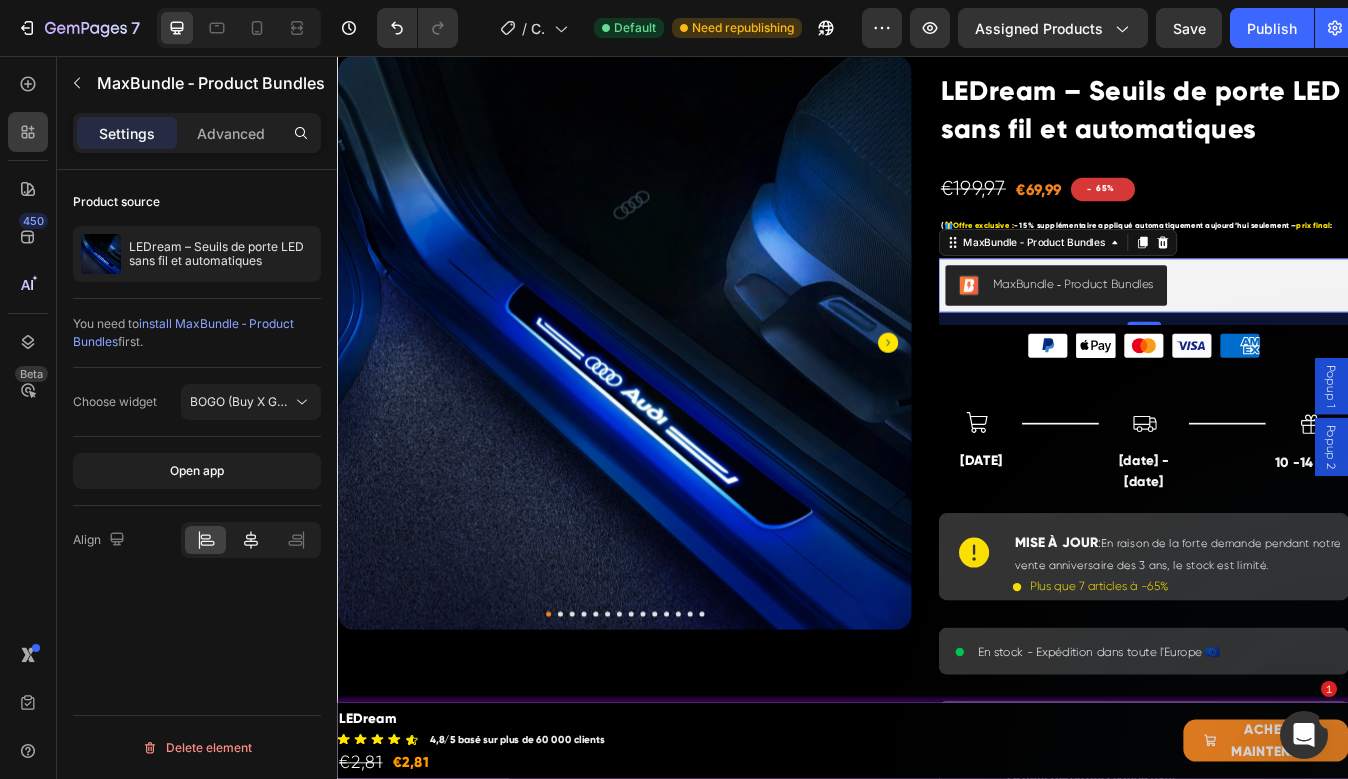 click 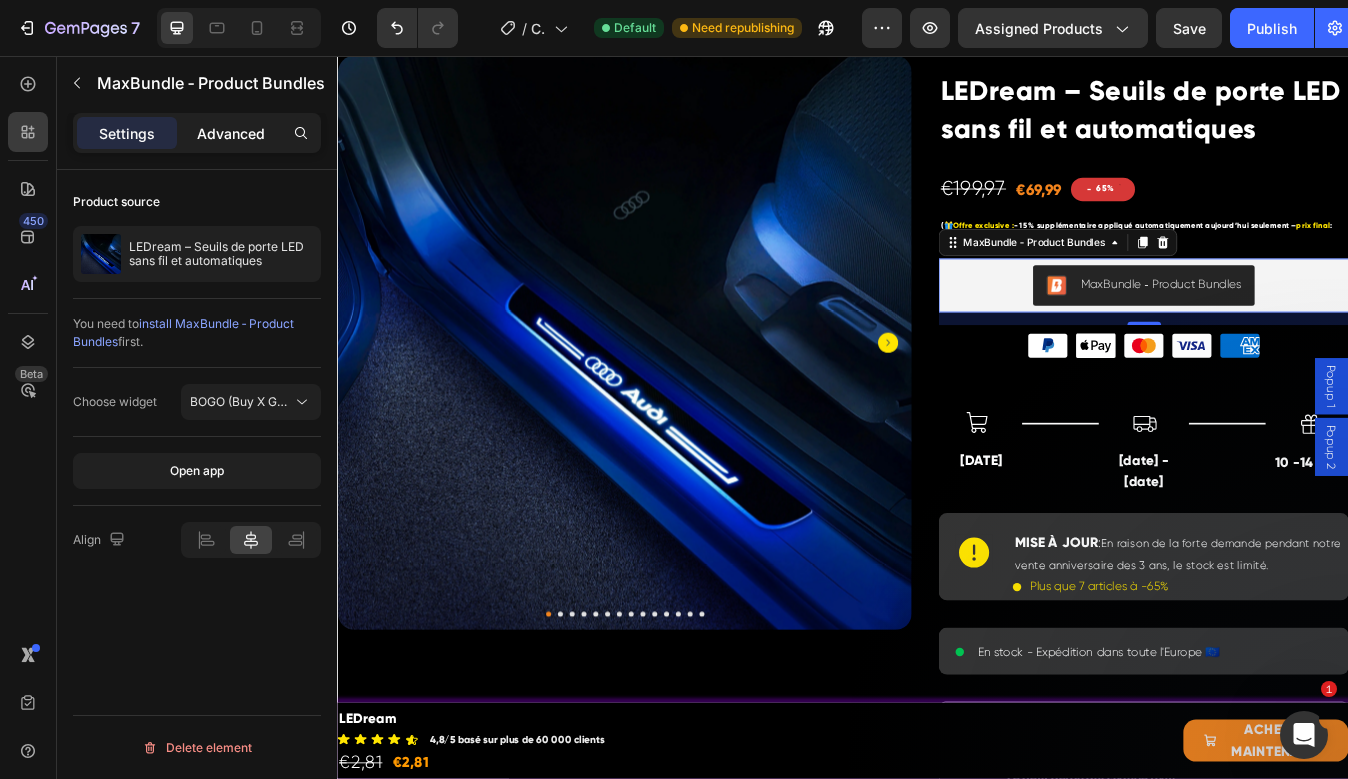 click on "Advanced" at bounding box center [231, 133] 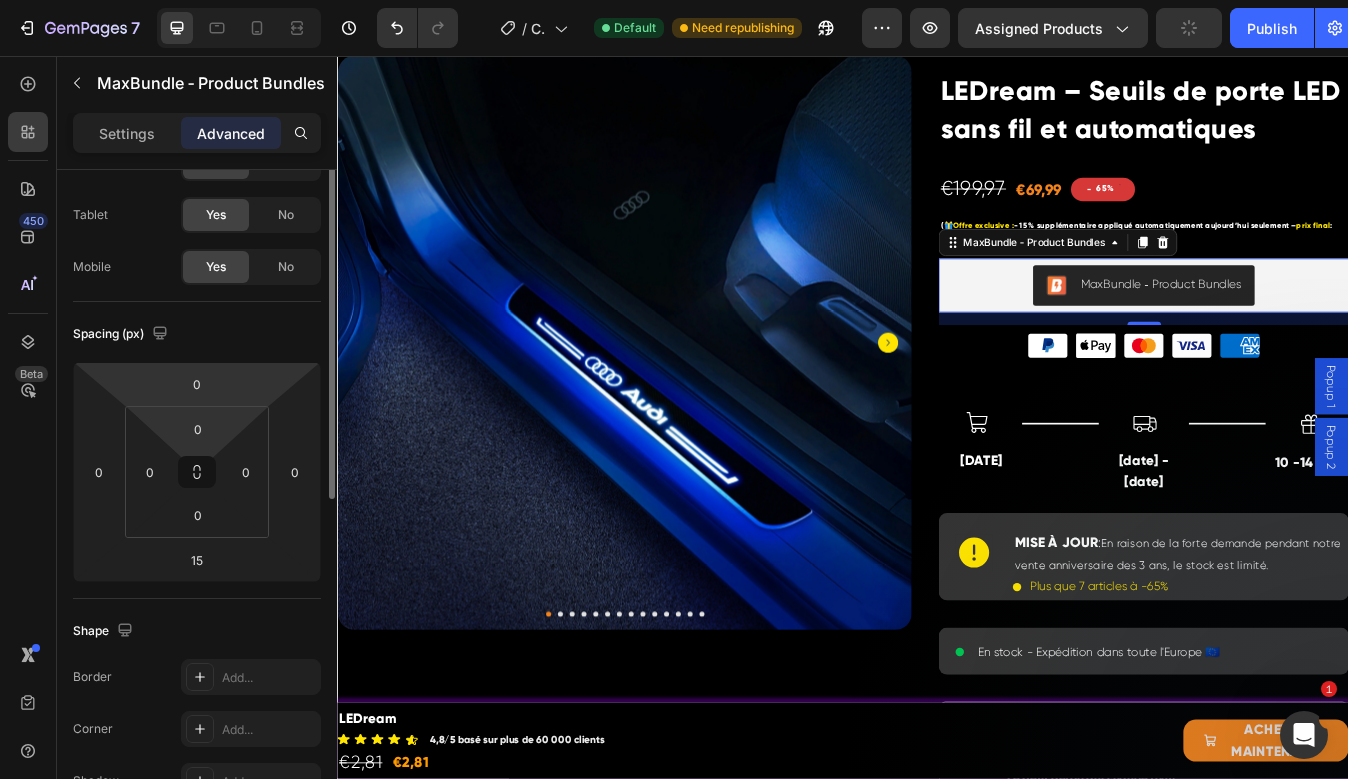 scroll, scrollTop: 118, scrollLeft: 0, axis: vertical 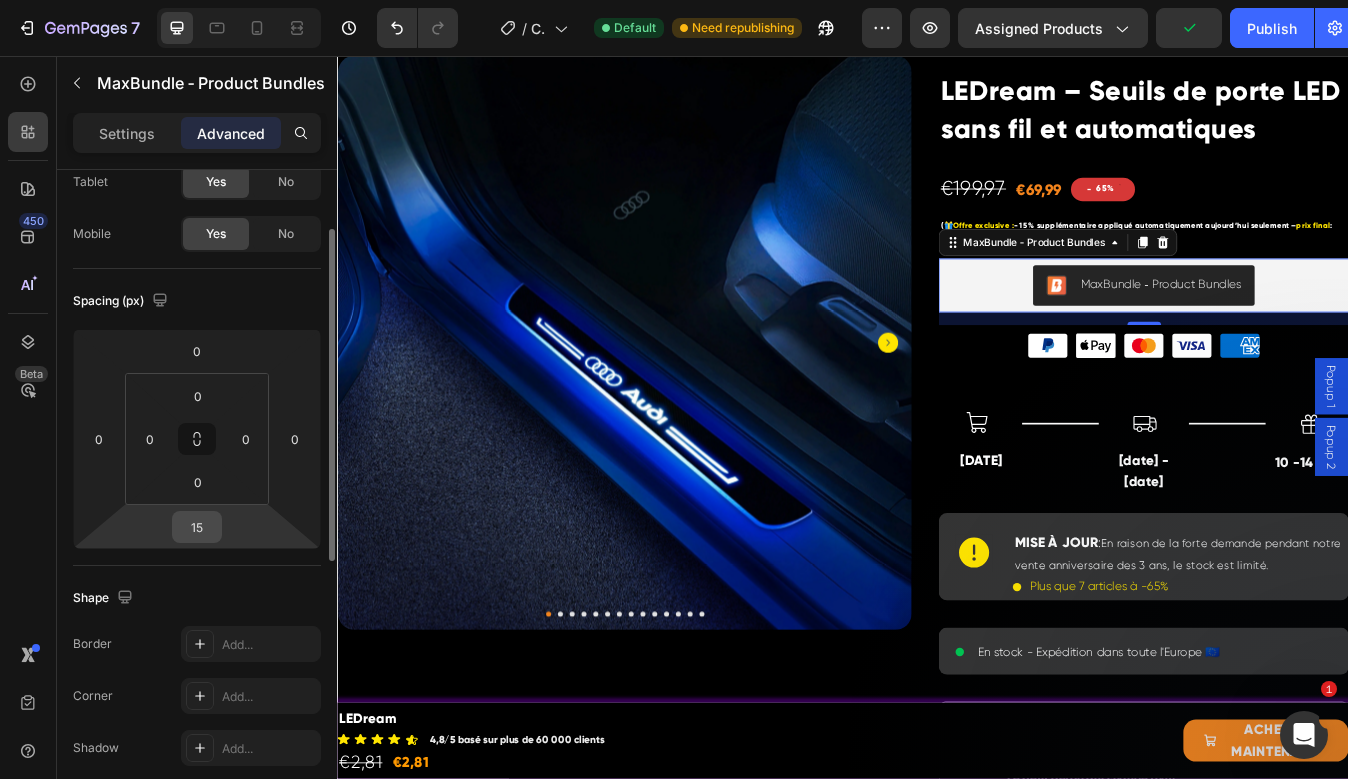 click on "15" at bounding box center (197, 527) 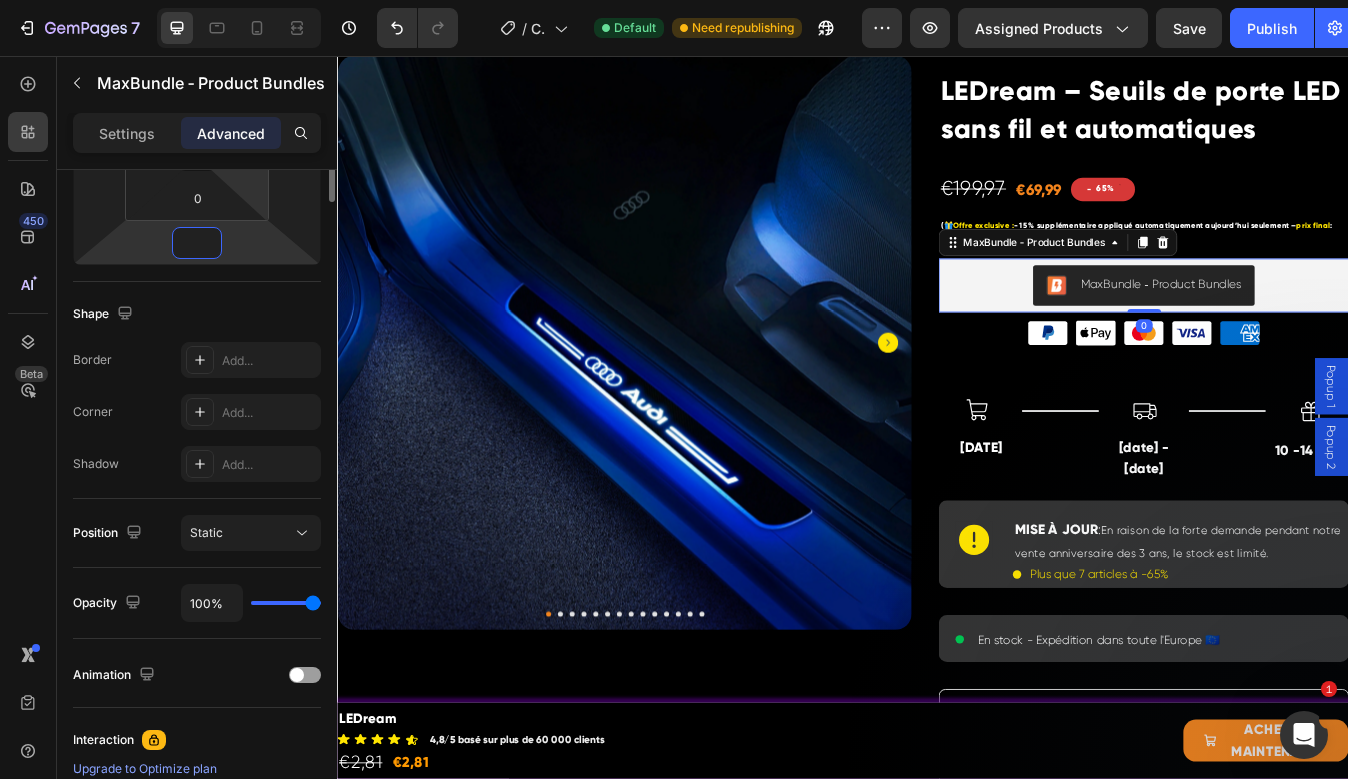 scroll, scrollTop: 0, scrollLeft: 0, axis: both 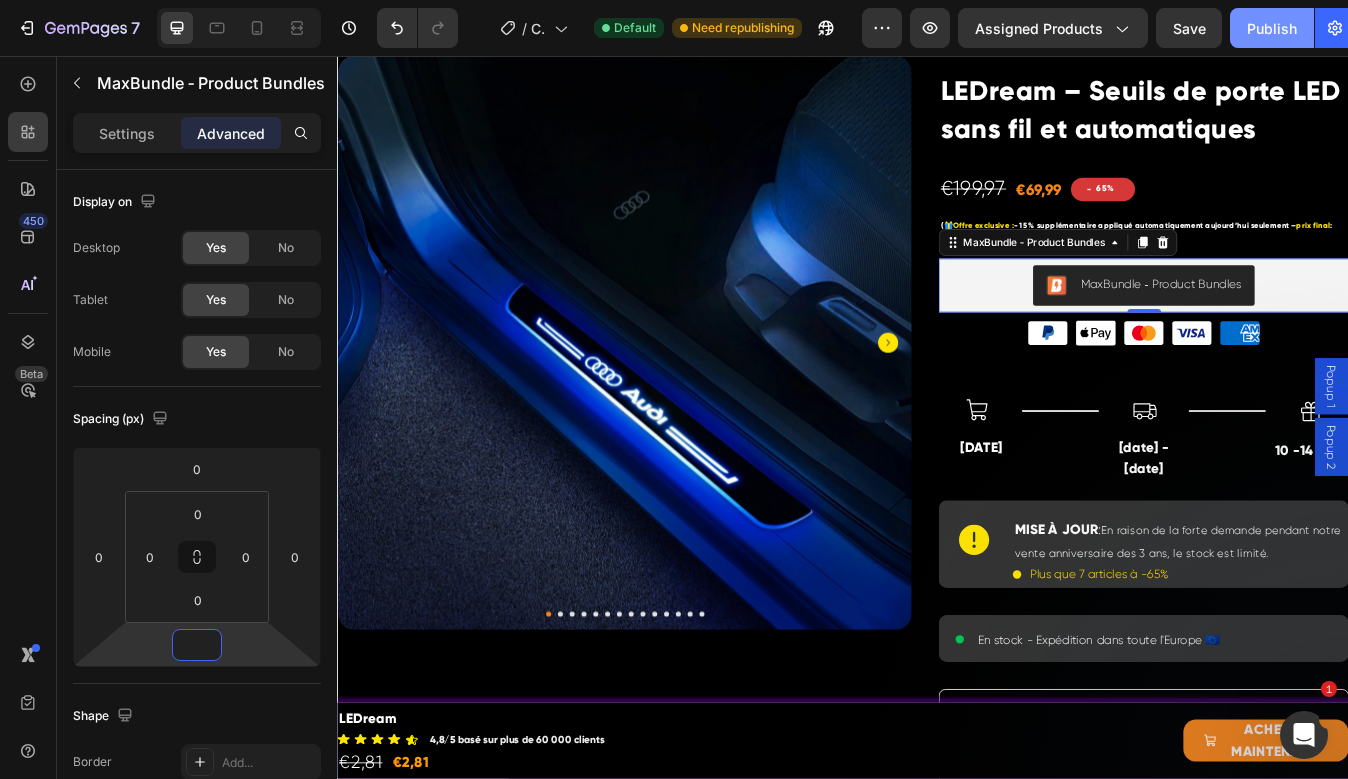 type on "0" 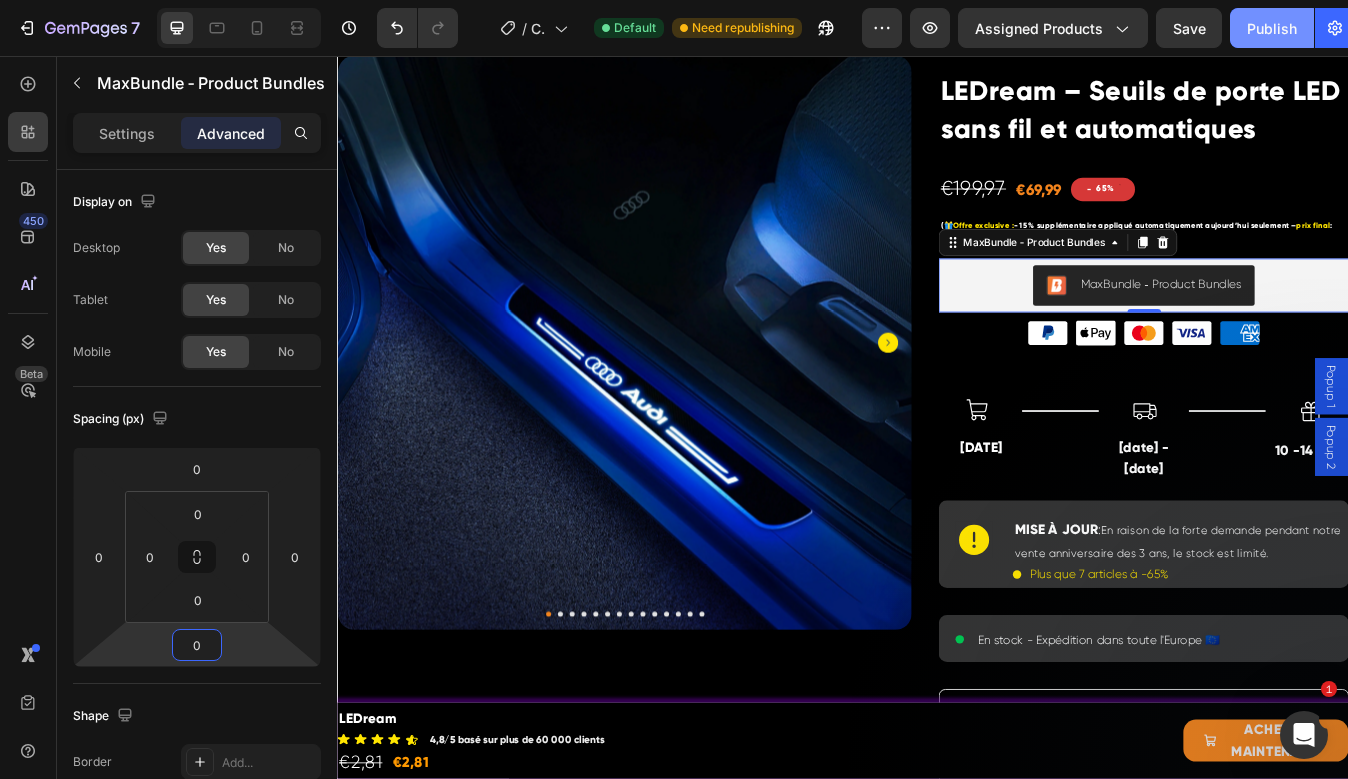 click on "Publish" at bounding box center [1272, 28] 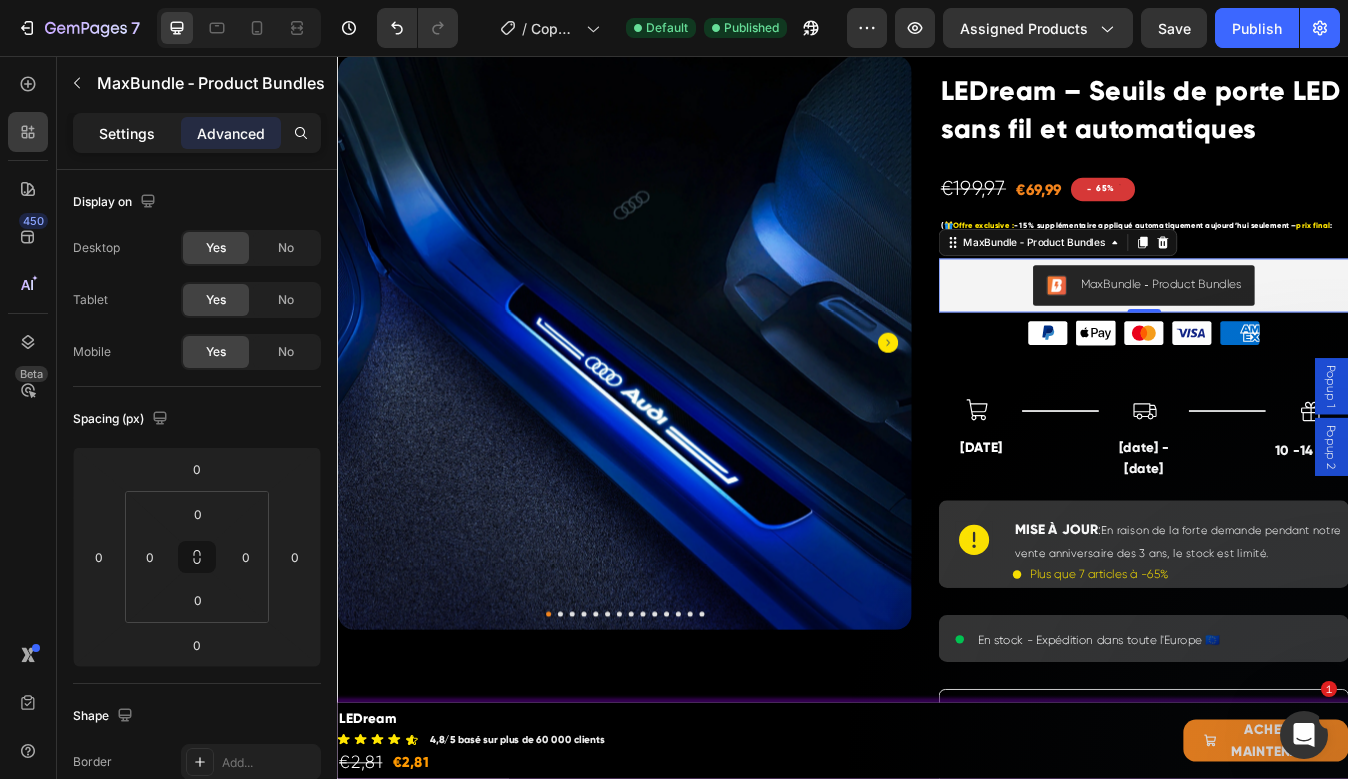 click on "Settings" 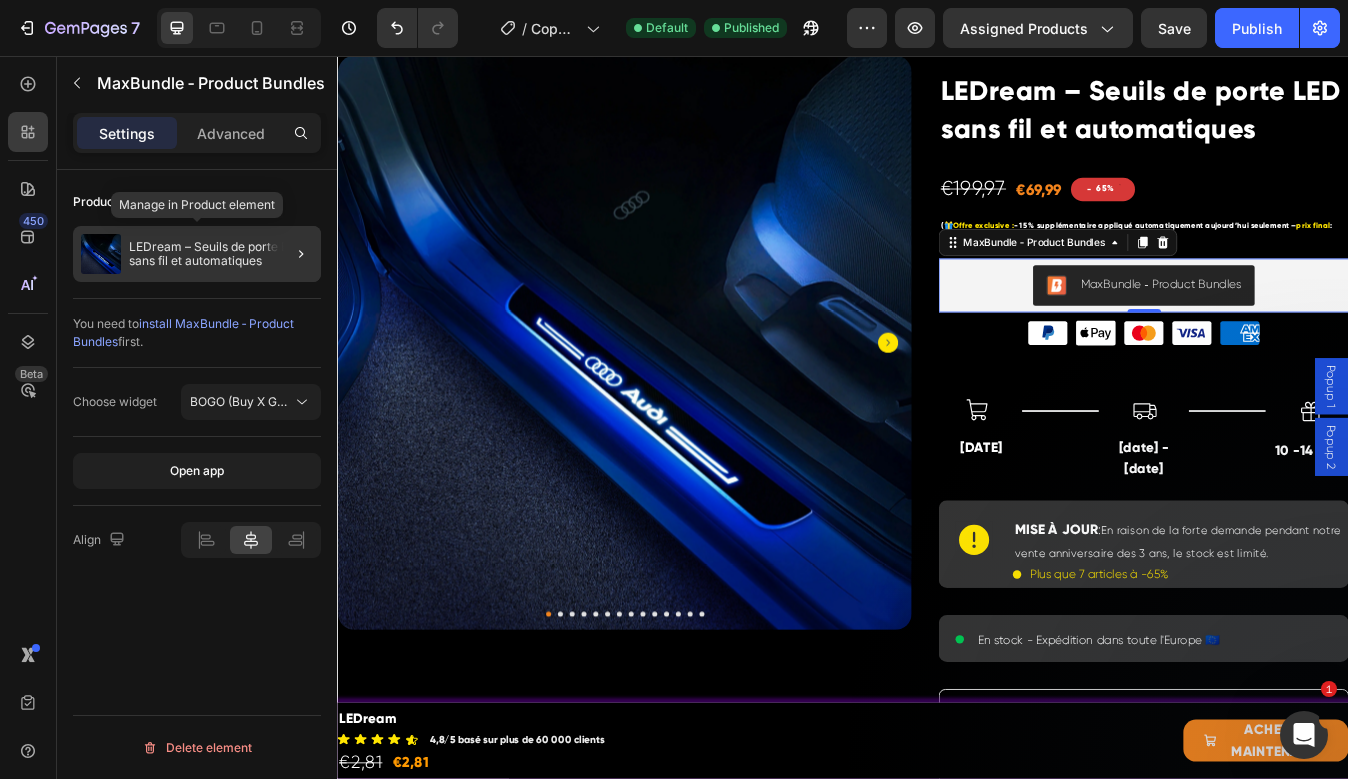 click on "[BRAND_NAME] – Seuils de porte LED sans fil et automatiques" 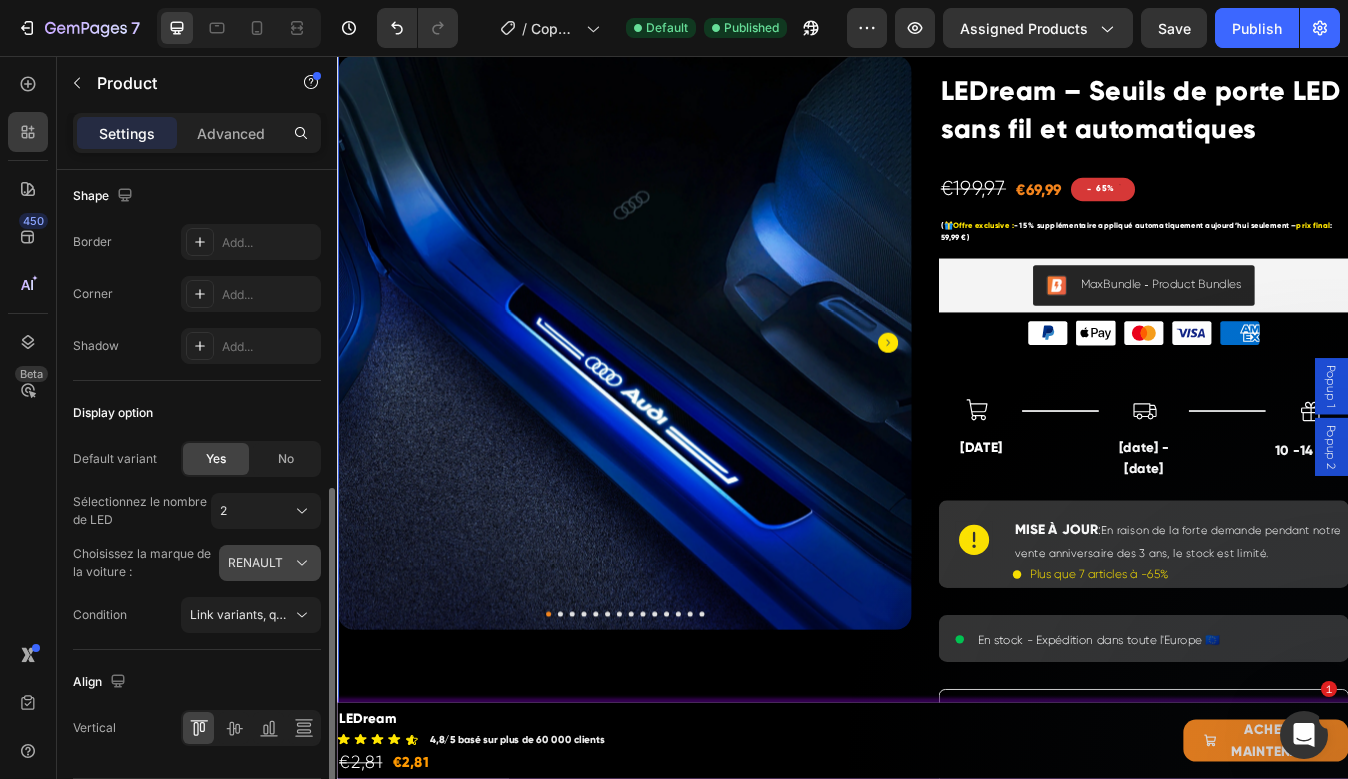 scroll, scrollTop: 672, scrollLeft: 0, axis: vertical 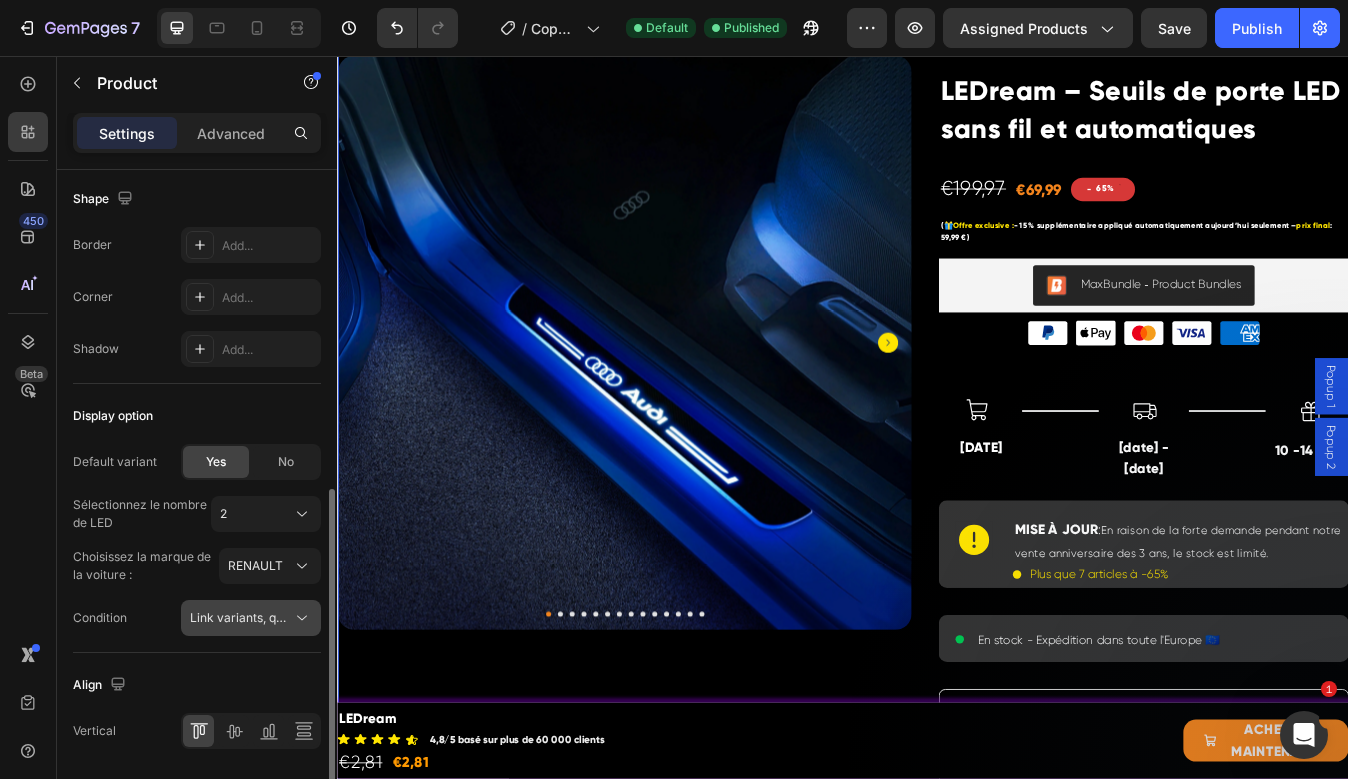click on "Link variants, quantity <br> between same products" at bounding box center [337, 617] 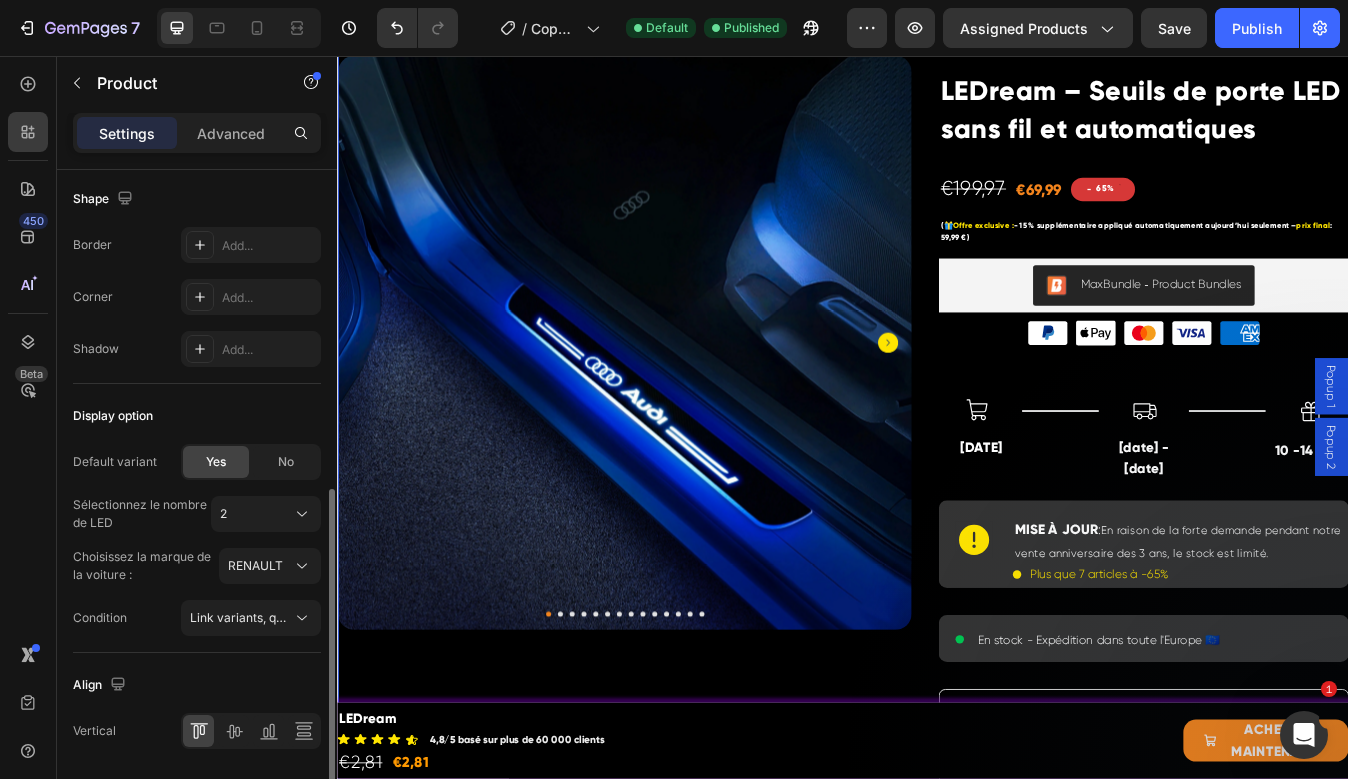 click on "Condition Link variants, quantity <br> between same products" at bounding box center (197, 618) 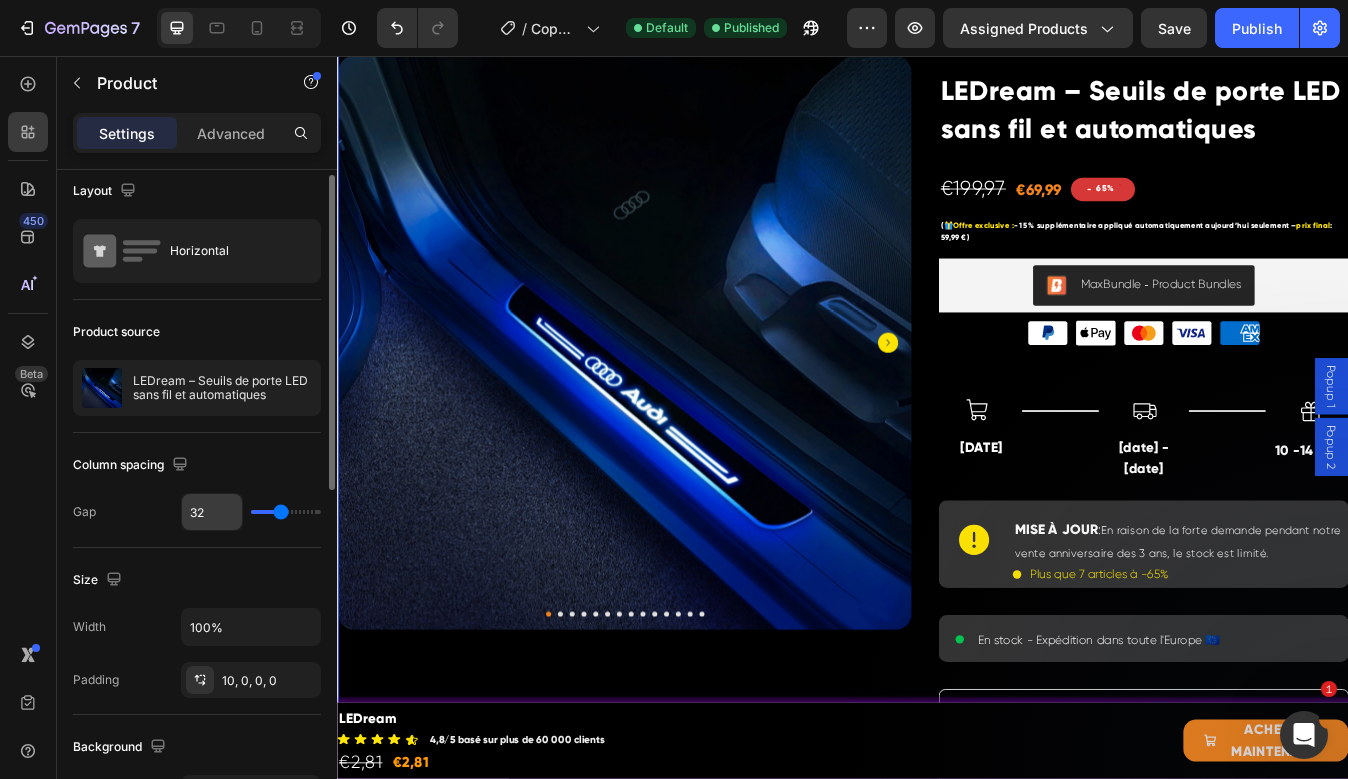 scroll, scrollTop: 0, scrollLeft: 0, axis: both 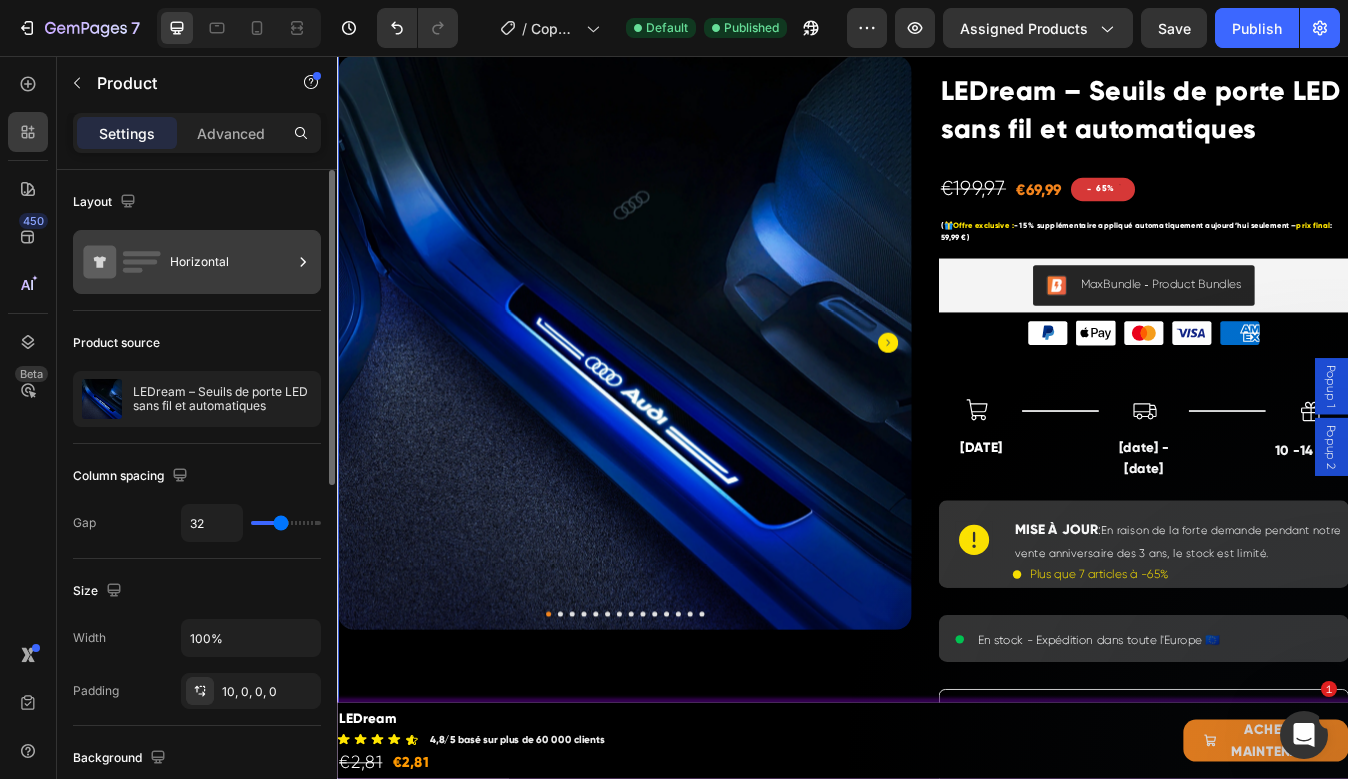 click at bounding box center [303, 262] 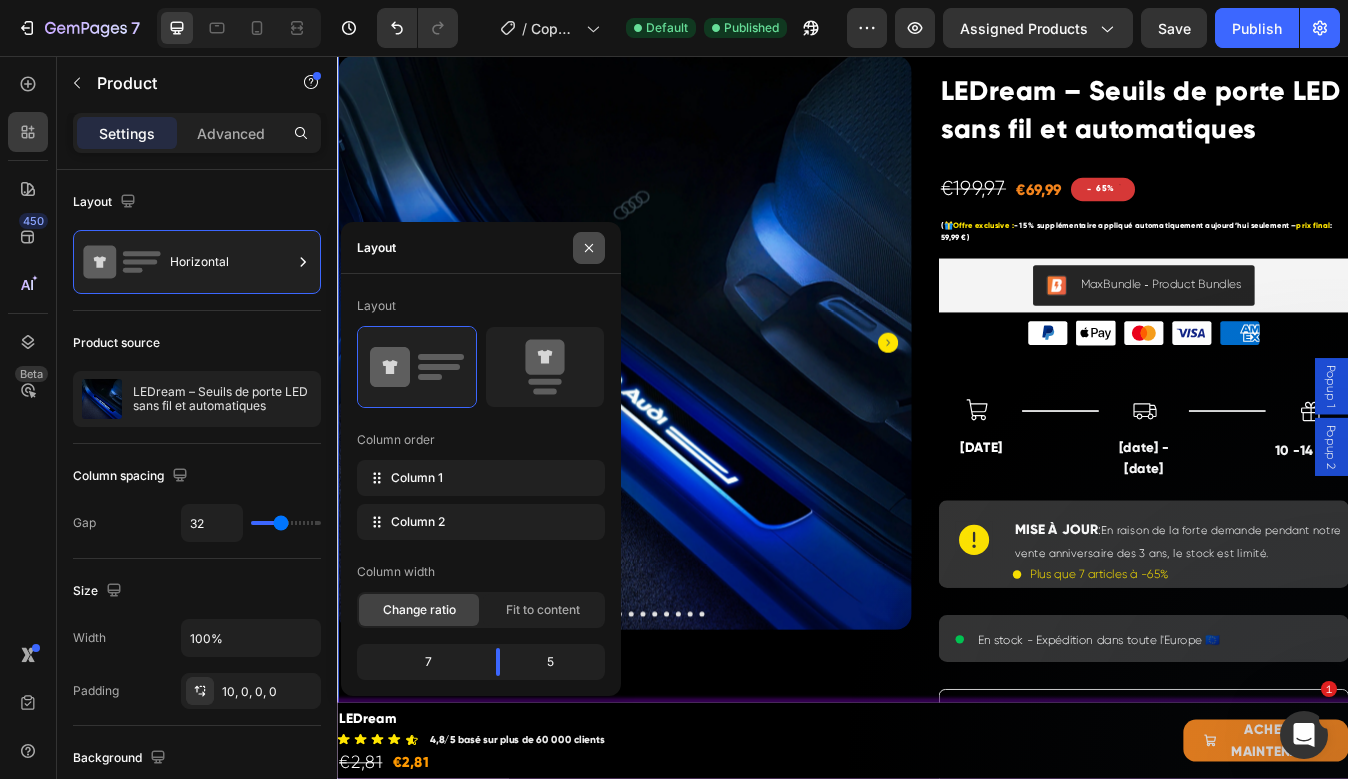 click at bounding box center [589, 248] 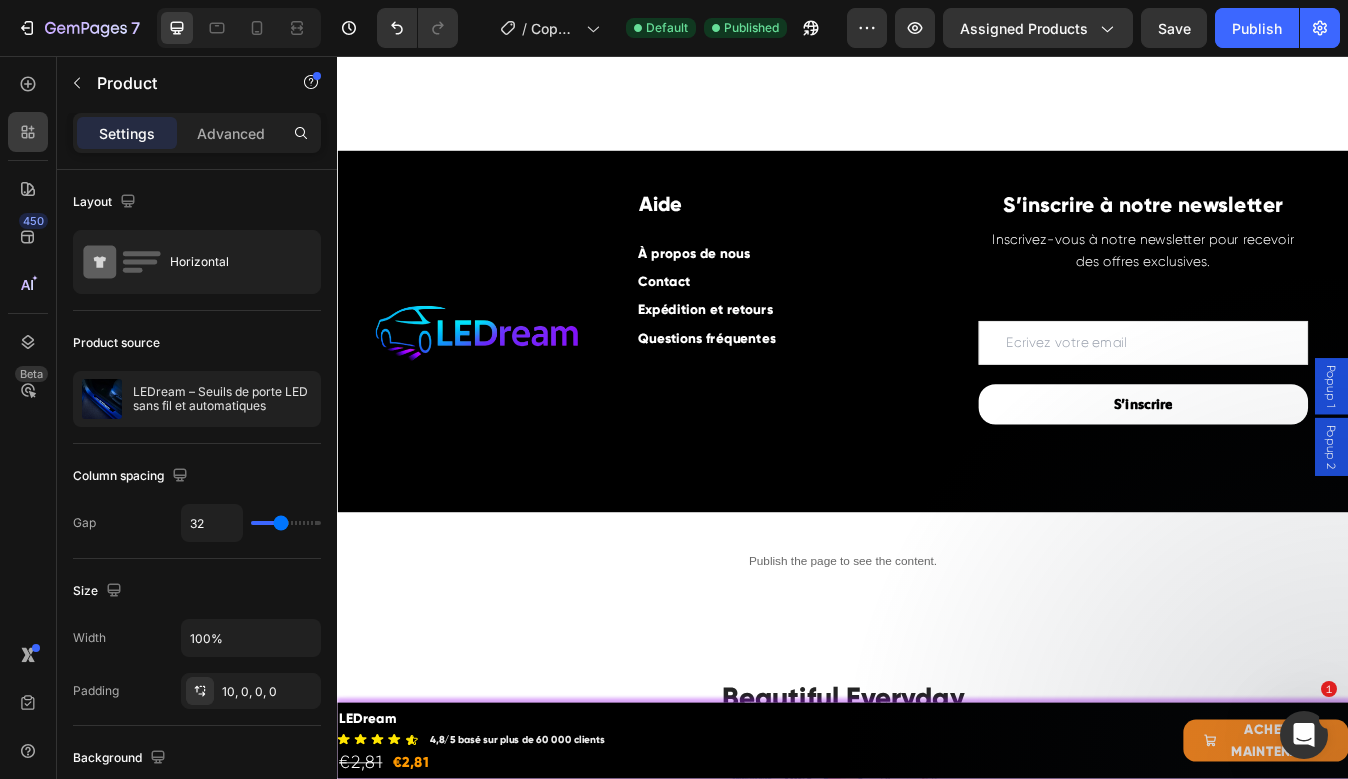 scroll, scrollTop: 8305, scrollLeft: 0, axis: vertical 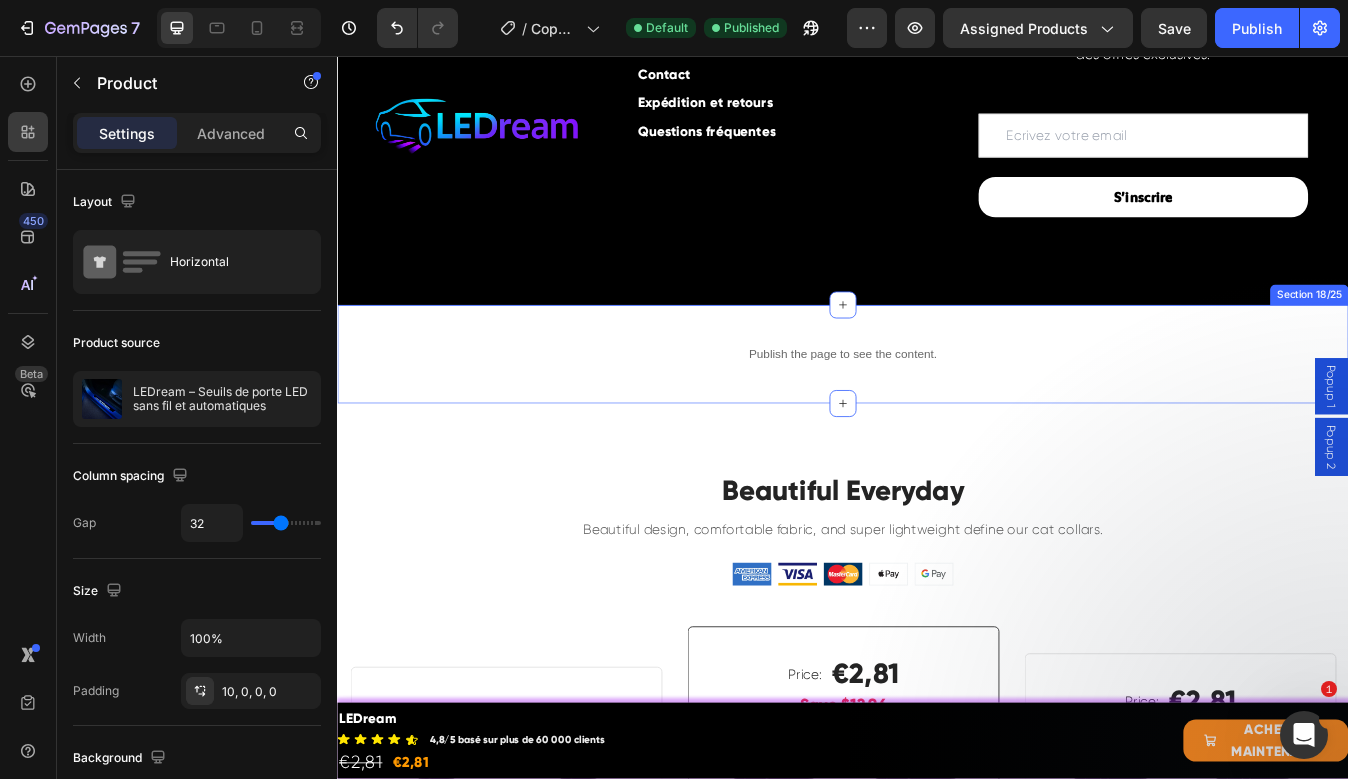 click on "Publish the page to see the content.
Custom Code Section 18/25" at bounding box center [937, 410] 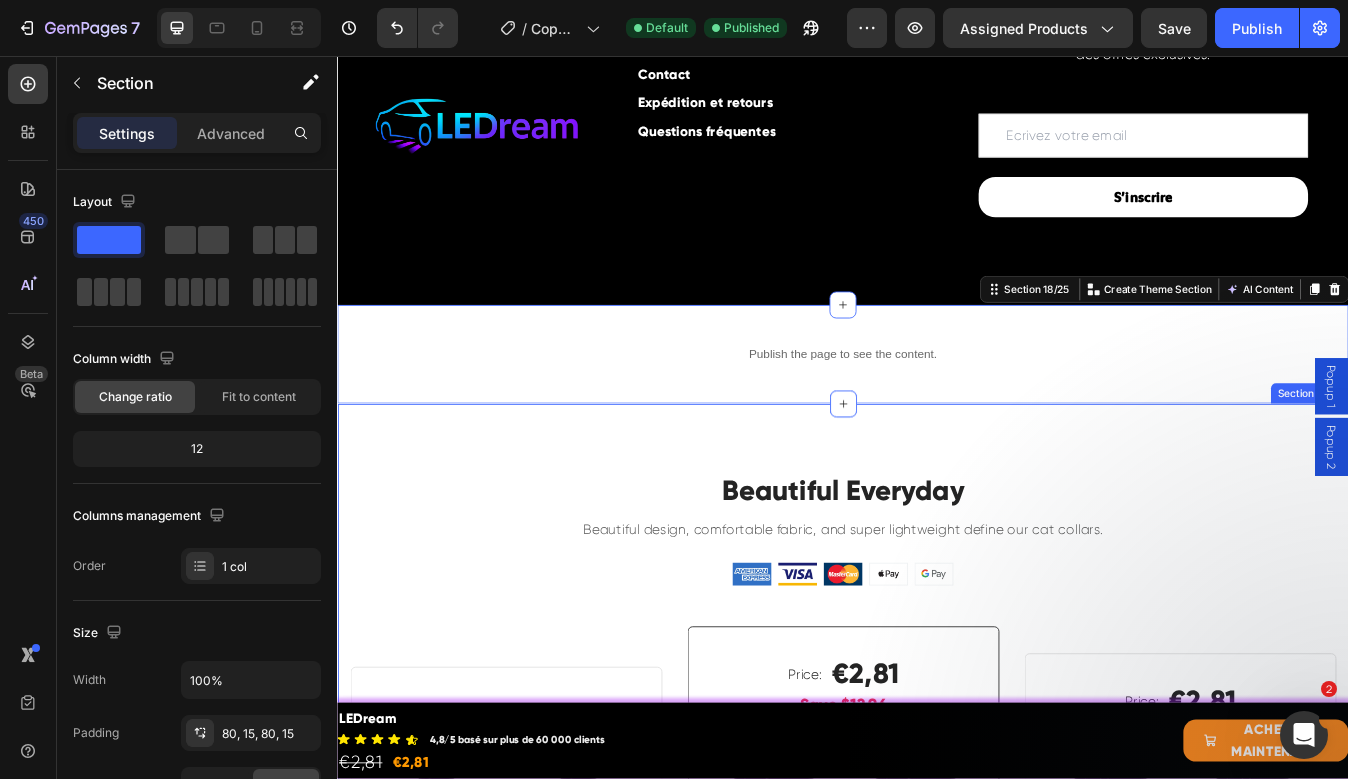 click on "Beautiful Everyday Heading Beautiful design, comfortable fabric, and super lightweight define our cat collars. Text block Image Row Price: Text block €2,81 (P) Price (P) Price Row 1 Petz Hawaiian Cat Collar Heading                Icon                Icon                Icon                Icon                Icon Icon List Hoz (P) Images & Gallery Price: Text block €2,81 (P) Price (P) Price Row Item #1 Text block Pink / S Pink / M Pink / L Blue / S Blue / M Blue / L Yellow / S Yellow / M Yellow / L (P) Properties Row                Icon 30-Day Money Back Guarantee Text block                Icon Fast & Free shipping worldwide Text block                Icon Free Pet Ebook  Text block Icon List I Choose it (P) Cart Button Product Price: Text block €2,81 (P) Price (P) Price Row Save $12.96 Text block 3 Petz Hawaiian Cat Collar Heading                Icon                Icon                Icon                Icon                Icon Icon List Hoz (P) Images & Gallery Price: Text block €2,81 (P) Price Row" at bounding box center (937, 1115) 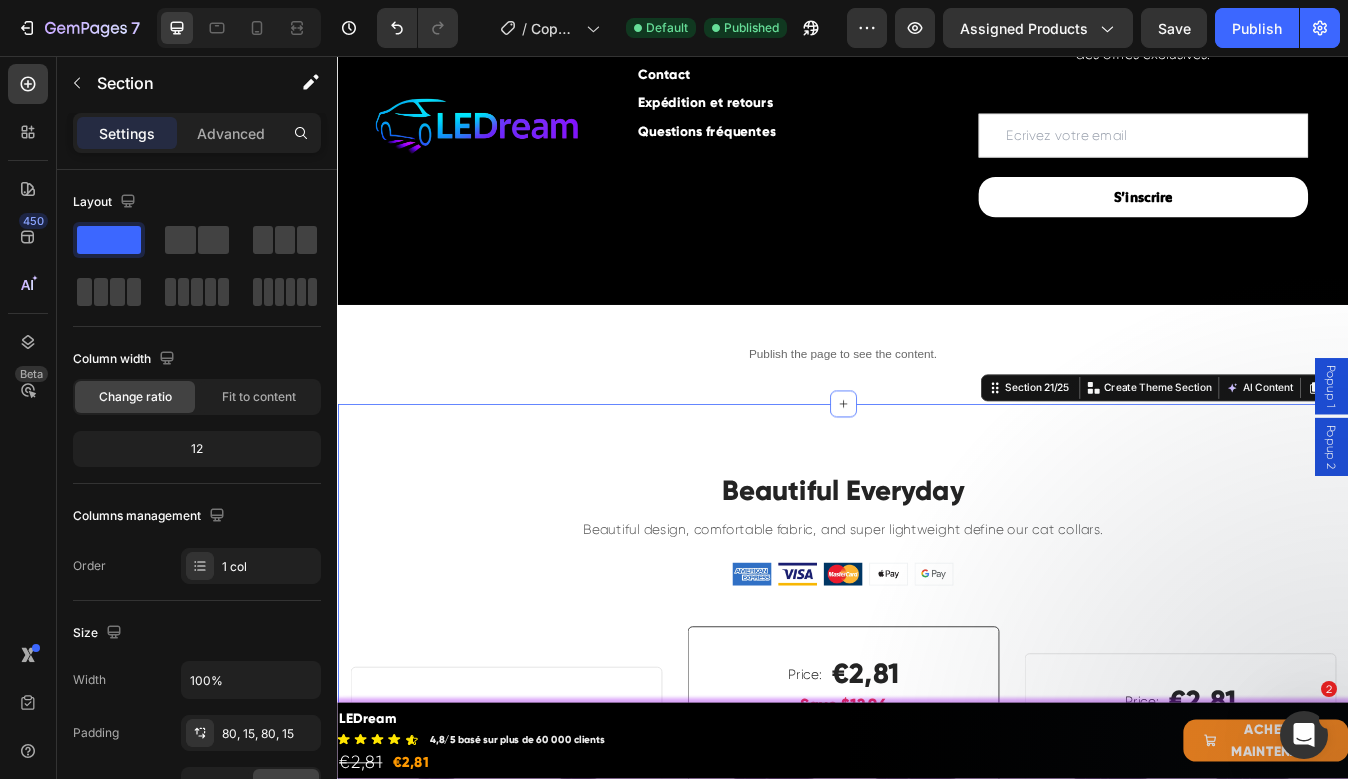 scroll, scrollTop: 8437, scrollLeft: 0, axis: vertical 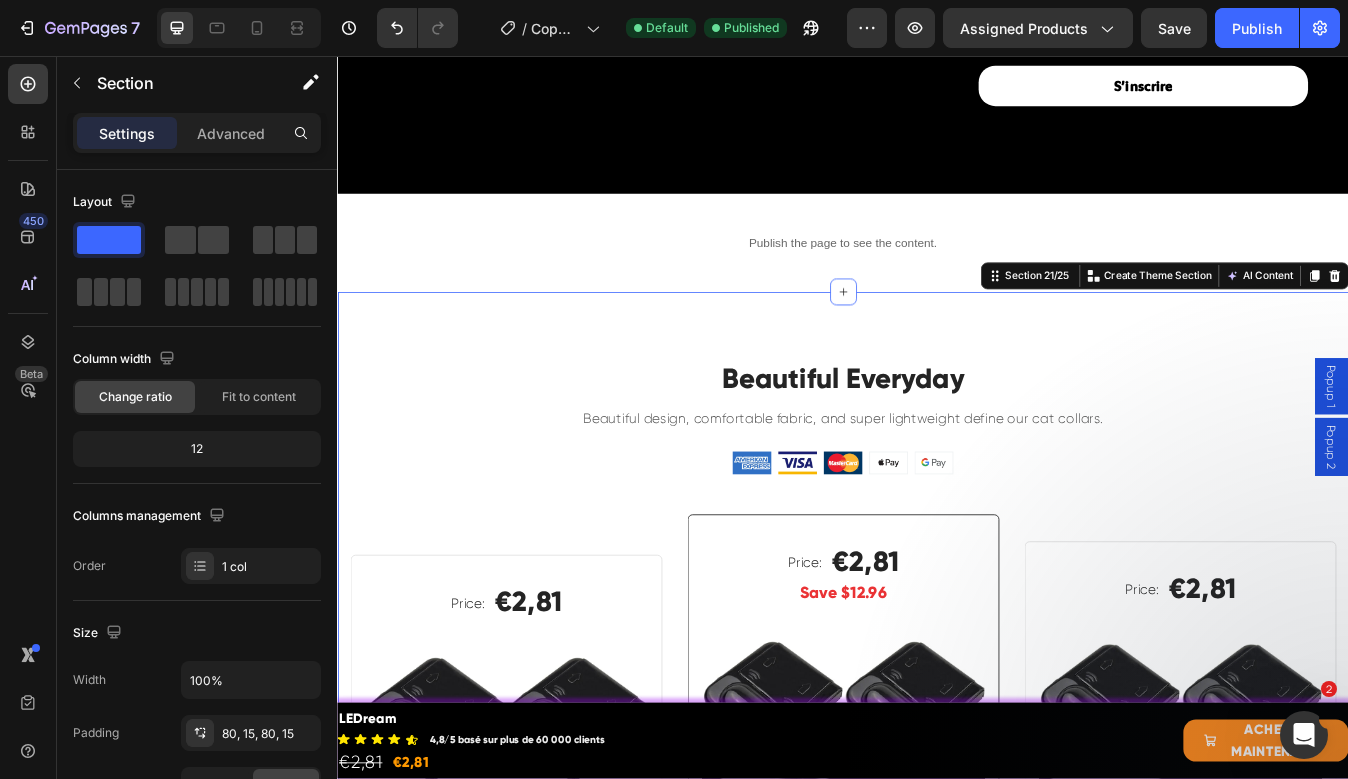 click at bounding box center [1520, 318] 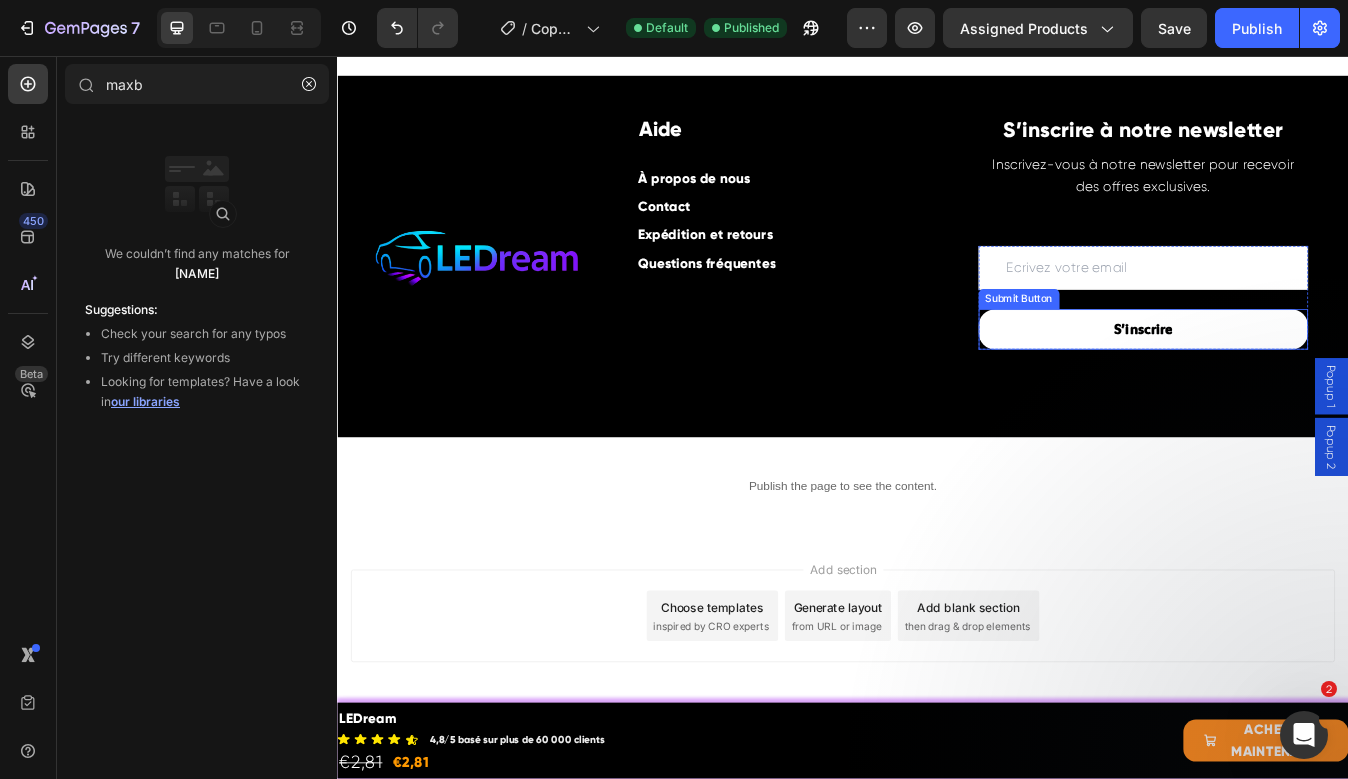 scroll, scrollTop: 8147, scrollLeft: 0, axis: vertical 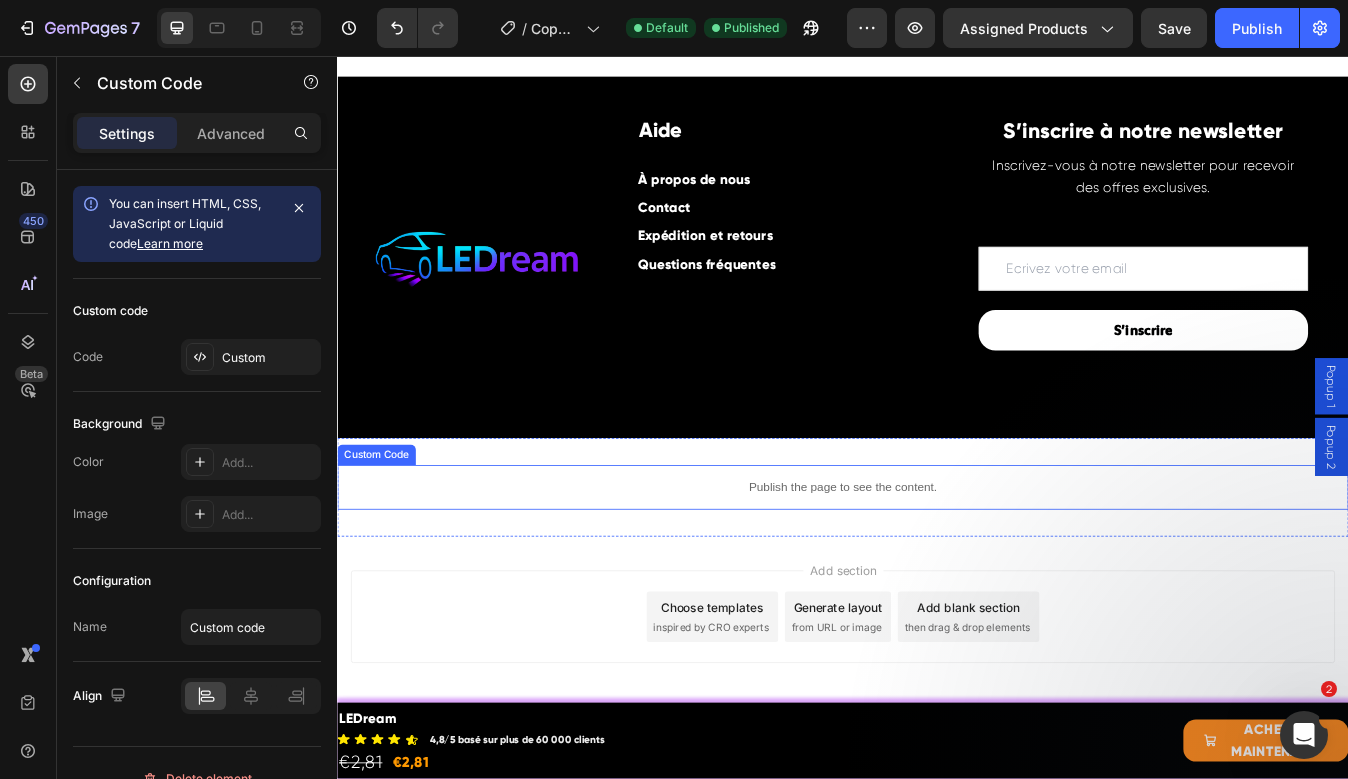 click on "Publish the page to see the content." at bounding box center (937, 568) 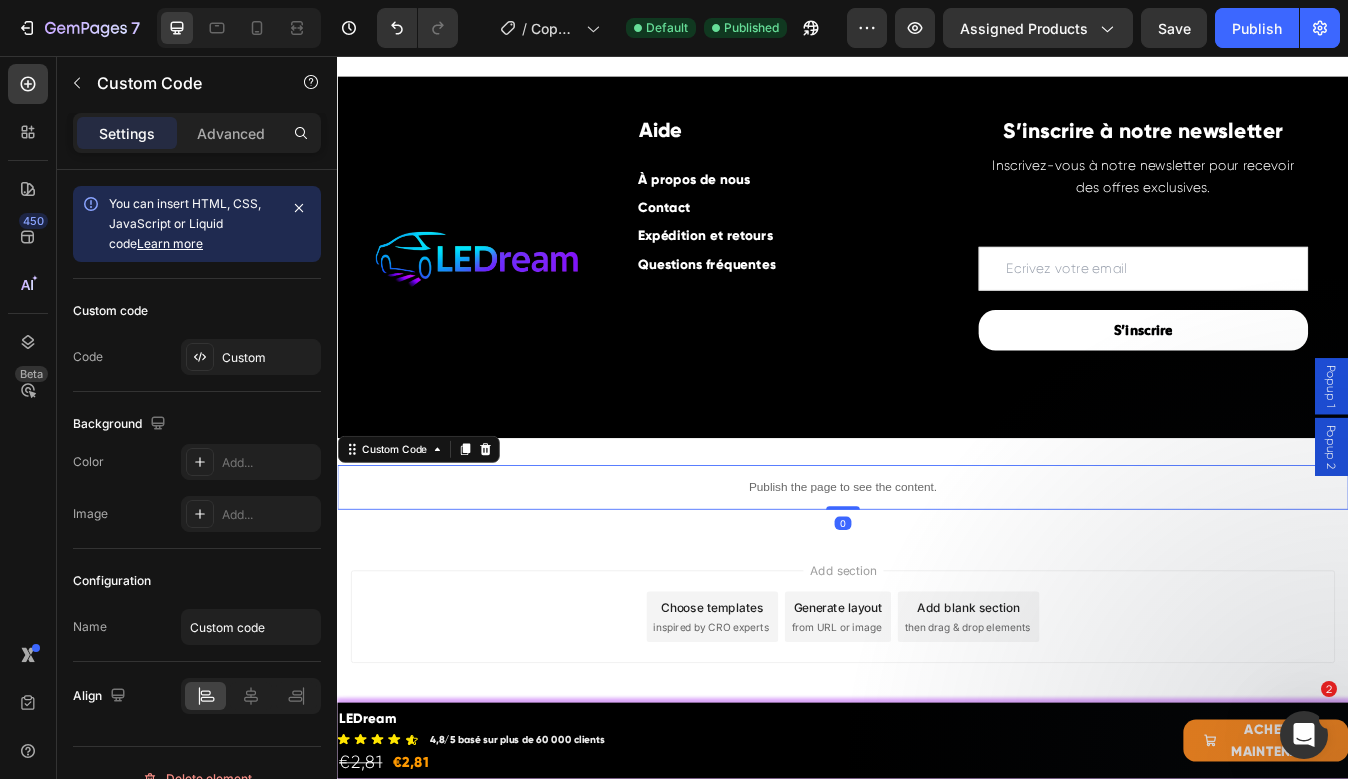 click on "Publish the page to see the content." at bounding box center [937, 568] 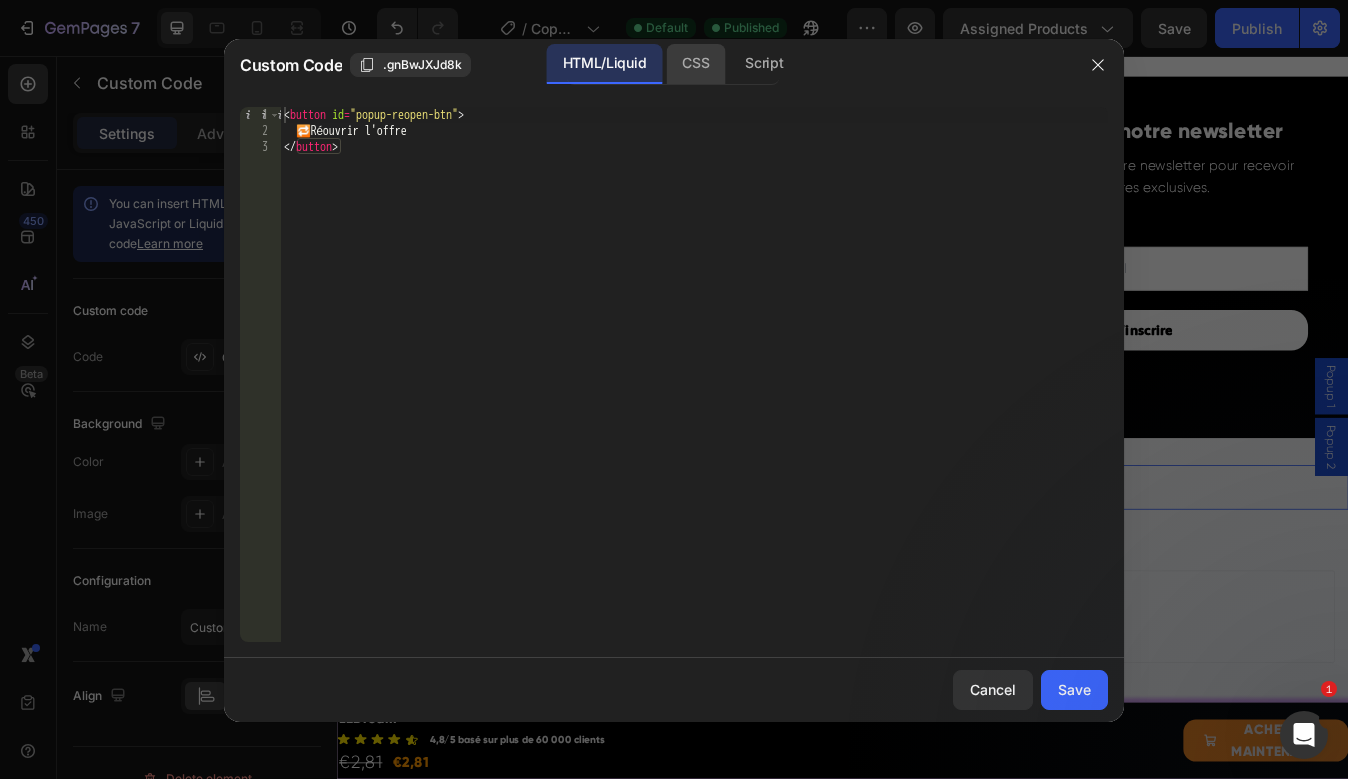 click on "CSS" 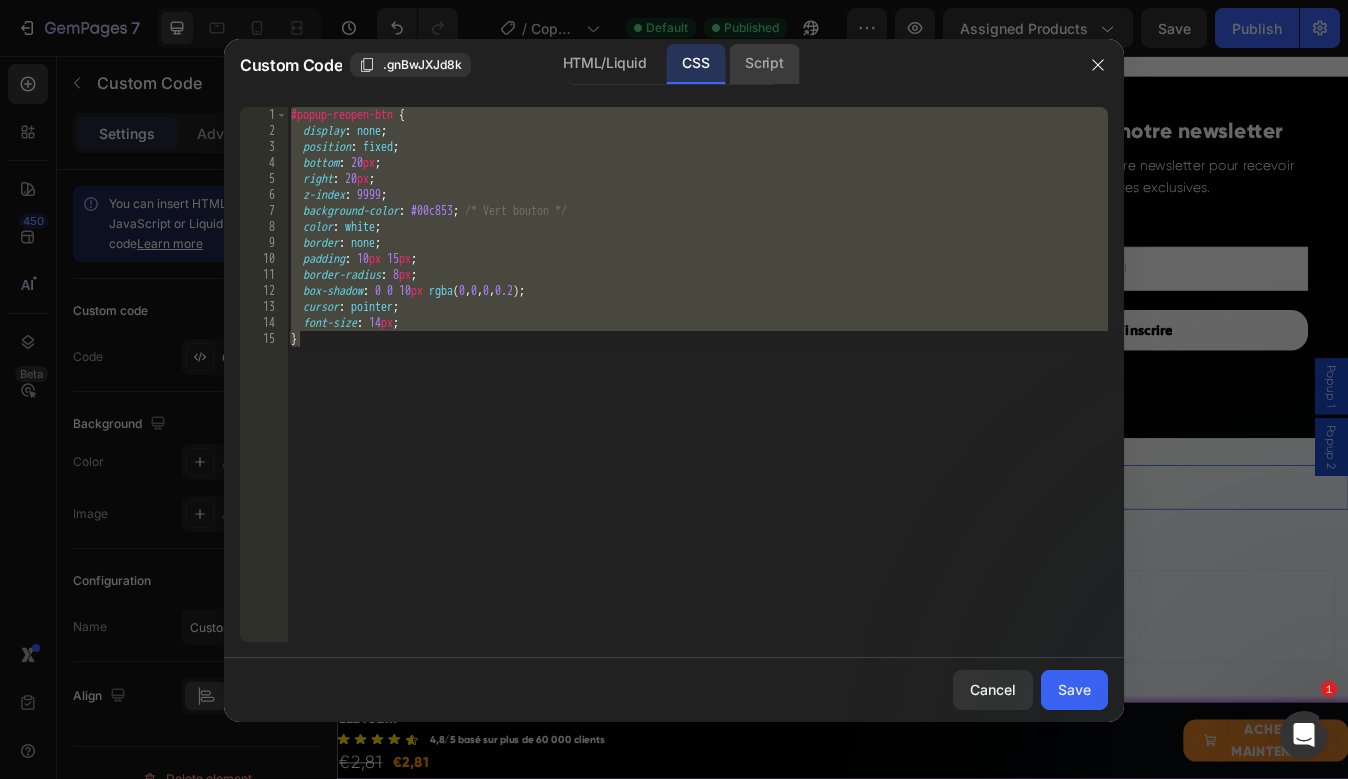 click on "Script" 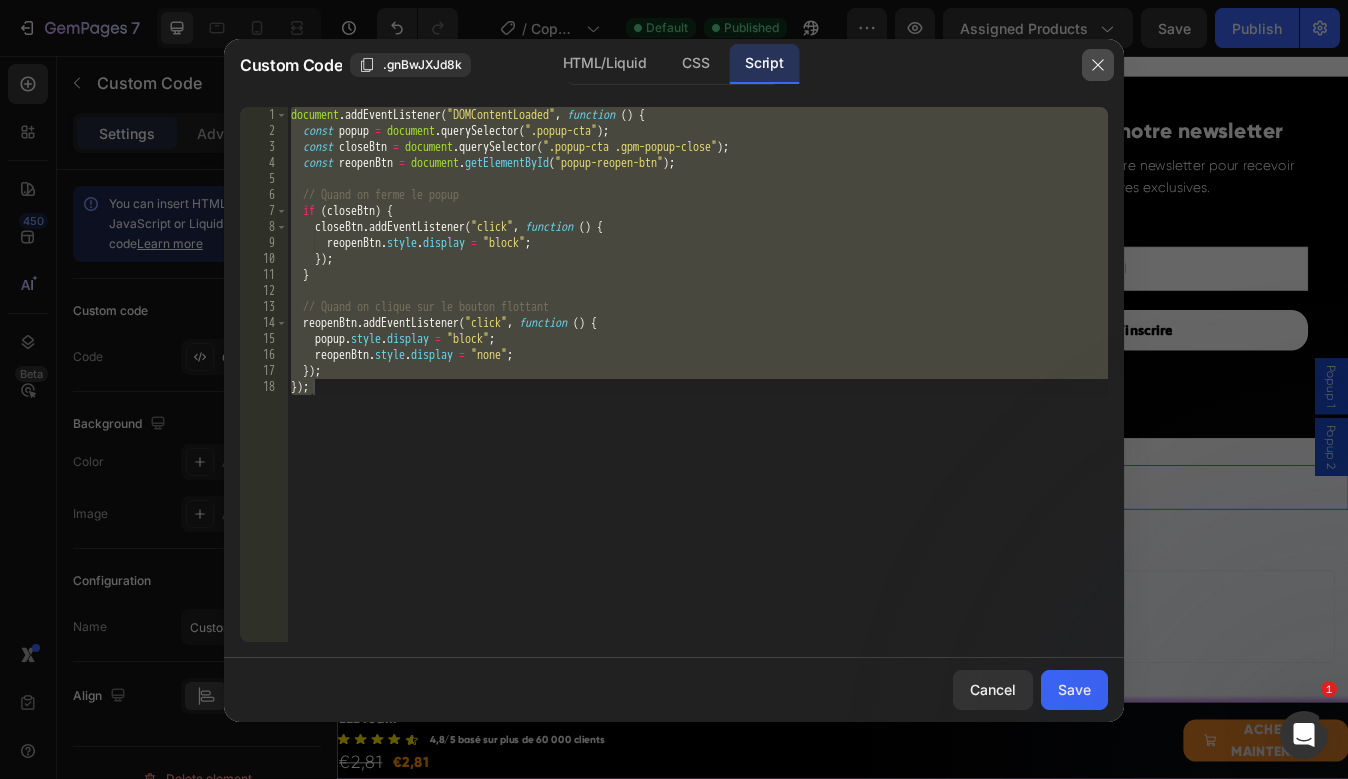 click 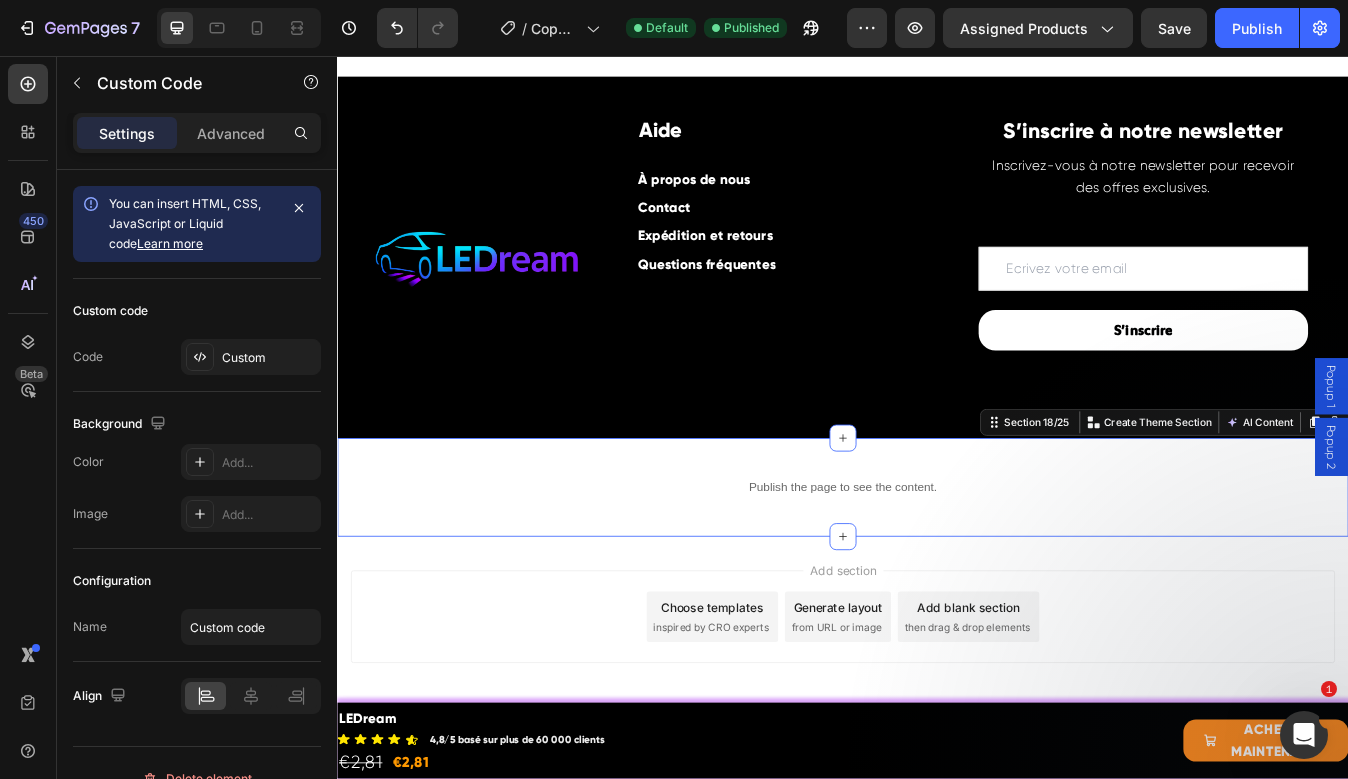 click on "Publish the page to see the content.
Custom Code Section 18/25   You can create reusable sections Create Theme Section AI Content Write with GemAI What would you like to describe here? Tone and Voice Persuasive Product Projecteur LED Show more Generate" at bounding box center (937, 568) 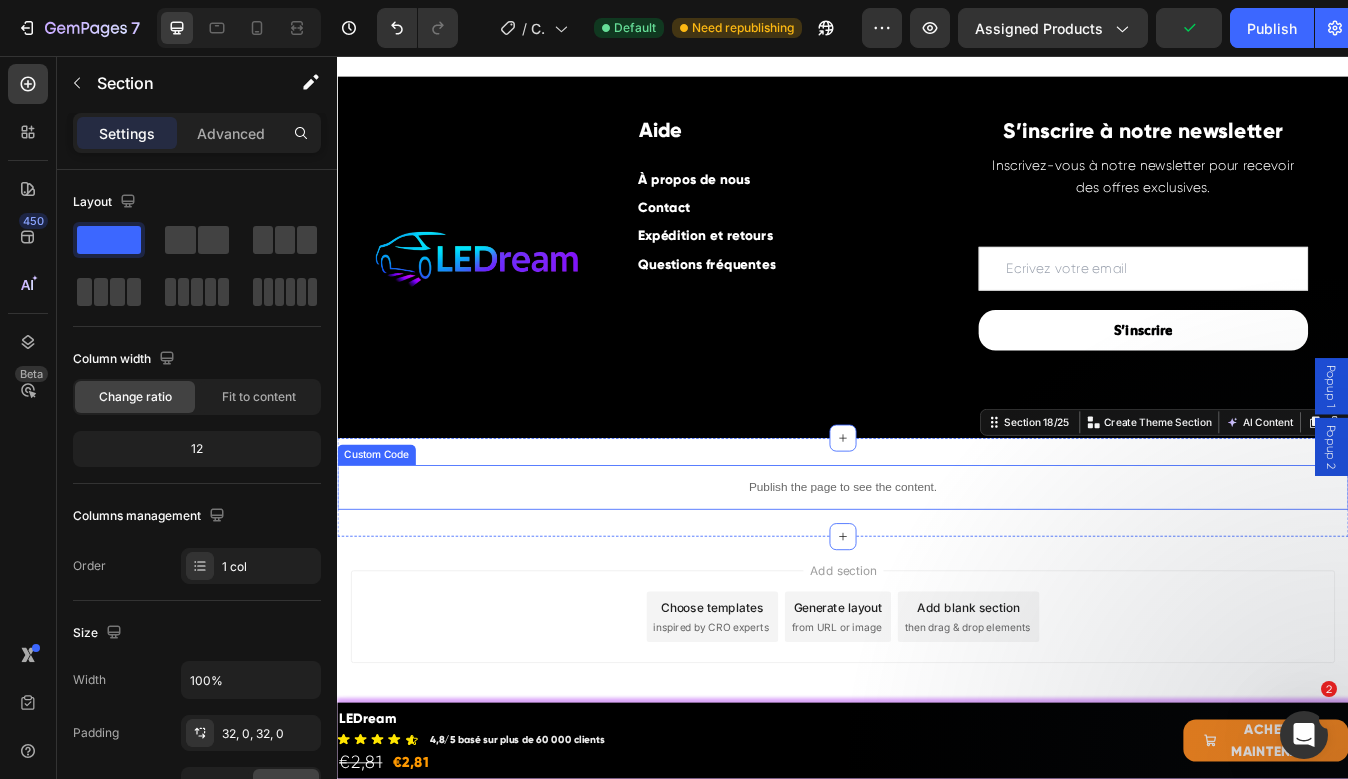 click on "Publish the page to see the content." at bounding box center (937, 568) 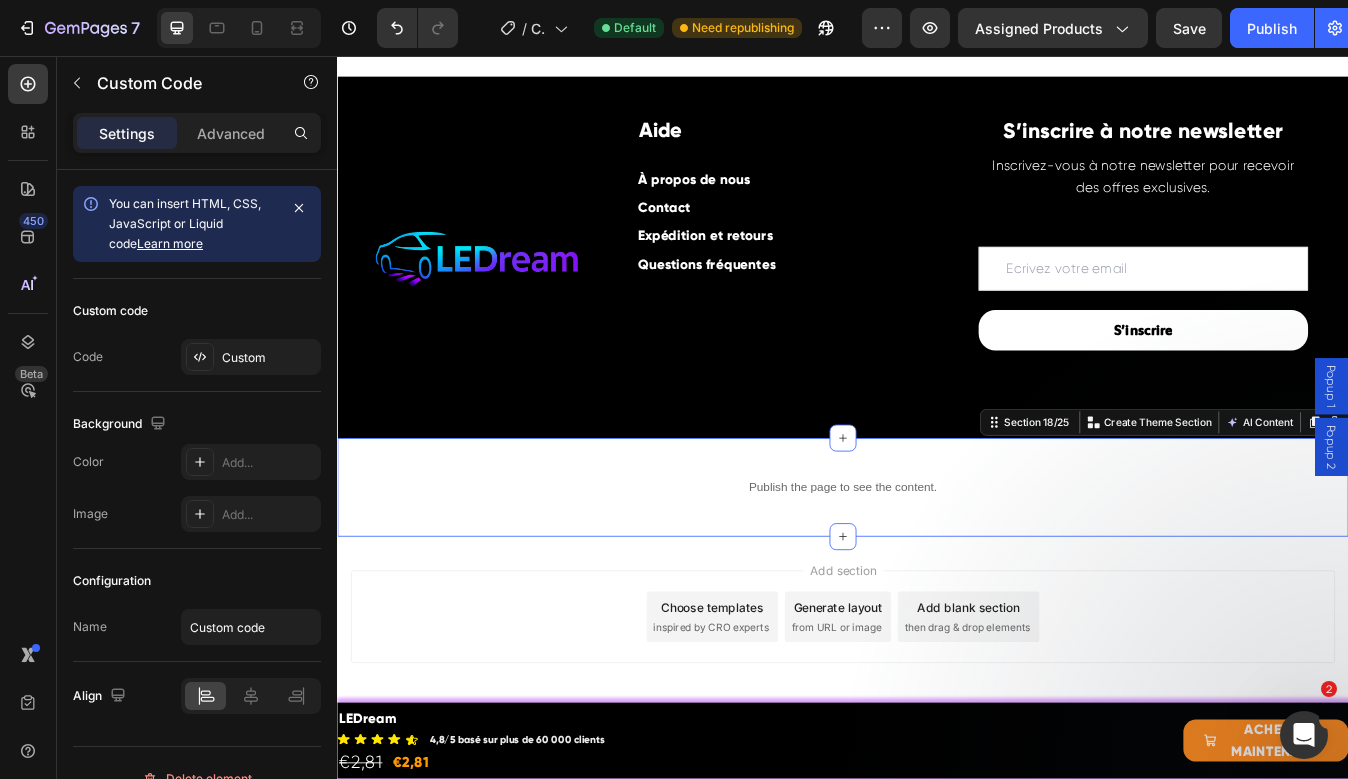 click on "Publish the page to see the content.
Custom Code Section 18/25   You can create reusable sections Create Theme Section AI Content Write with GemAI What would you like to describe here? Tone and Voice Persuasive Product Projecteur LED Show more Generate" at bounding box center (937, 568) 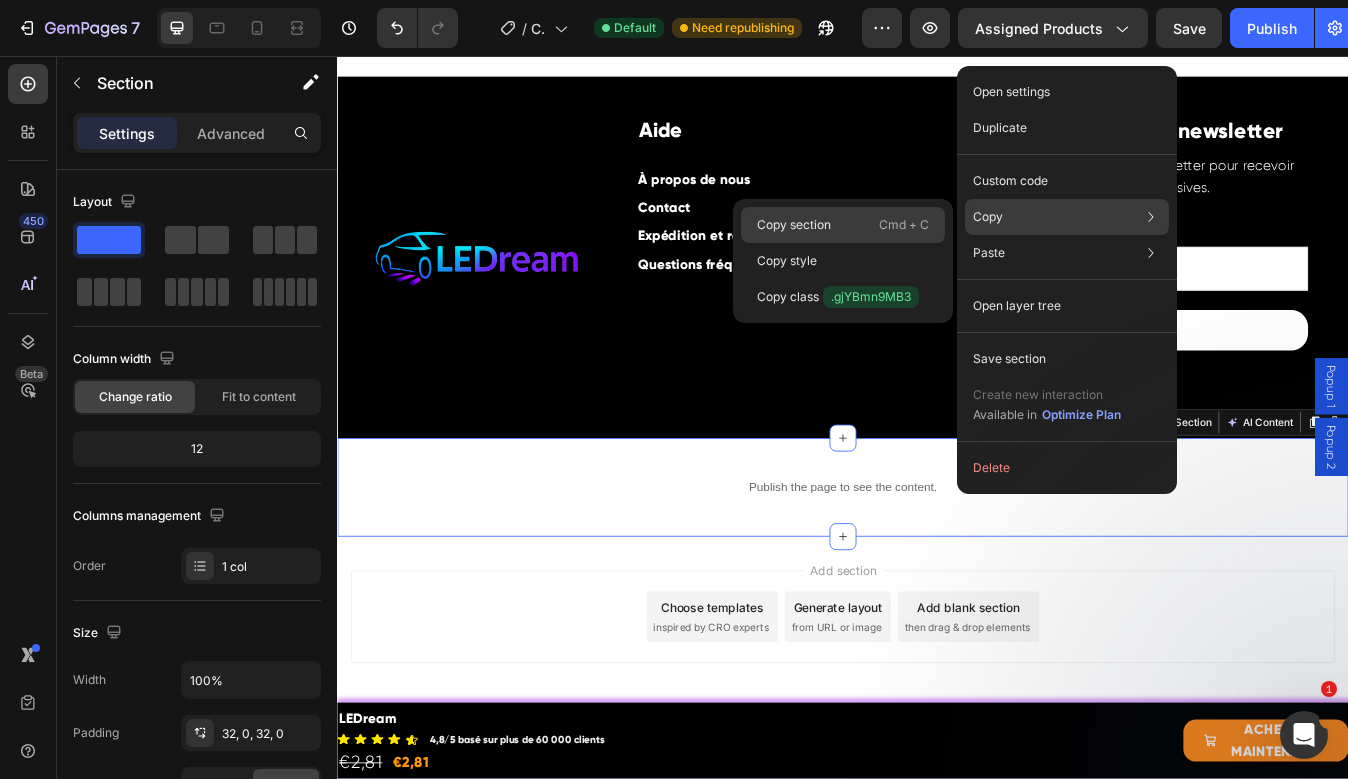 click on "Copy section  Cmd + C" 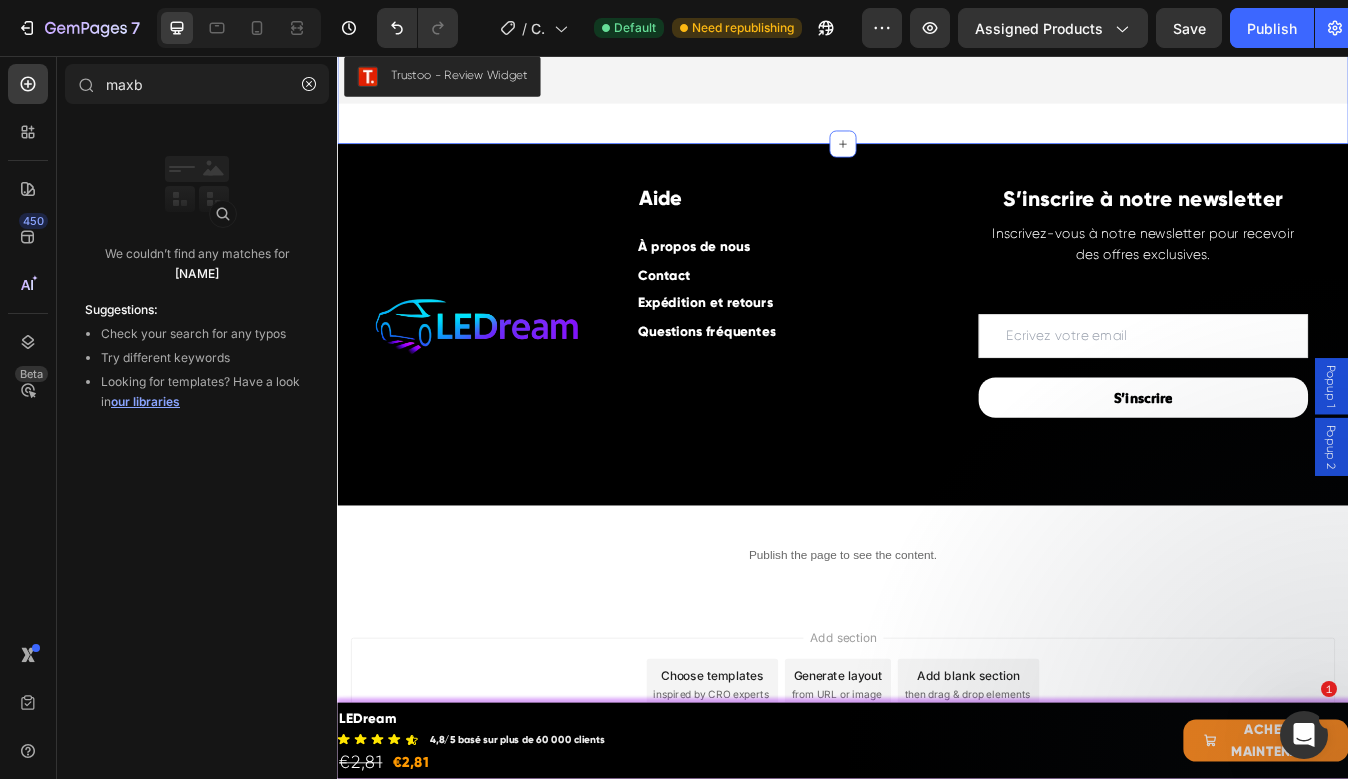 scroll, scrollTop: 8092, scrollLeft: 0, axis: vertical 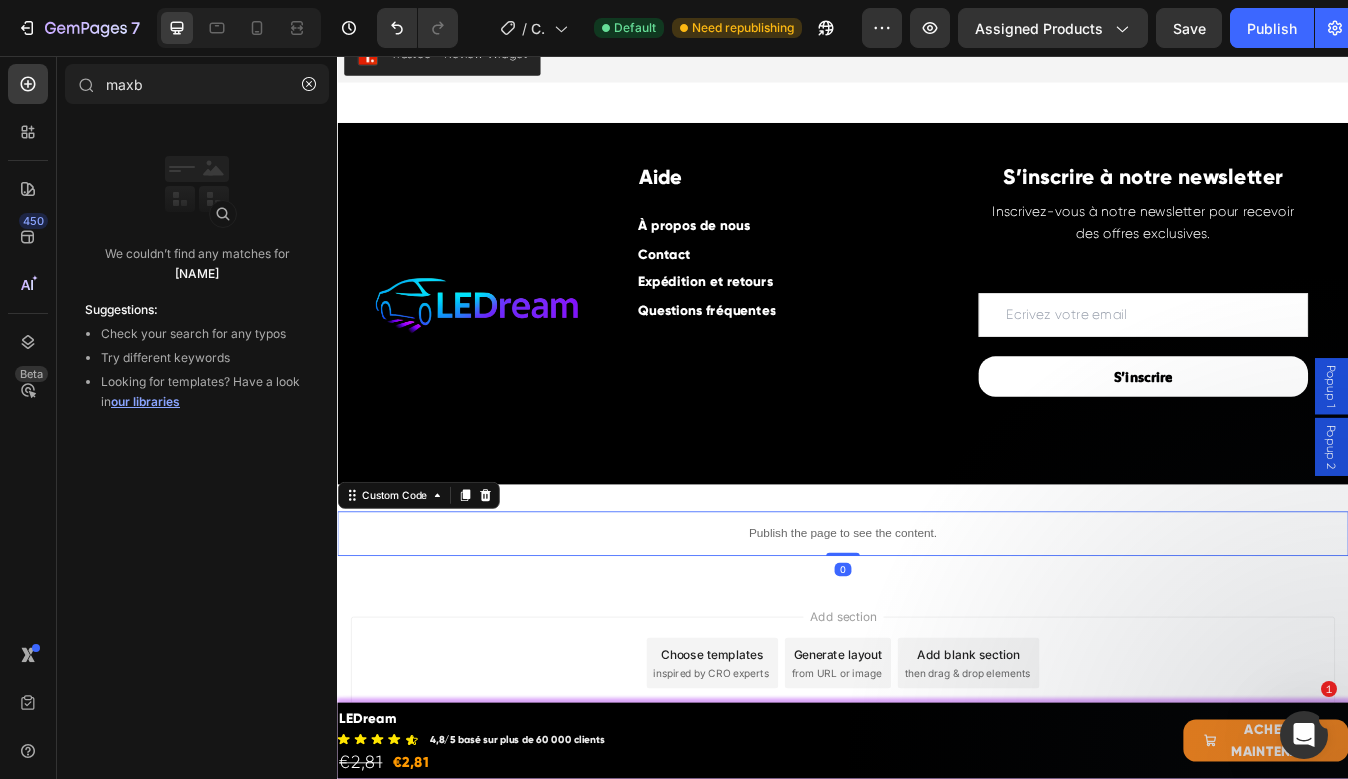 click on "Publish the page to see the content." at bounding box center (937, 623) 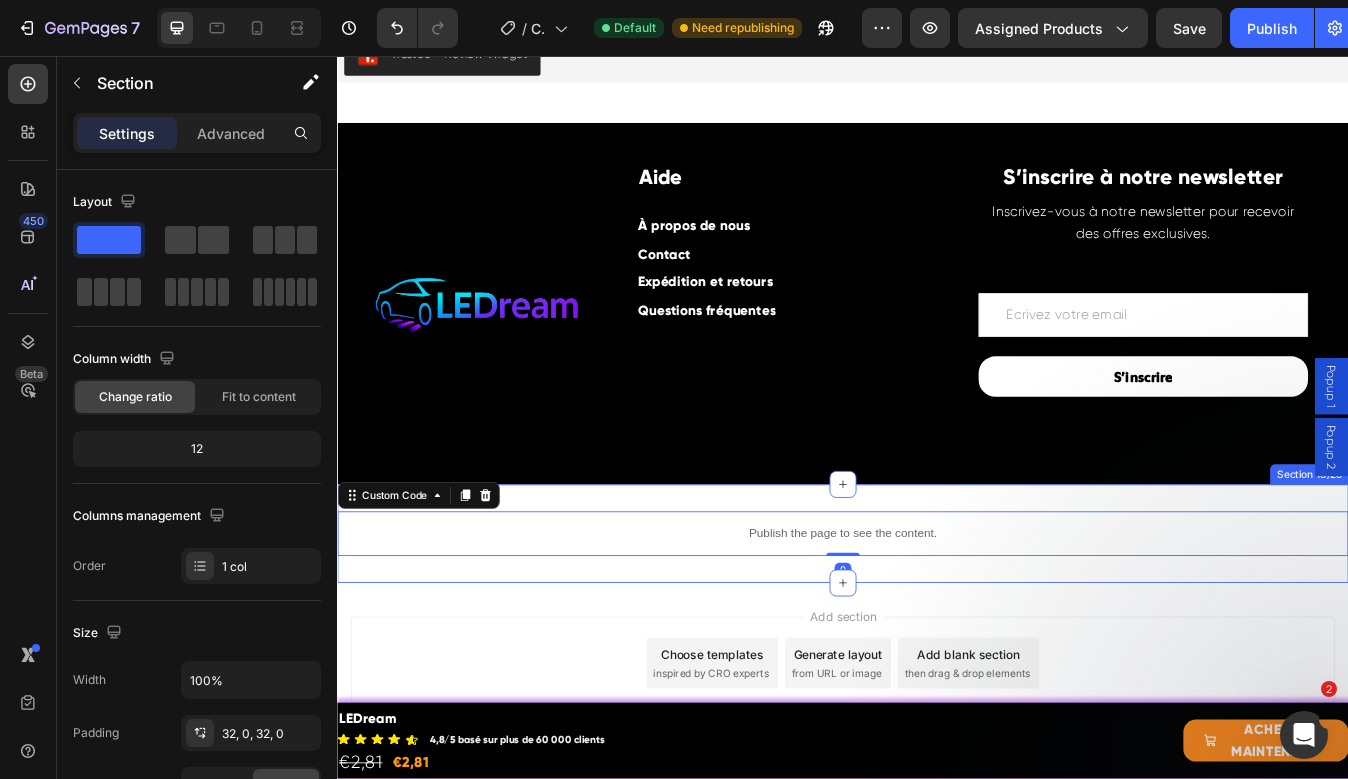 click on "Publish the page to see the content.
Custom Code   0 Section 18/25" at bounding box center (937, 623) 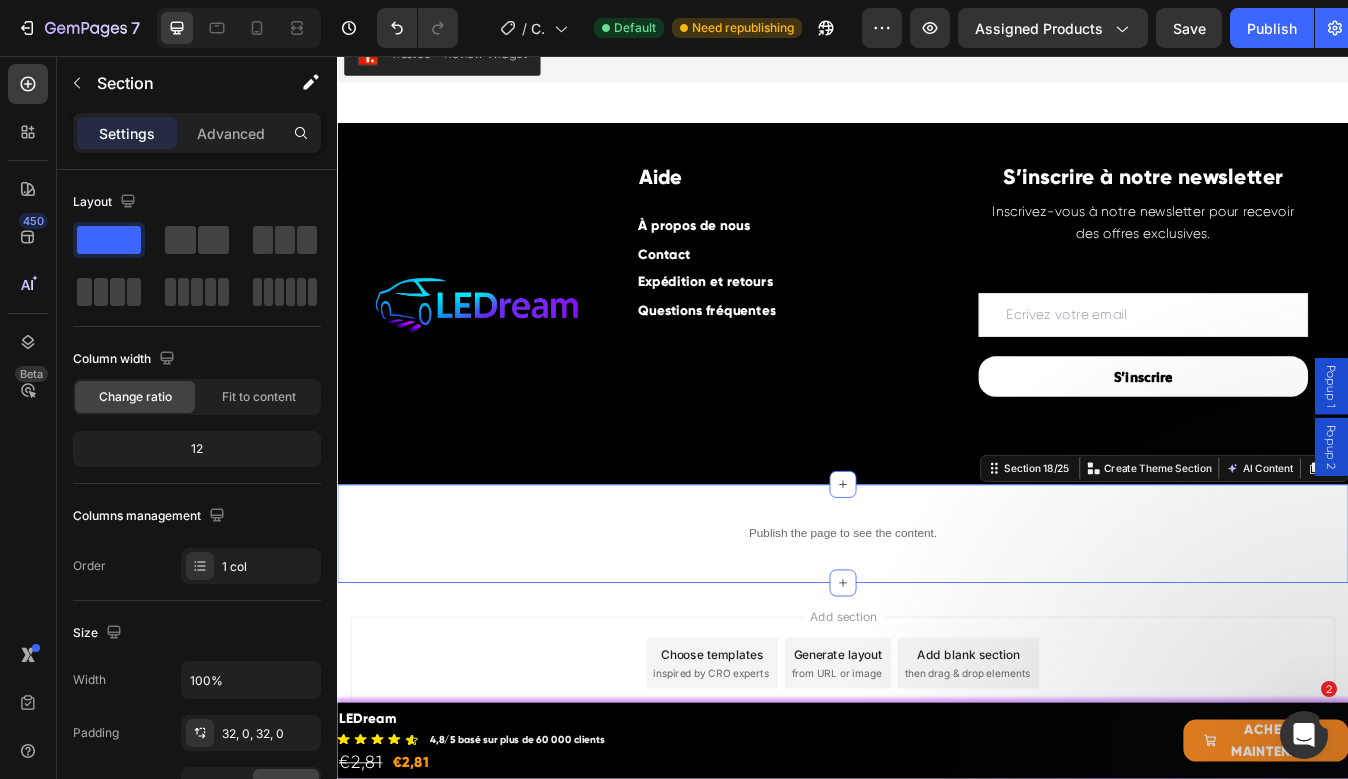 scroll, scrollTop: 8015, scrollLeft: 0, axis: vertical 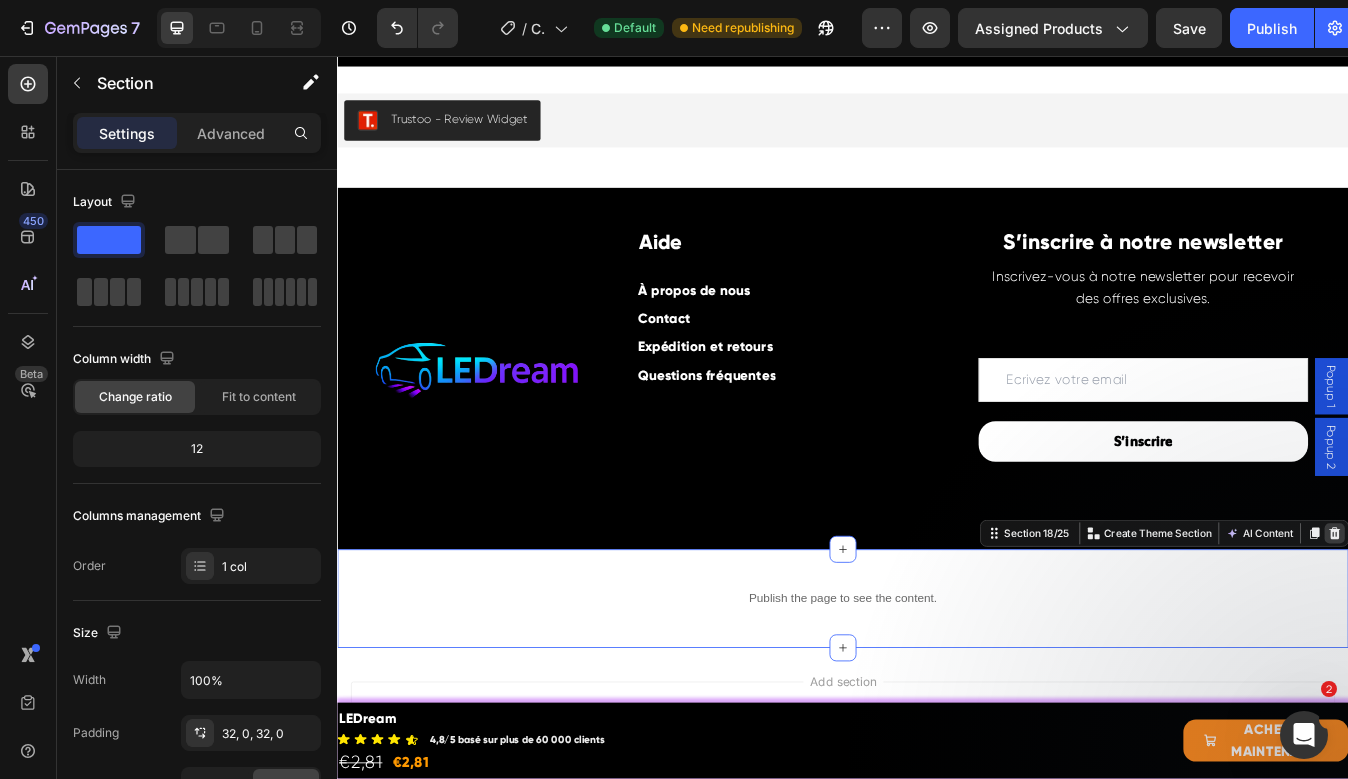 click 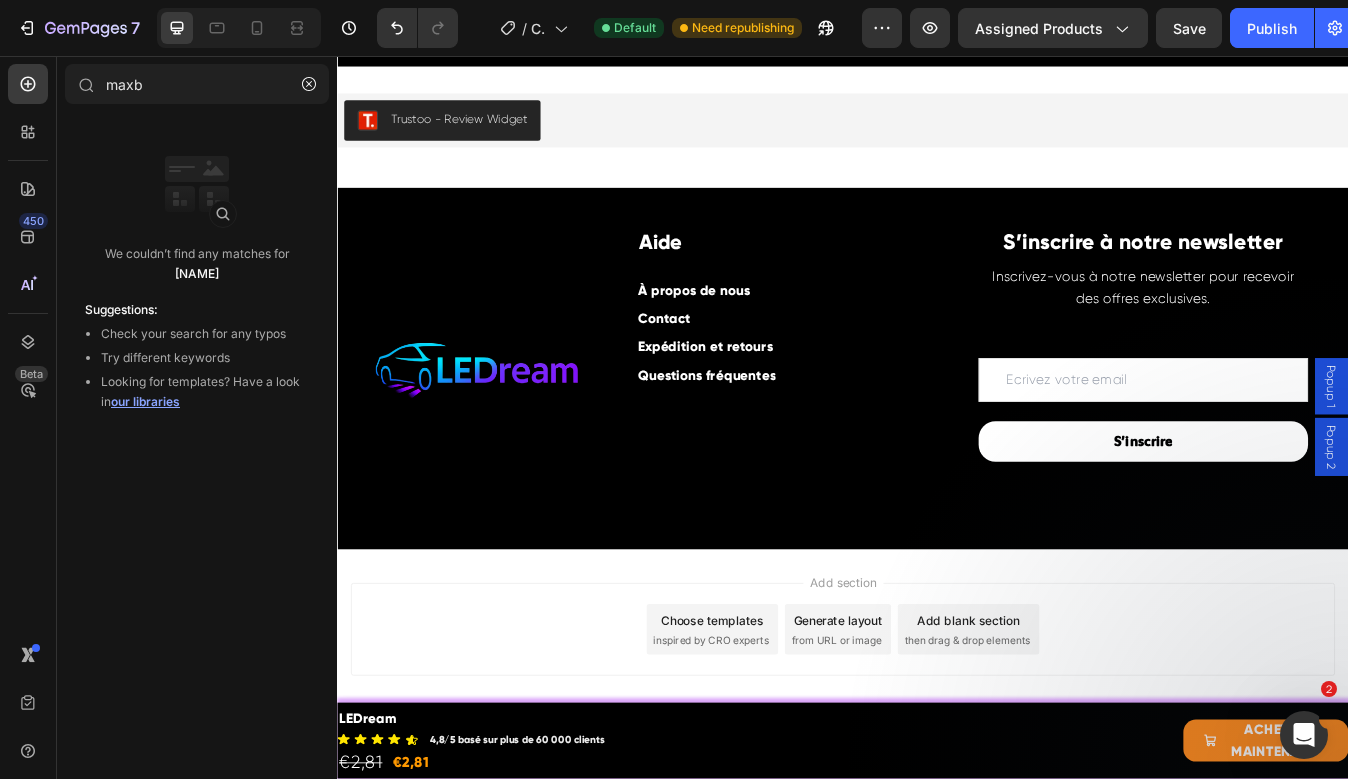scroll, scrollTop: 7950, scrollLeft: 0, axis: vertical 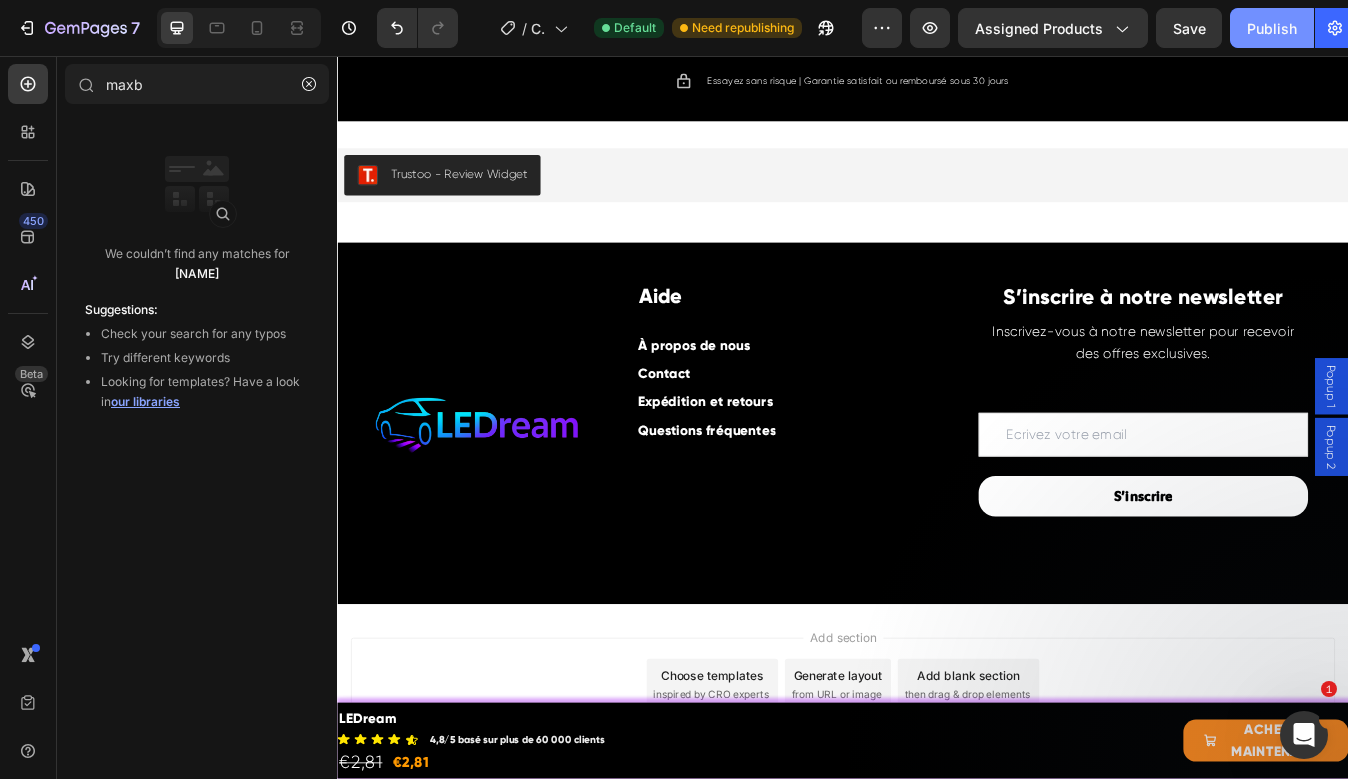 click on "Publish" 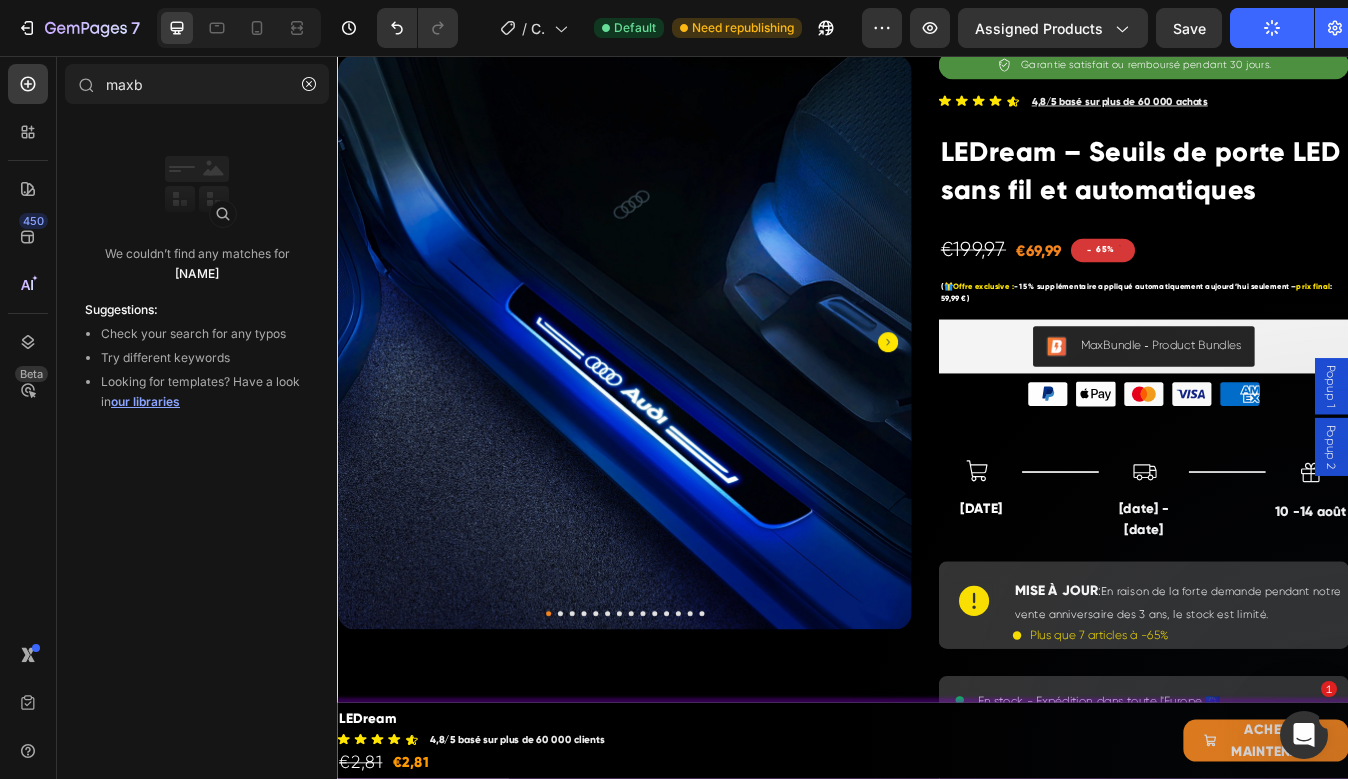 scroll, scrollTop: 238, scrollLeft: 0, axis: vertical 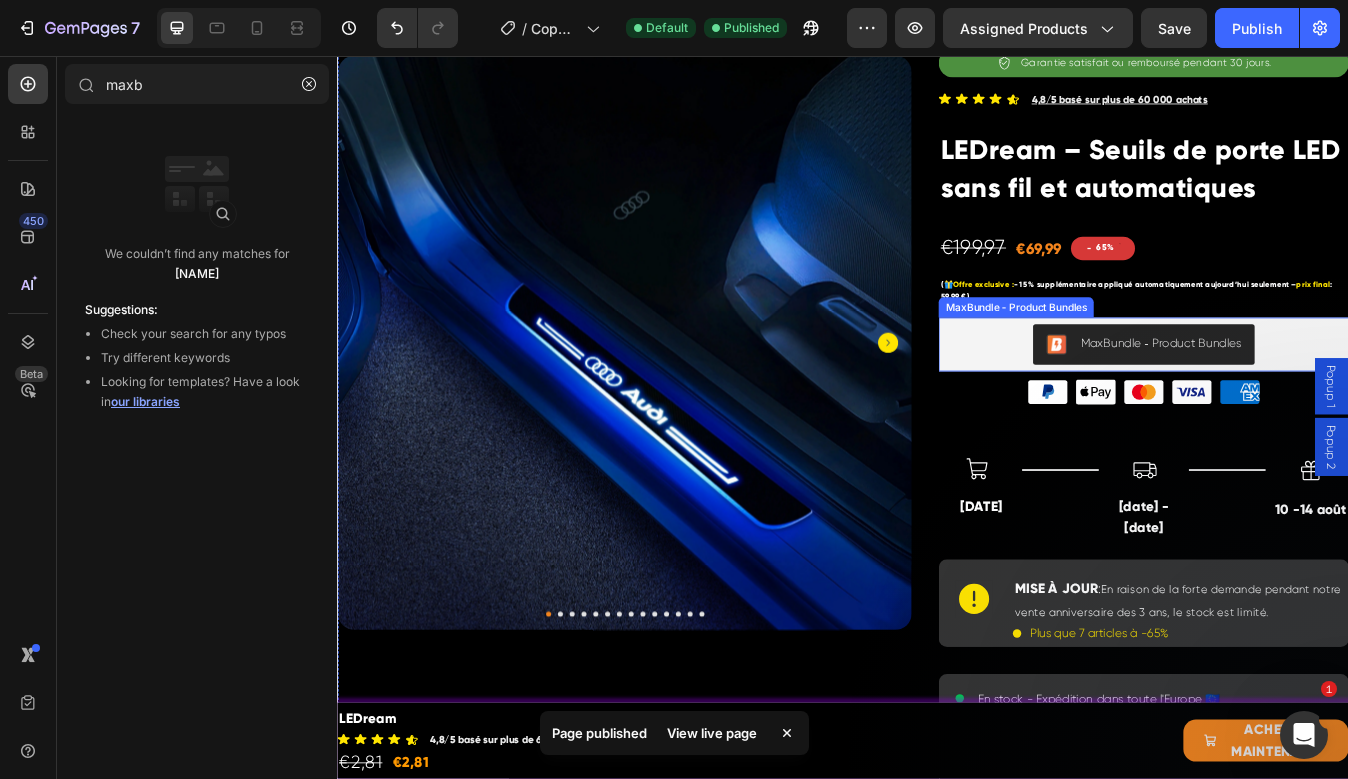 click on "MaxBundle ‑ Product Bundles" at bounding box center [1293, 399] 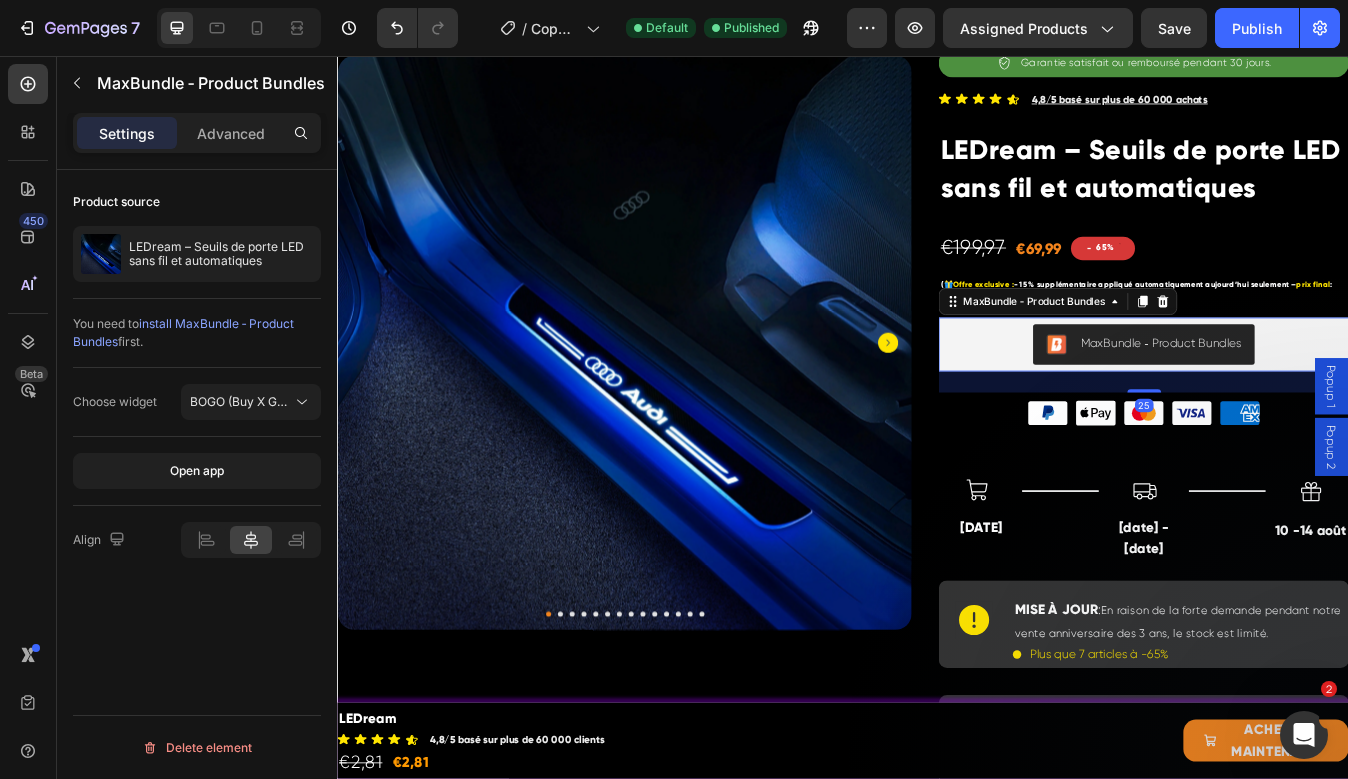 drag, startPoint x: 1308, startPoint y: 428, endPoint x: 1315, endPoint y: 453, distance: 25.96151 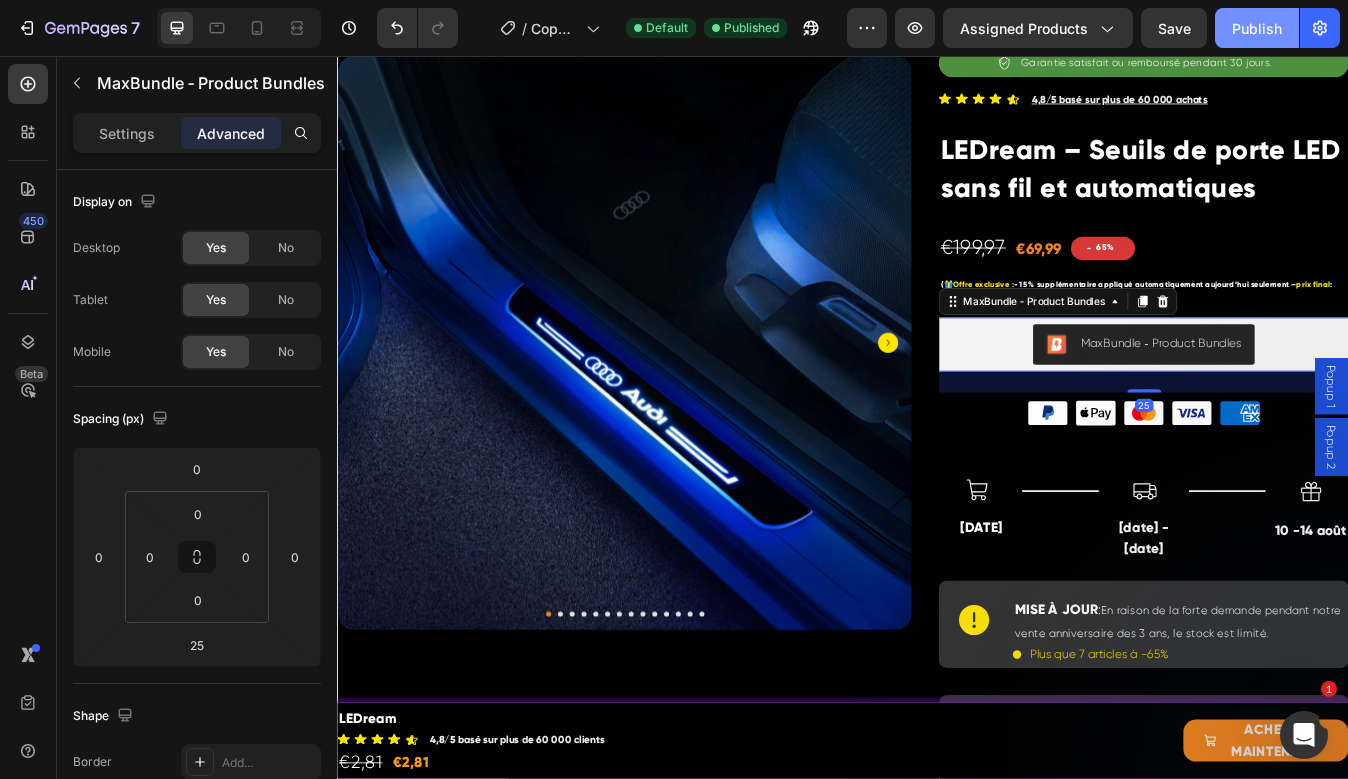 click on "Publish" 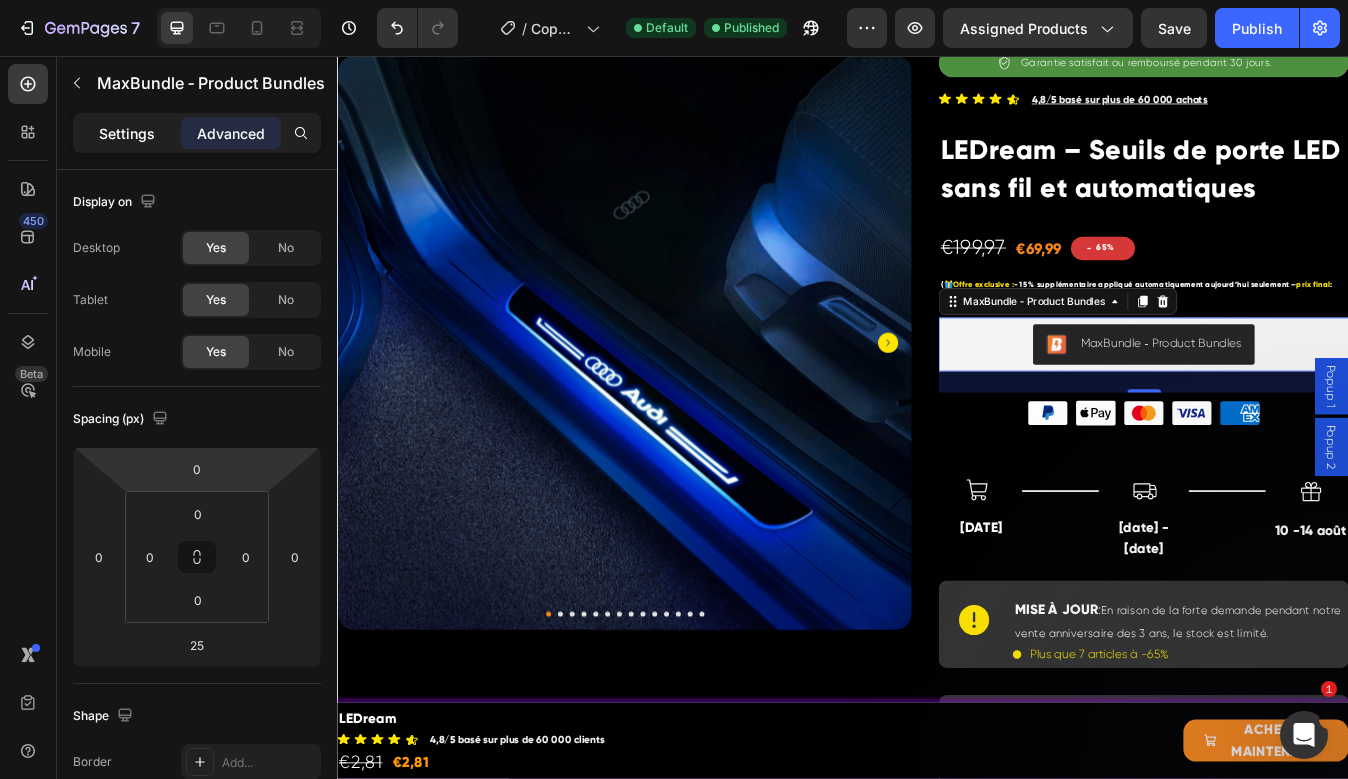 click on "Settings" 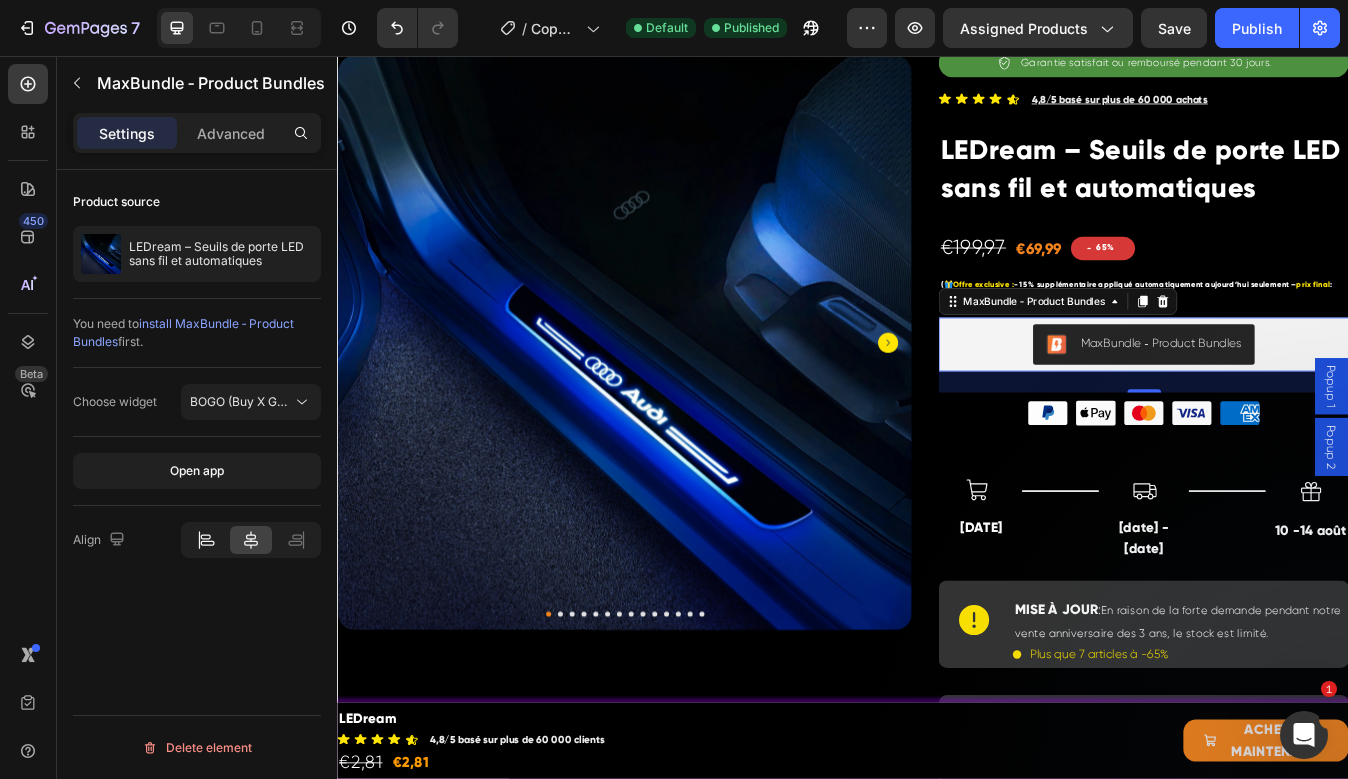 click 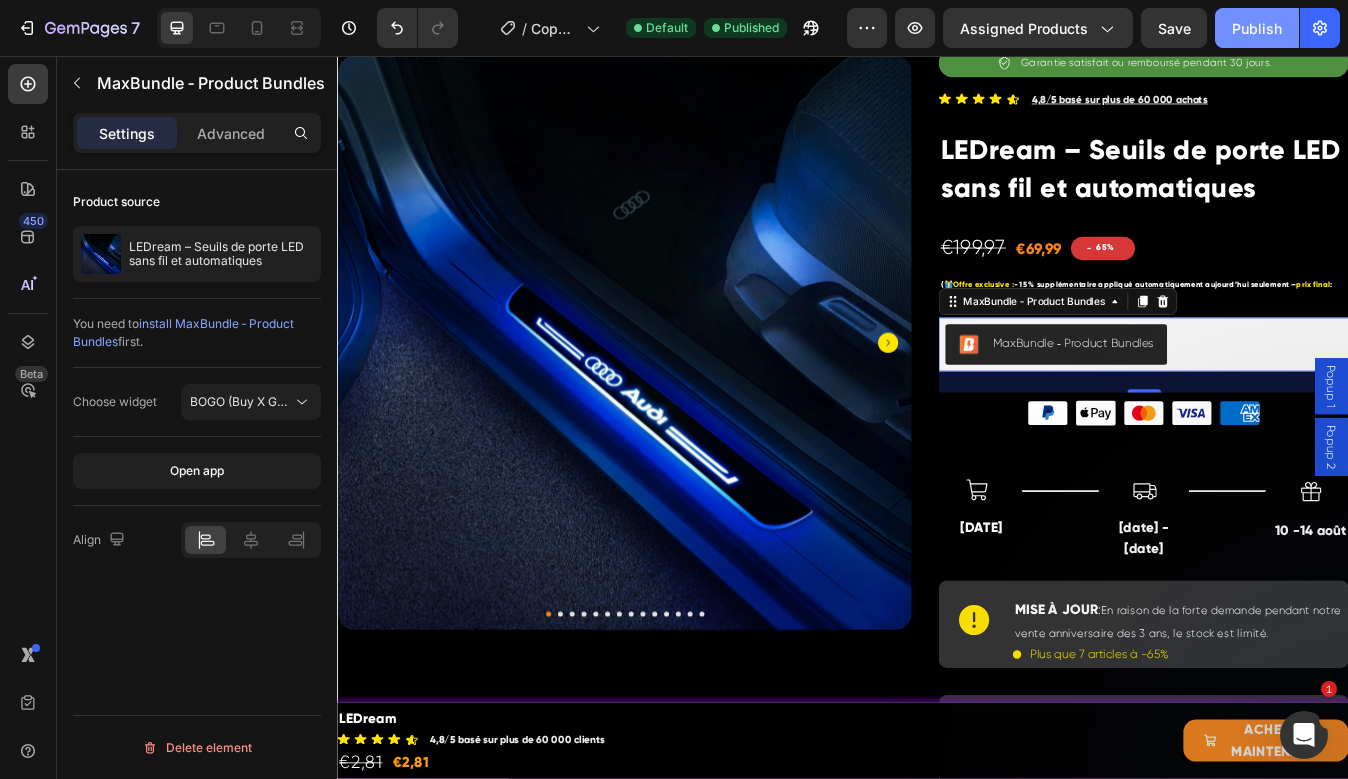 click on "Publish" 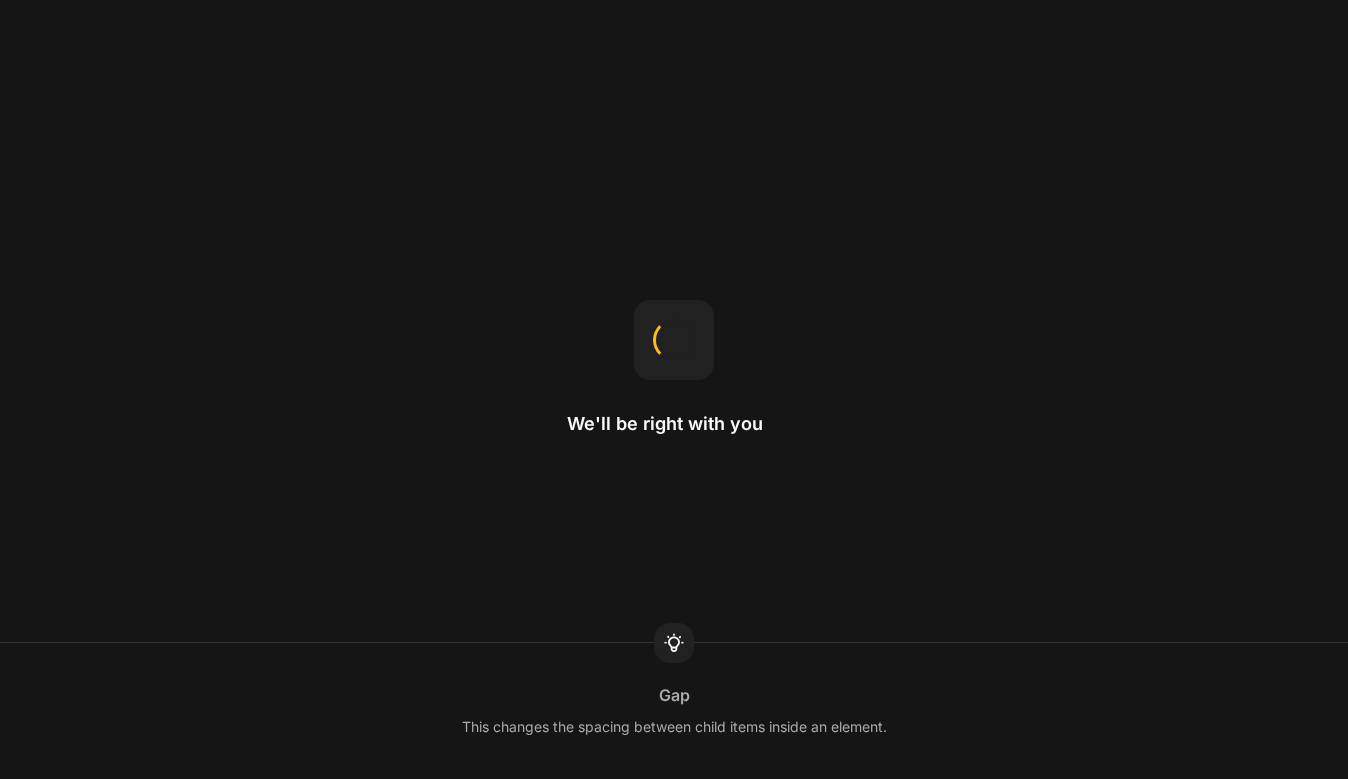 scroll, scrollTop: 0, scrollLeft: 0, axis: both 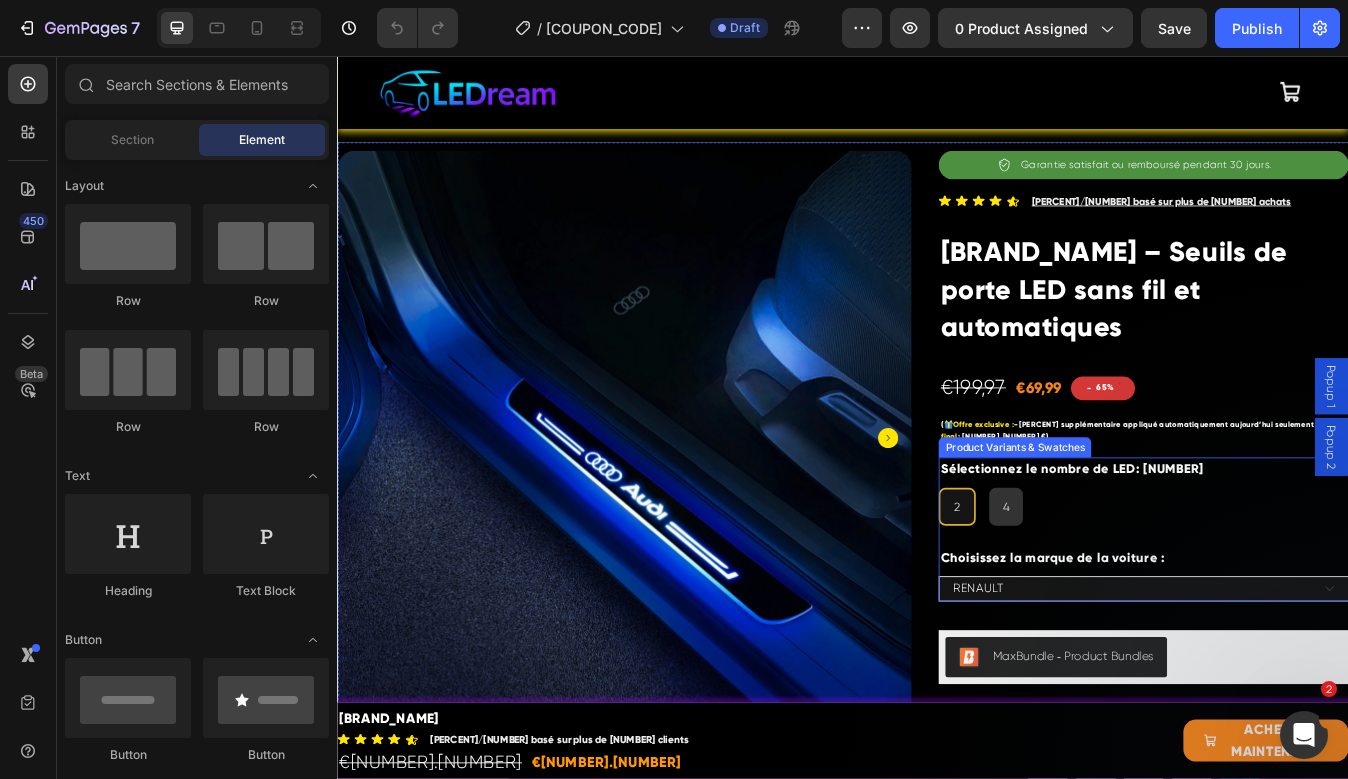 click on "2" at bounding box center [1071, 591] 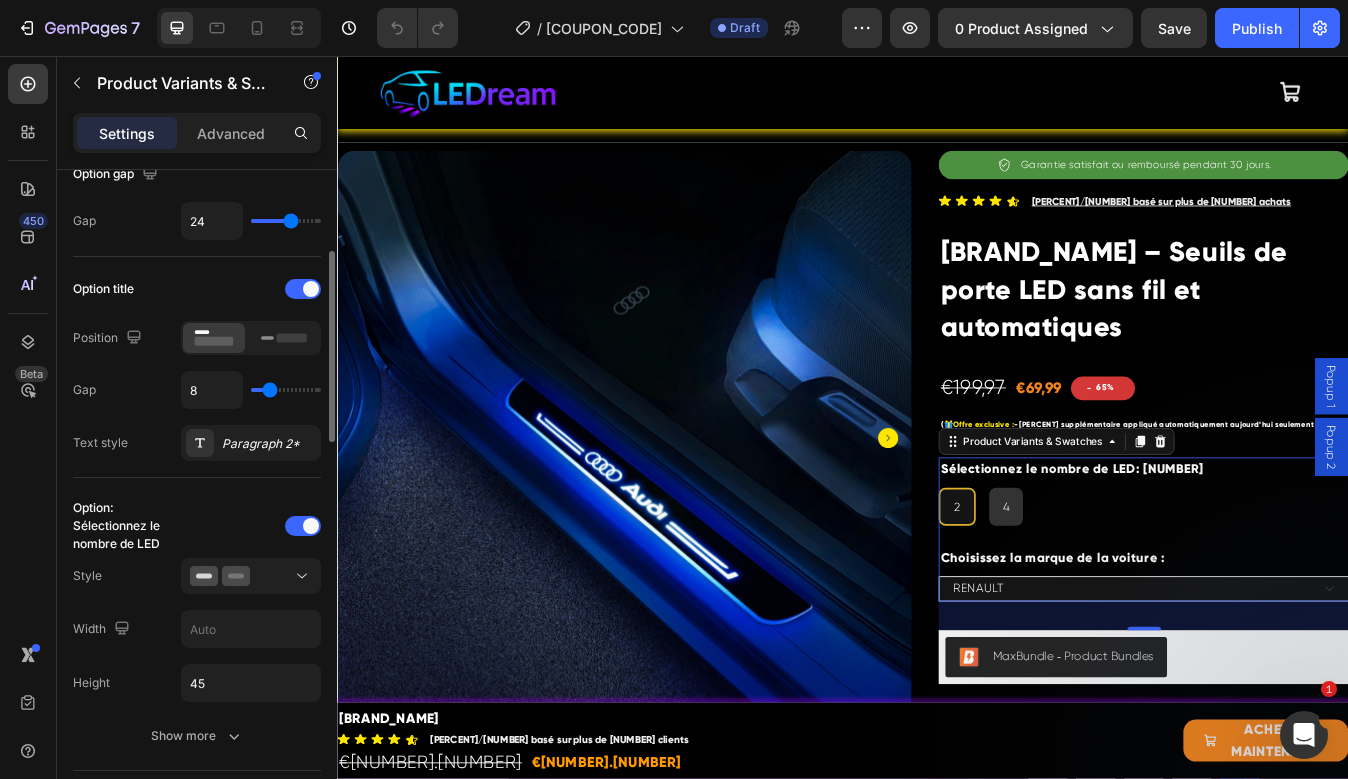 scroll, scrollTop: 294, scrollLeft: 0, axis: vertical 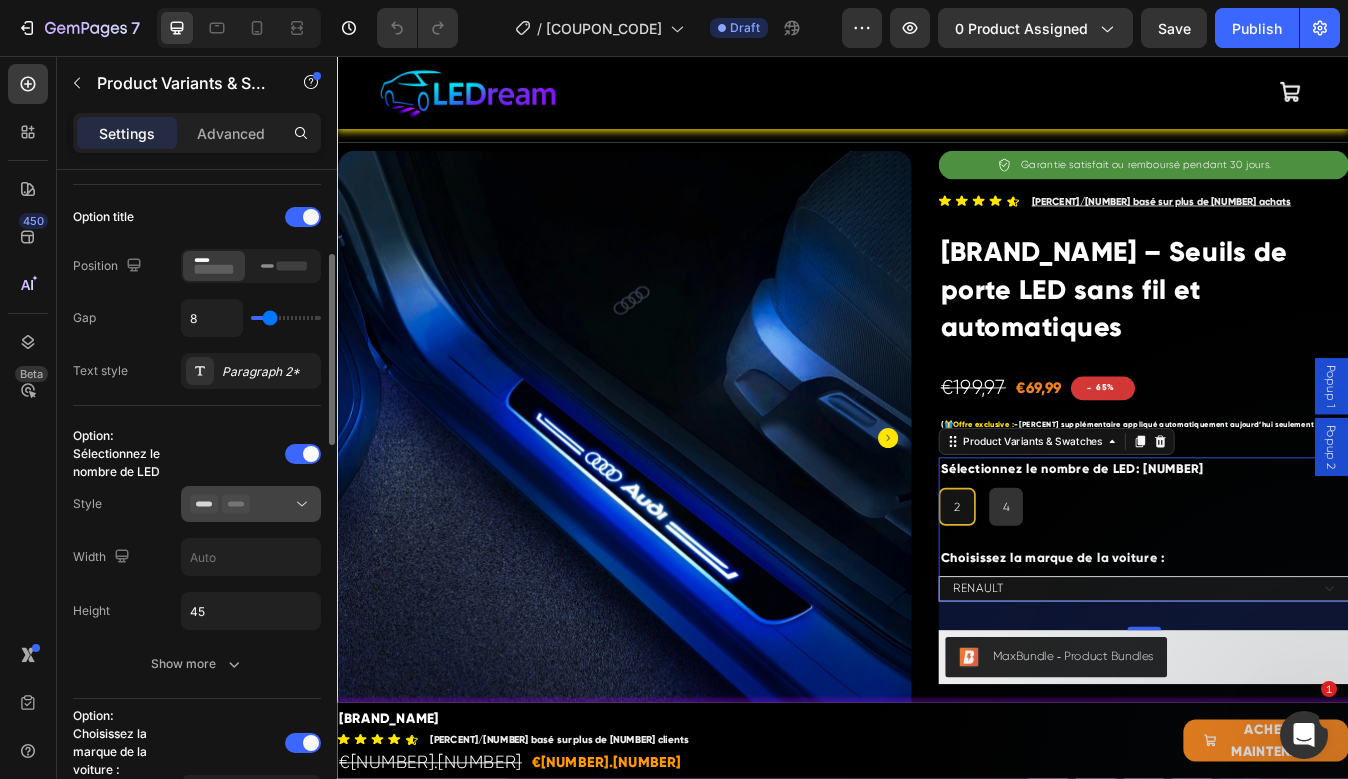 click at bounding box center [251, 504] 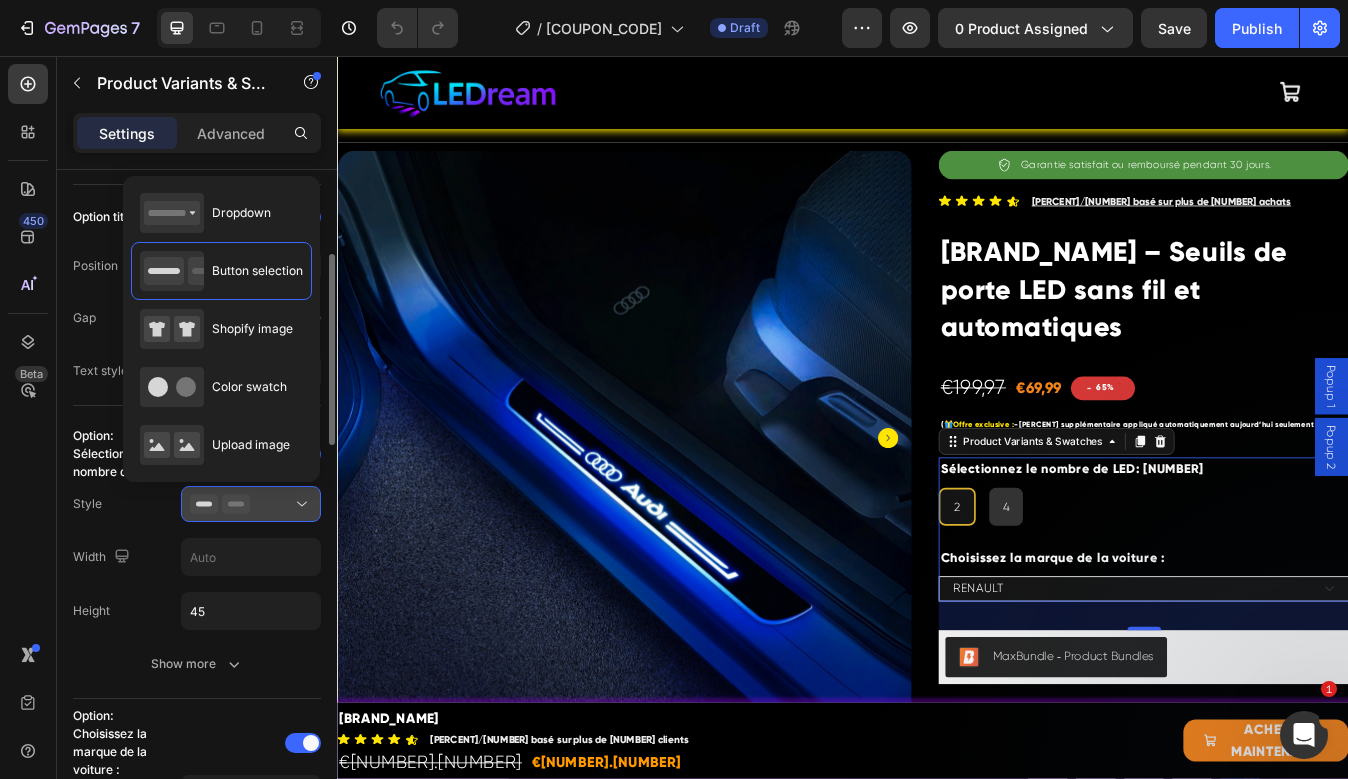click at bounding box center [251, 504] 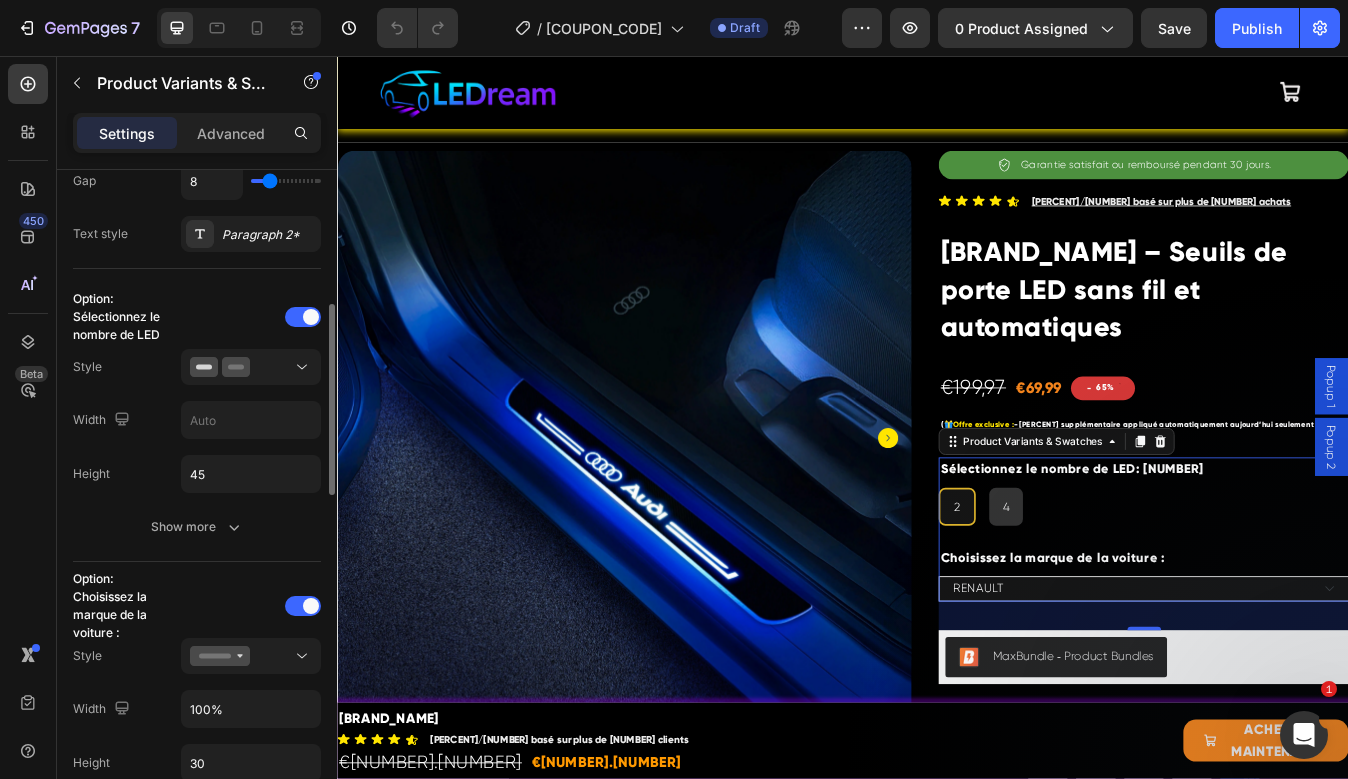 scroll, scrollTop: 443, scrollLeft: 0, axis: vertical 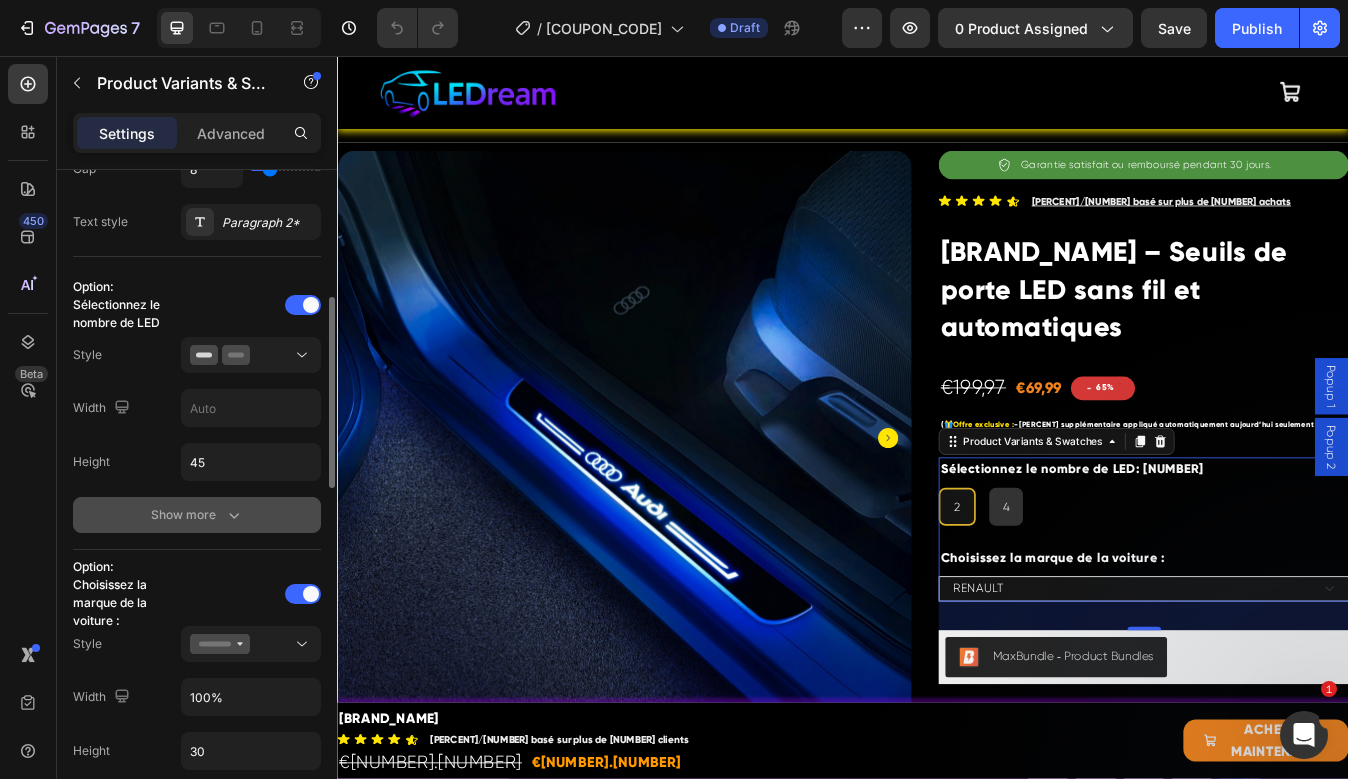 click 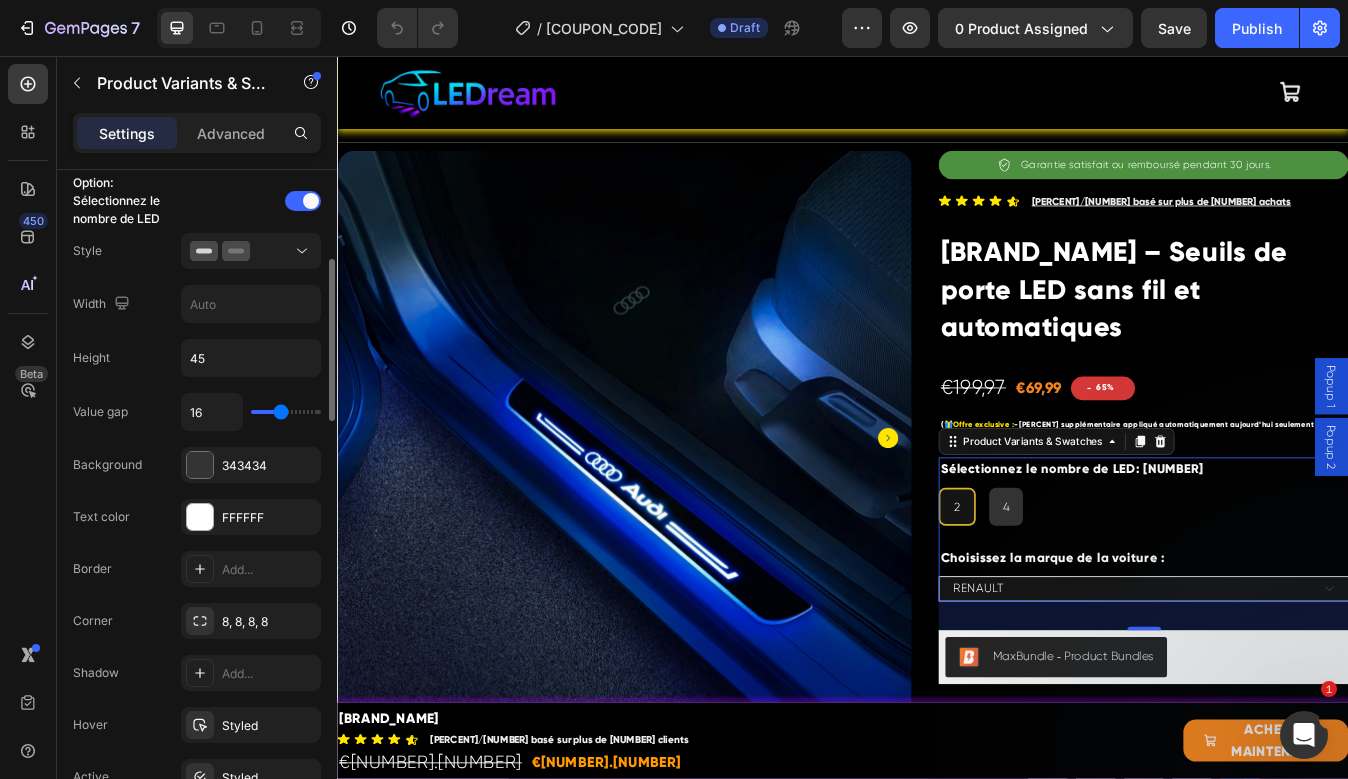 scroll, scrollTop: 549, scrollLeft: 0, axis: vertical 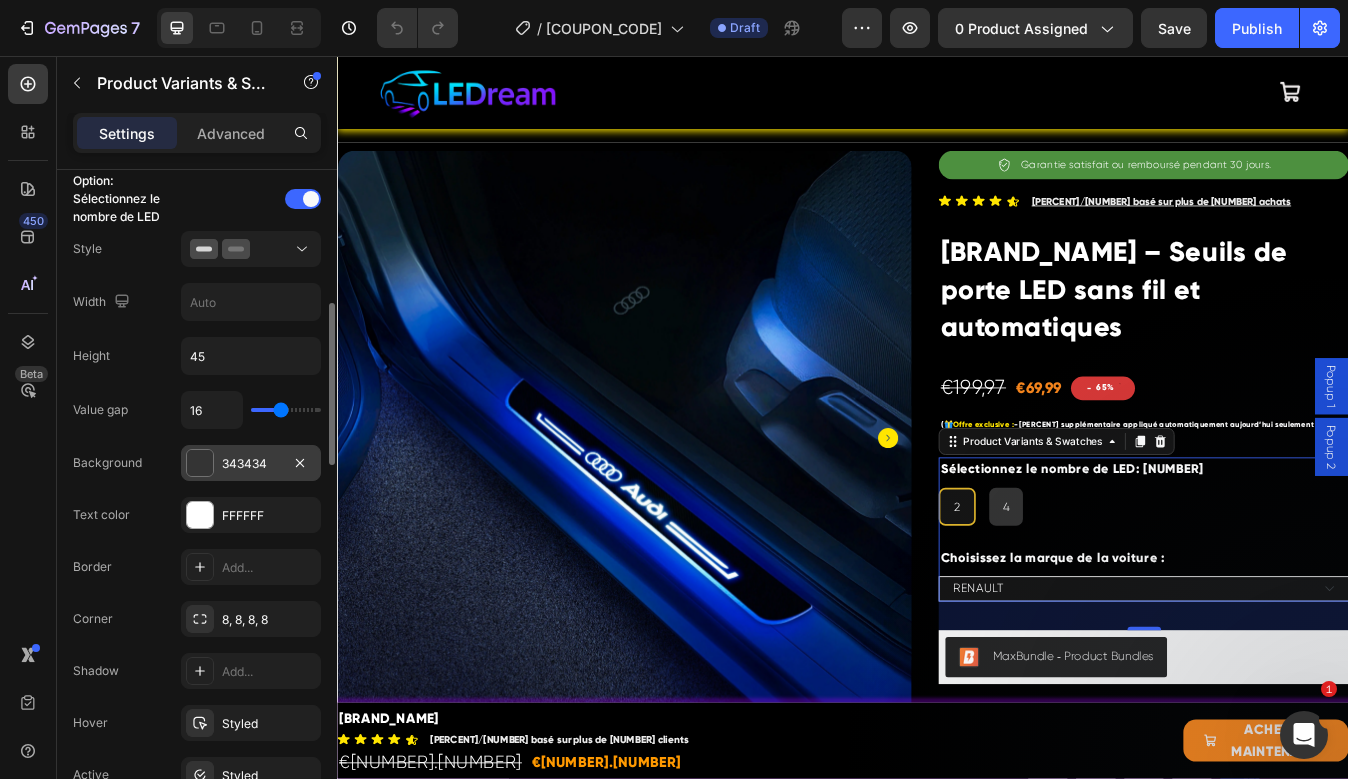 click on "343434" at bounding box center (251, 464) 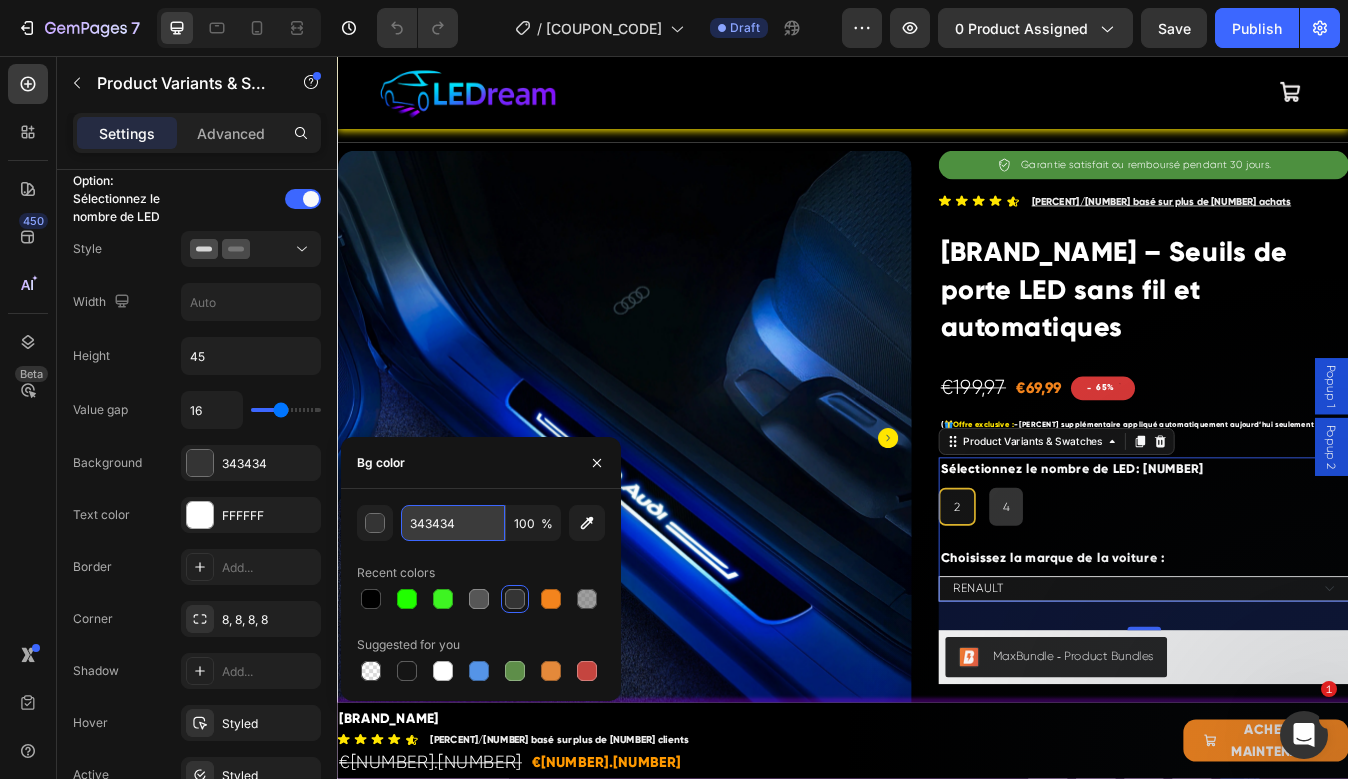 click on "343434" at bounding box center (453, 523) 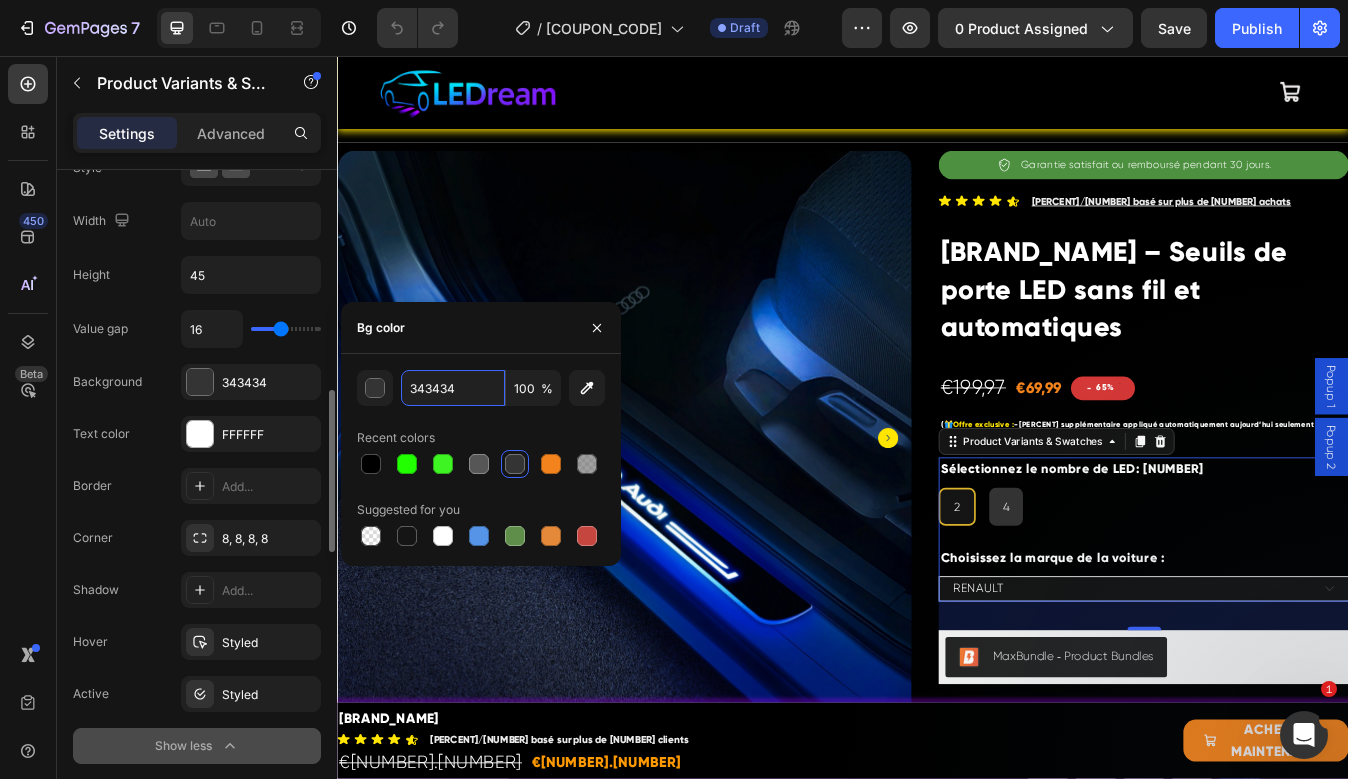 scroll, scrollTop: 703, scrollLeft: 0, axis: vertical 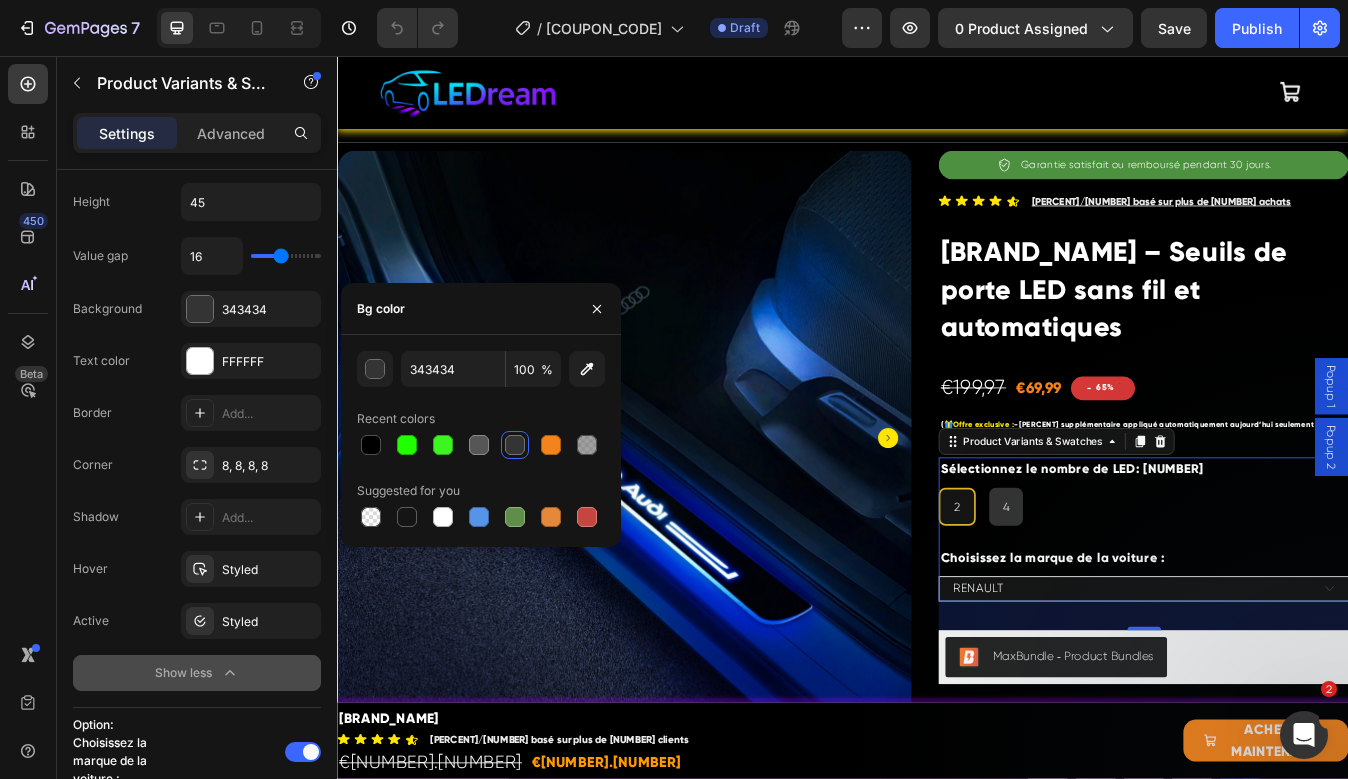 click on "2" at bounding box center [1071, 591] 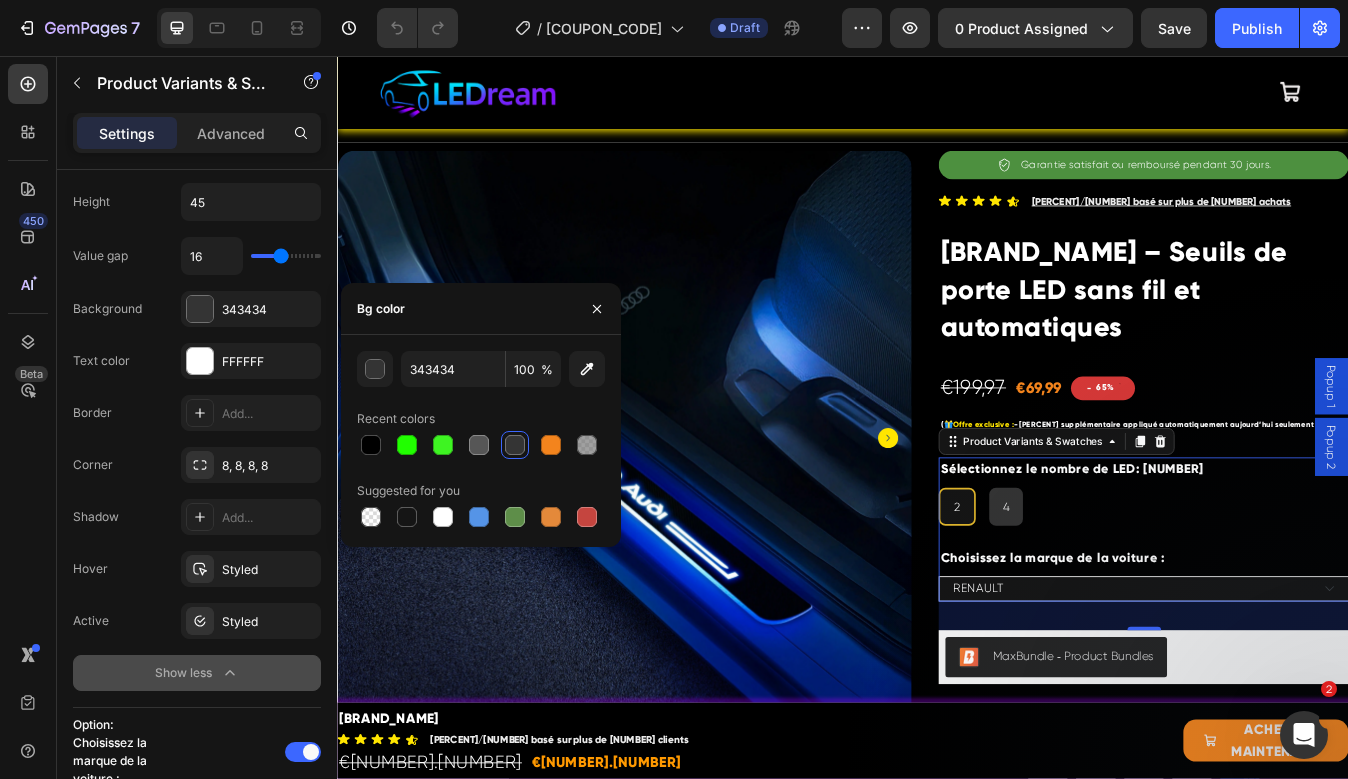 click on "4" at bounding box center [1130, 591] 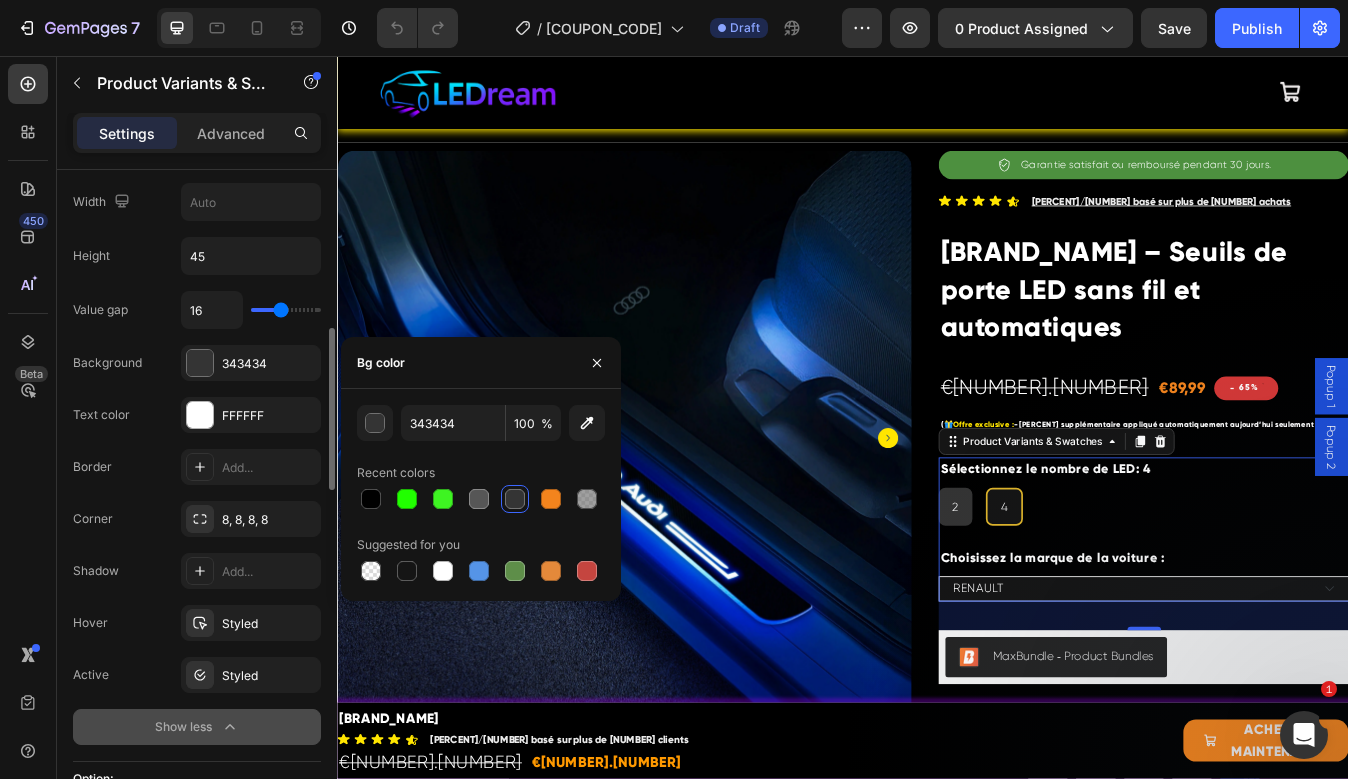 scroll, scrollTop: 688, scrollLeft: 0, axis: vertical 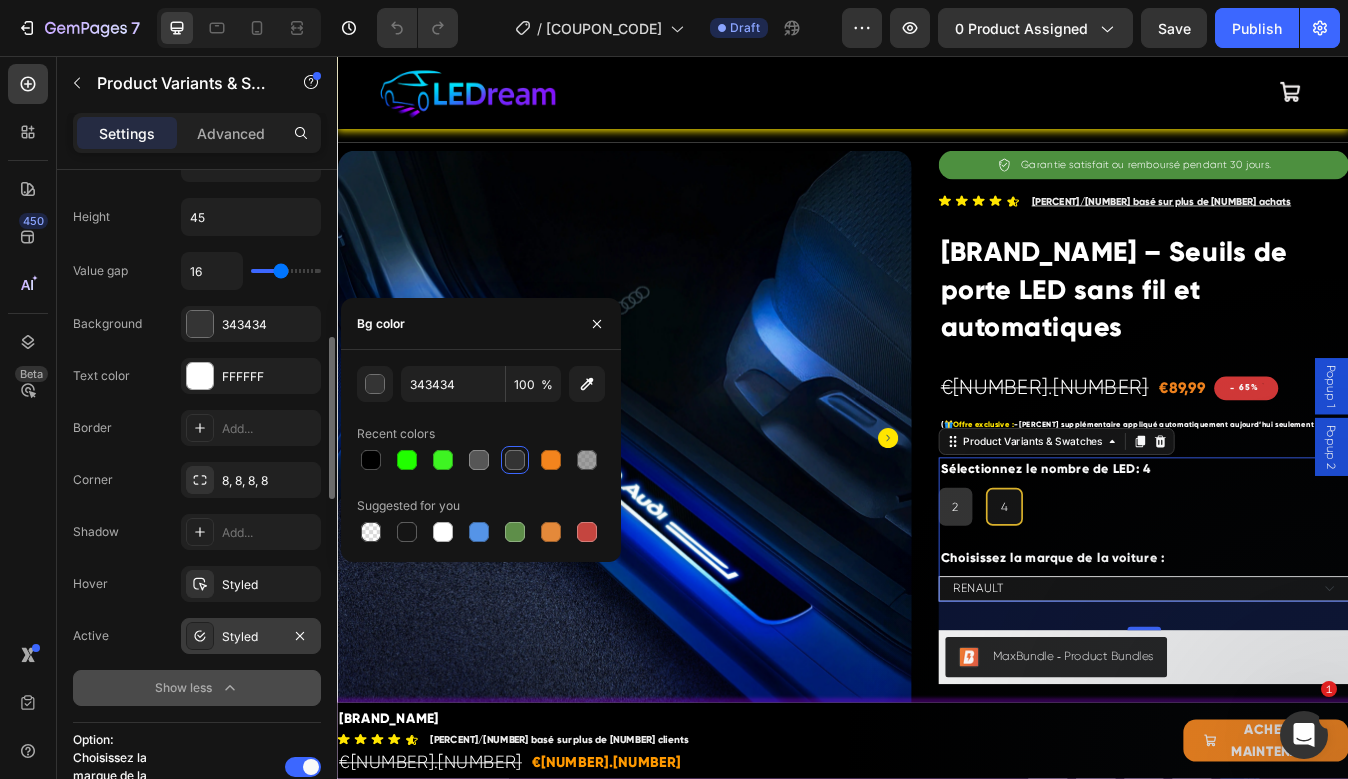click on "Styled" at bounding box center [251, 637] 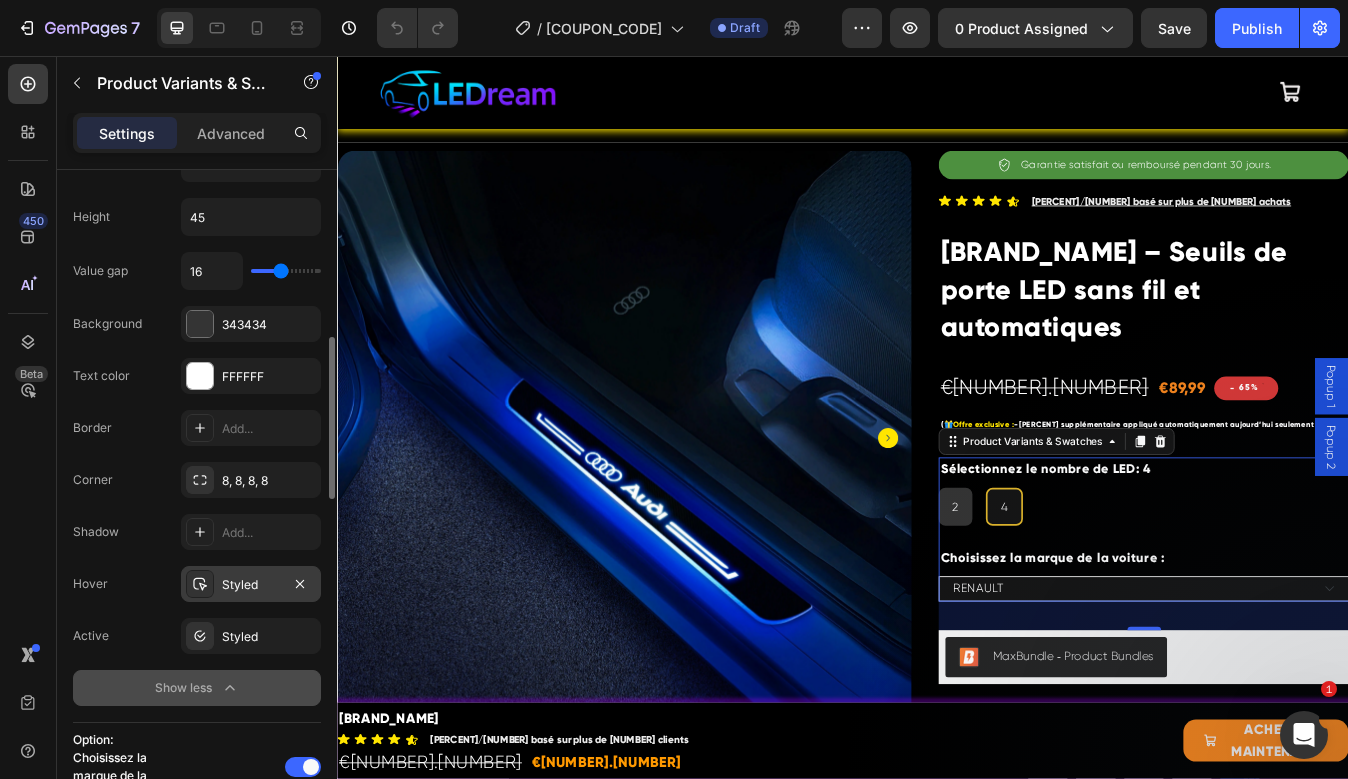 click on "Styled" at bounding box center [251, 585] 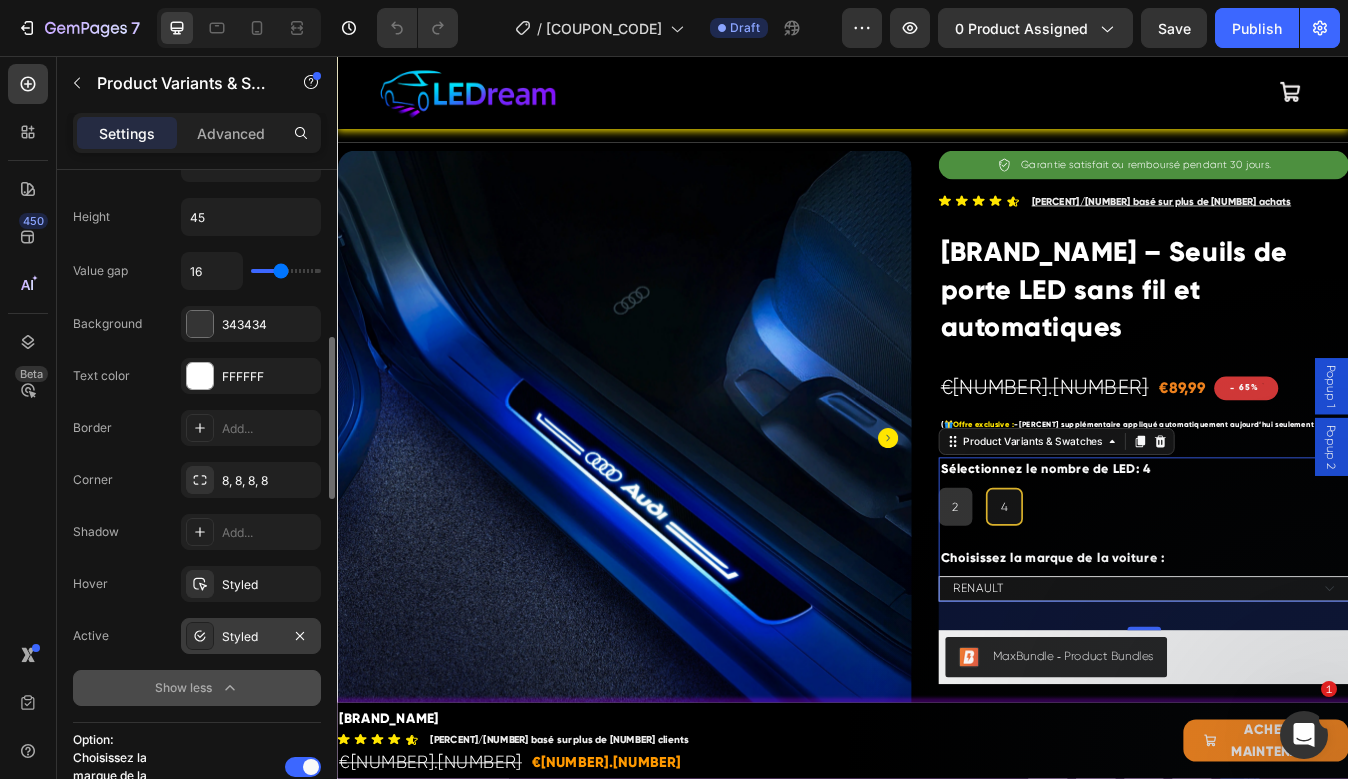 click on "Styled" at bounding box center (251, 637) 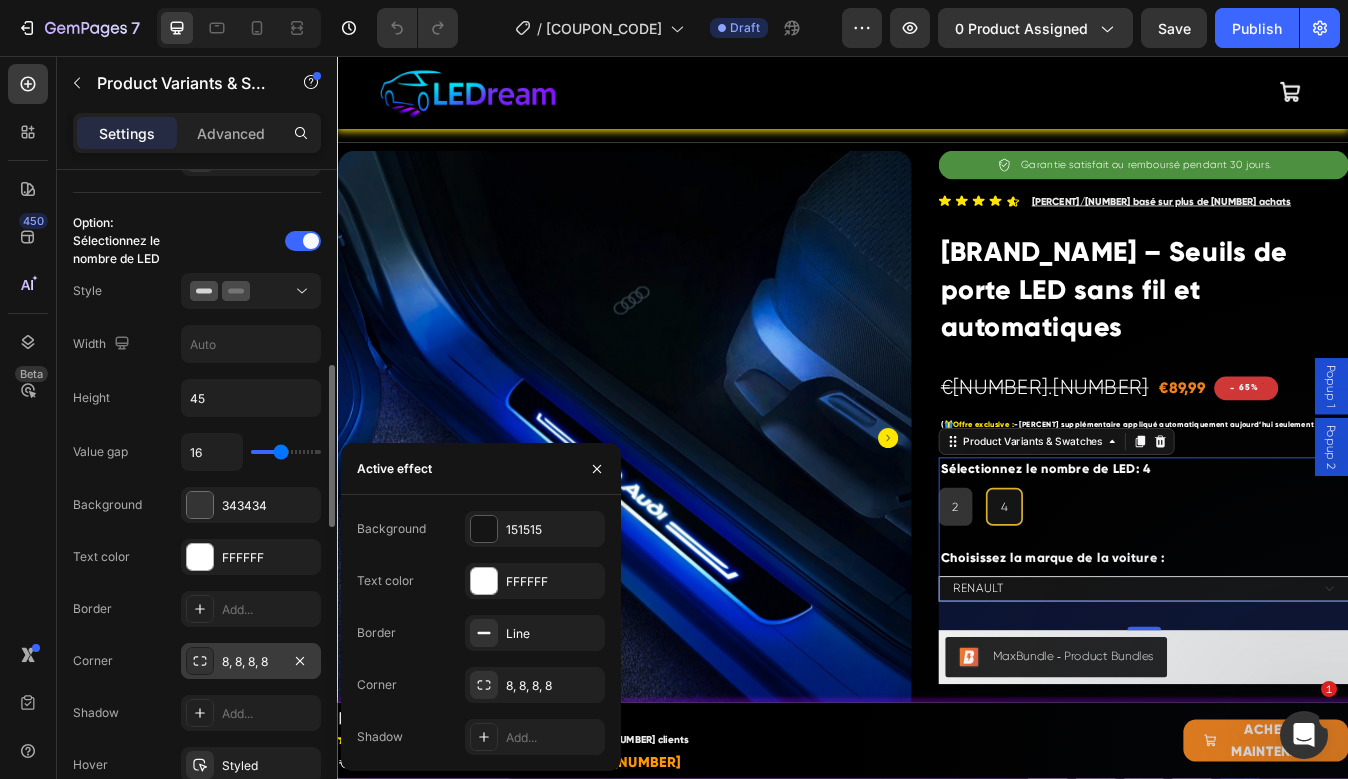 scroll, scrollTop: 565, scrollLeft: 0, axis: vertical 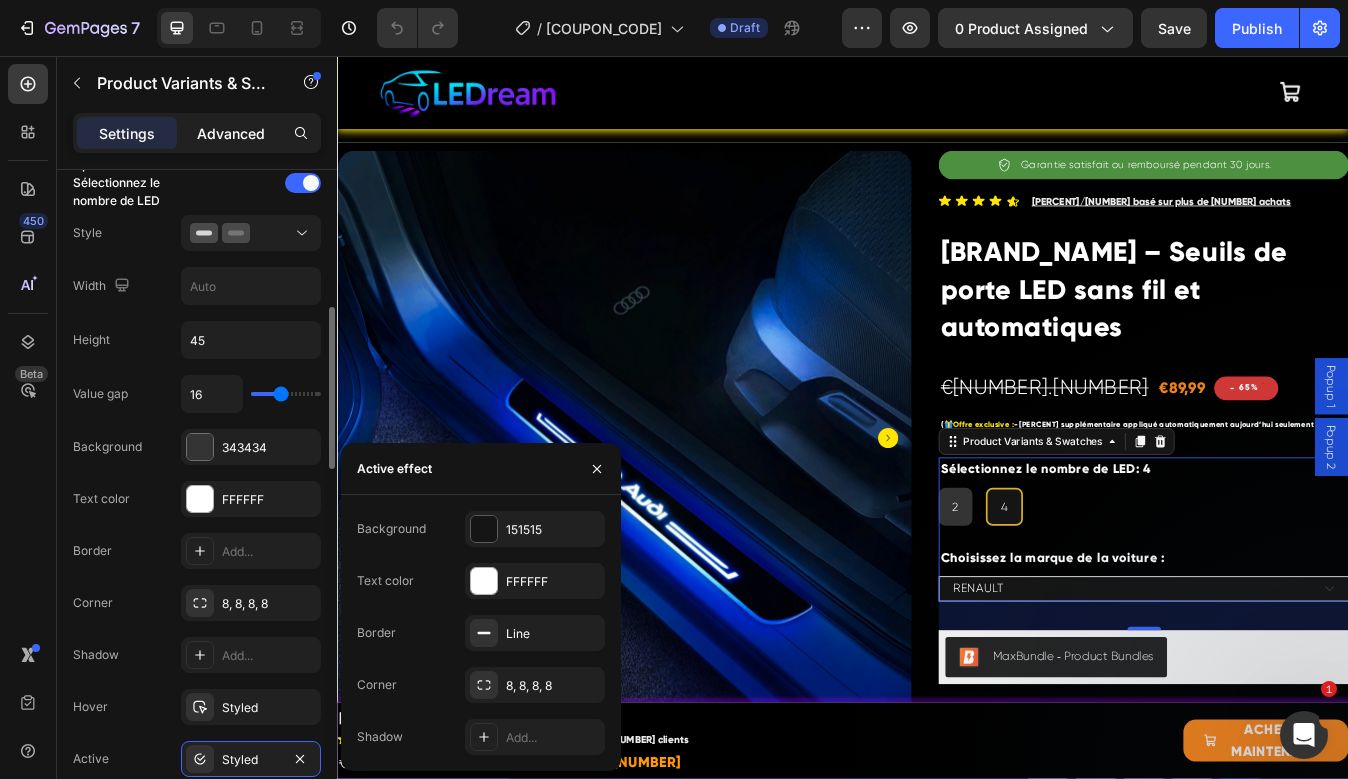 click on "Advanced" at bounding box center (231, 133) 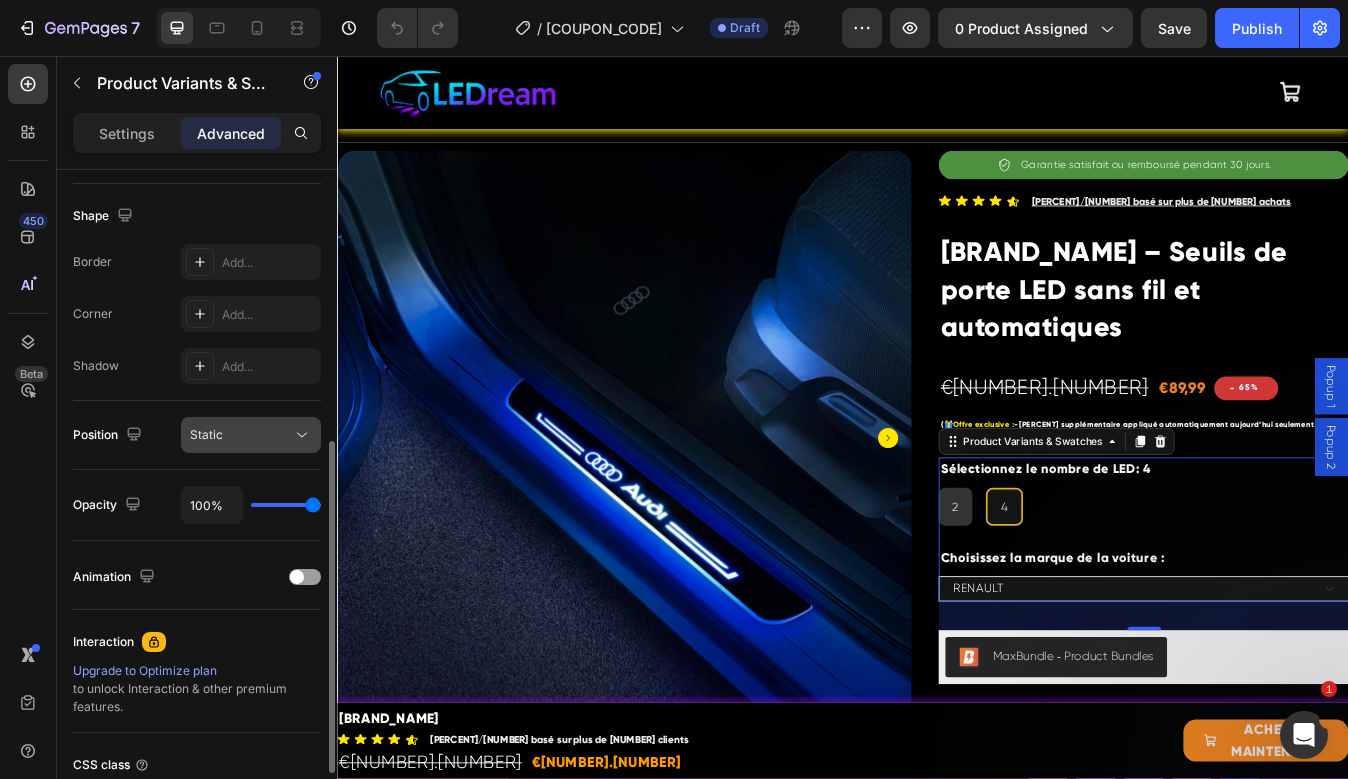 scroll, scrollTop: 514, scrollLeft: 0, axis: vertical 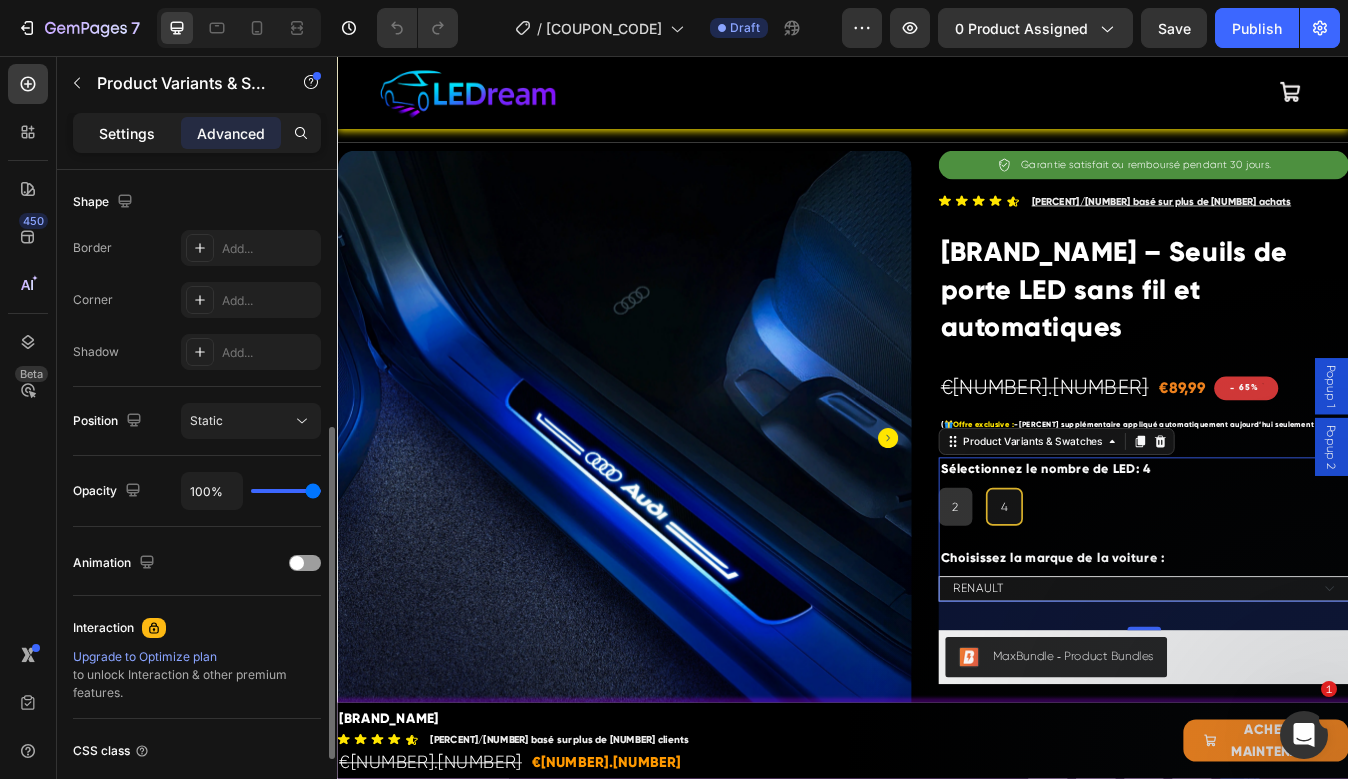 click on "Settings" at bounding box center (127, 133) 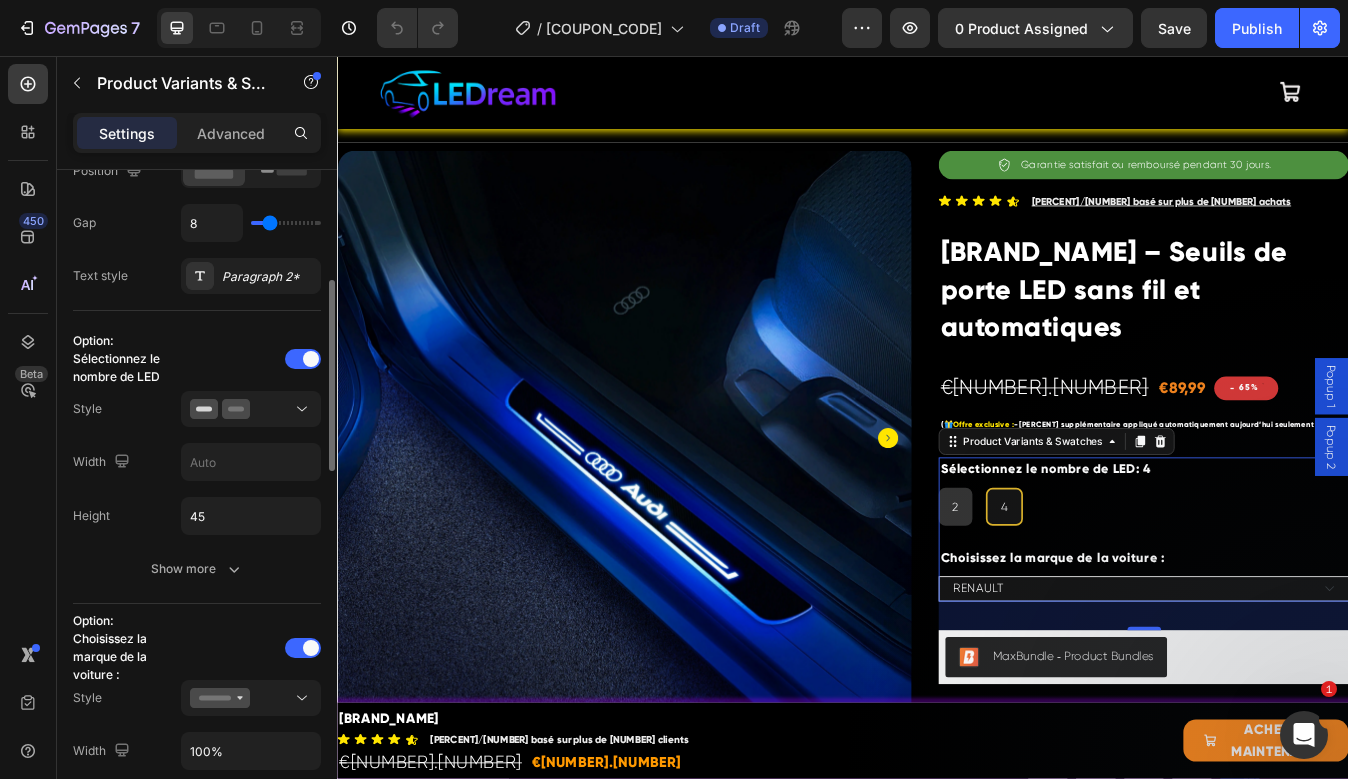 scroll, scrollTop: 348, scrollLeft: 0, axis: vertical 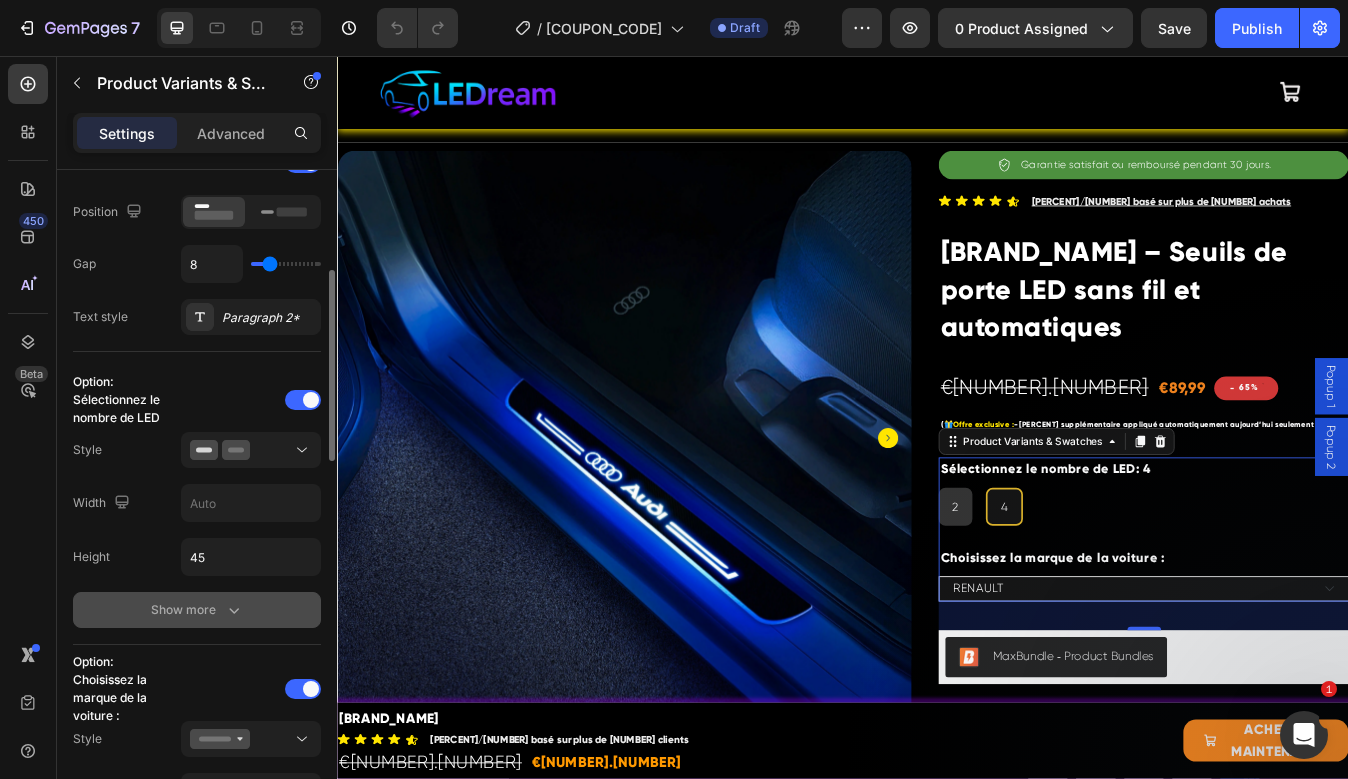 click on "Show more" at bounding box center [197, 610] 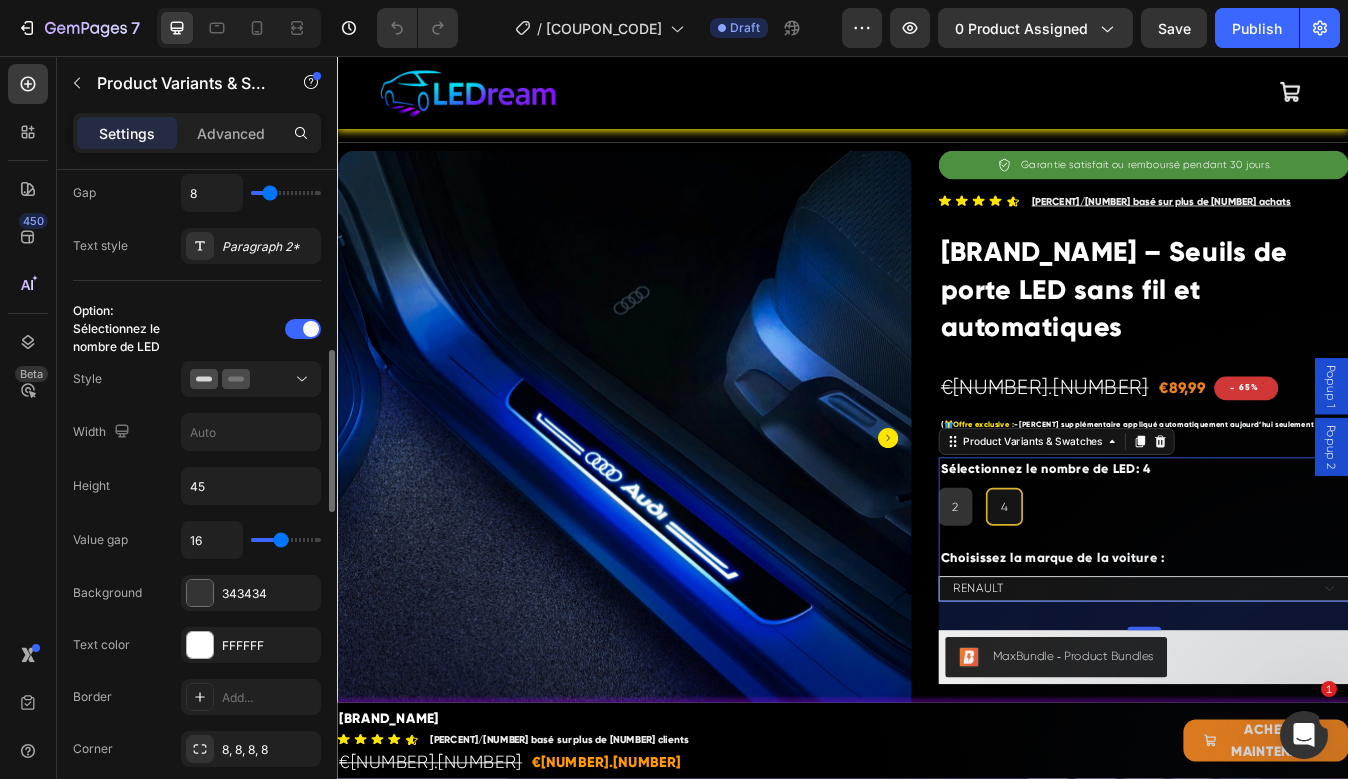 scroll, scrollTop: 313, scrollLeft: 0, axis: vertical 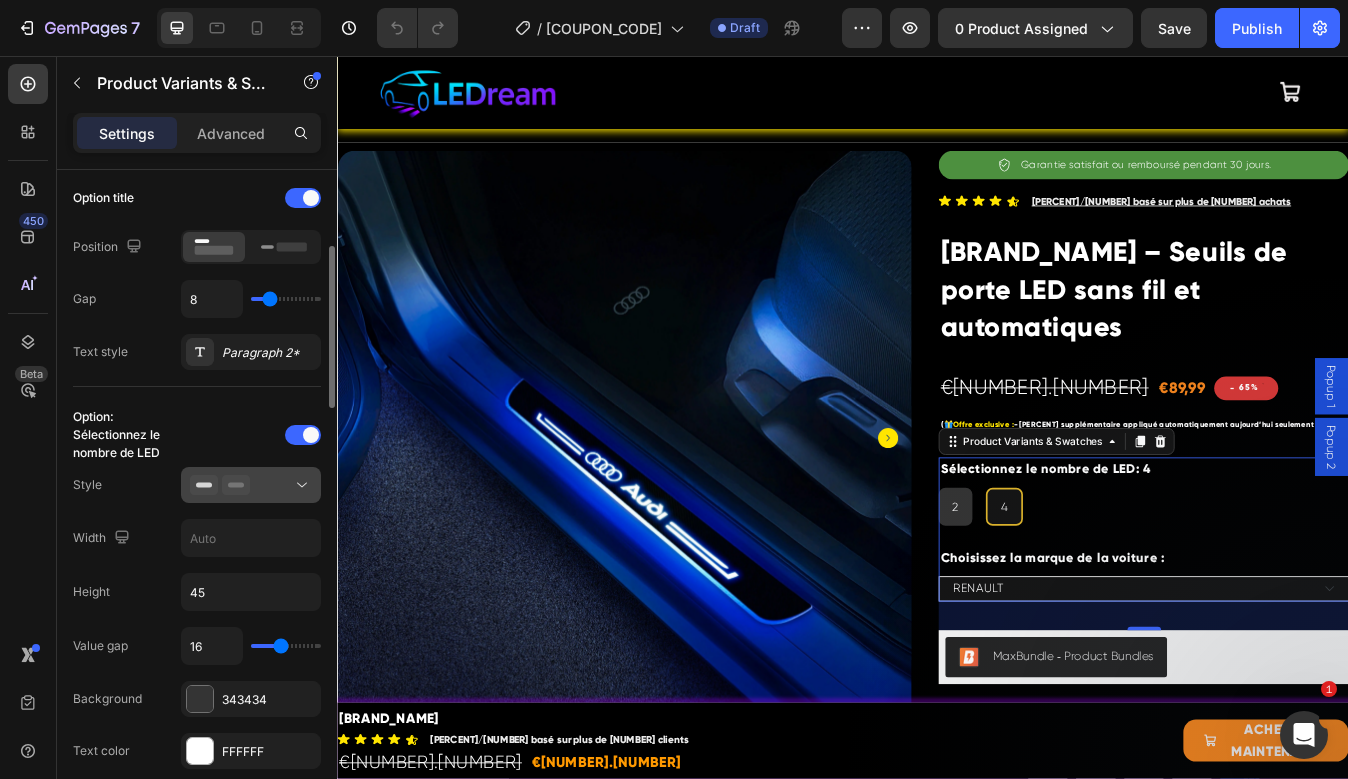 click at bounding box center (251, 485) 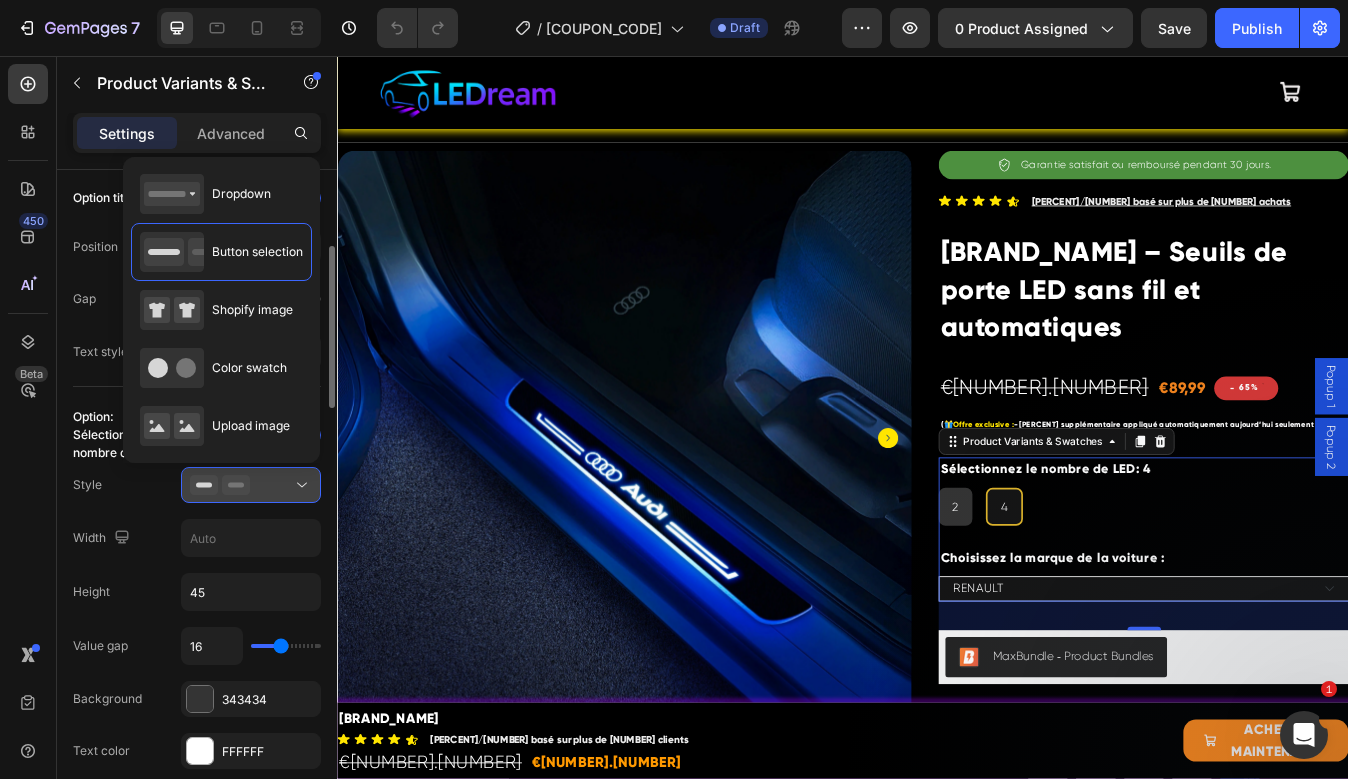 click at bounding box center (251, 485) 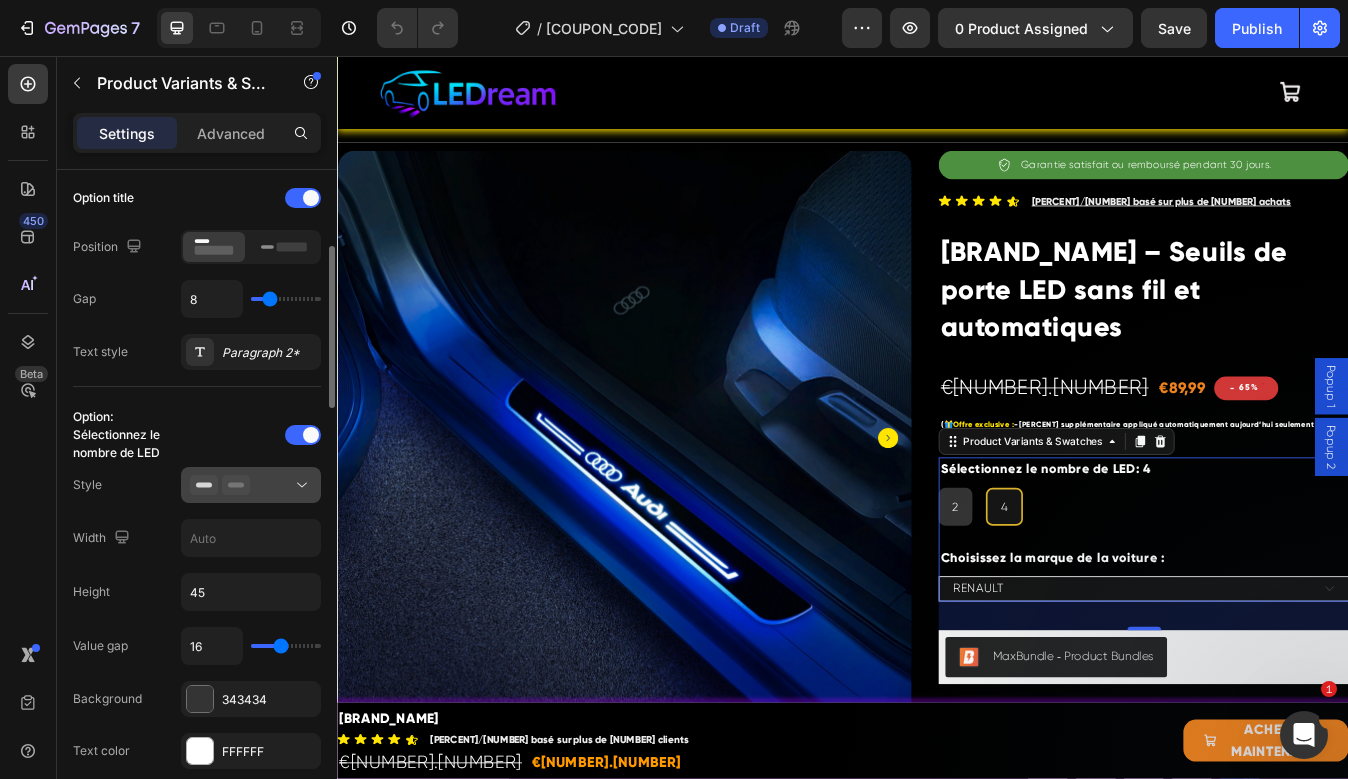 click at bounding box center [251, 485] 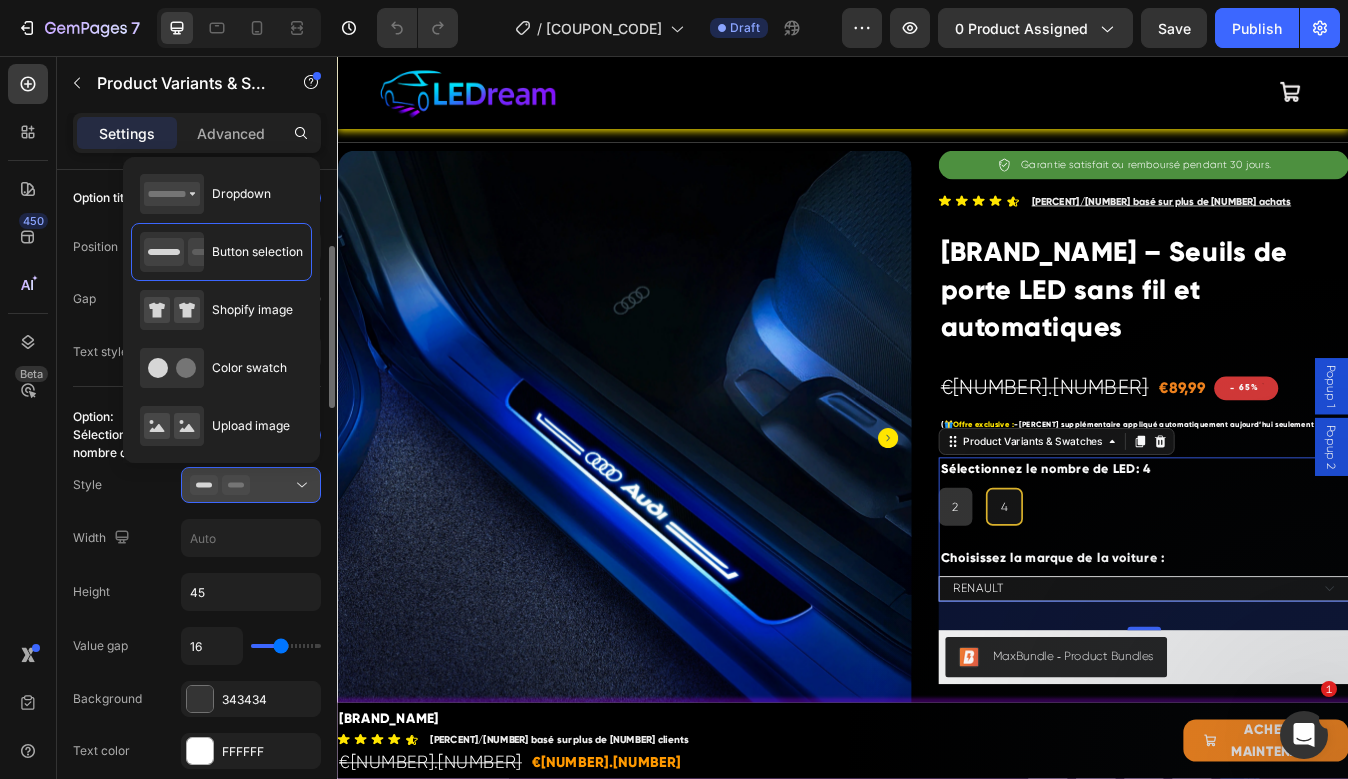 click at bounding box center (251, 485) 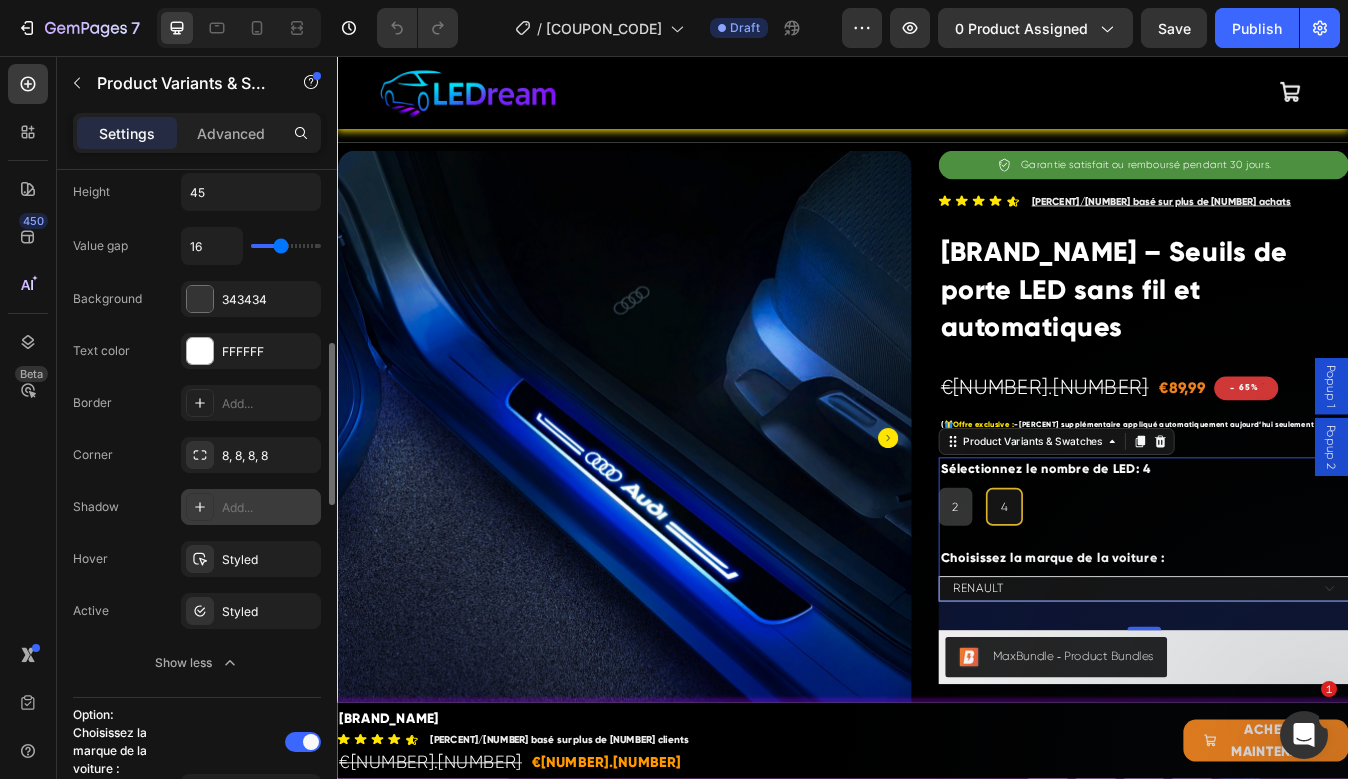 scroll, scrollTop: 719, scrollLeft: 0, axis: vertical 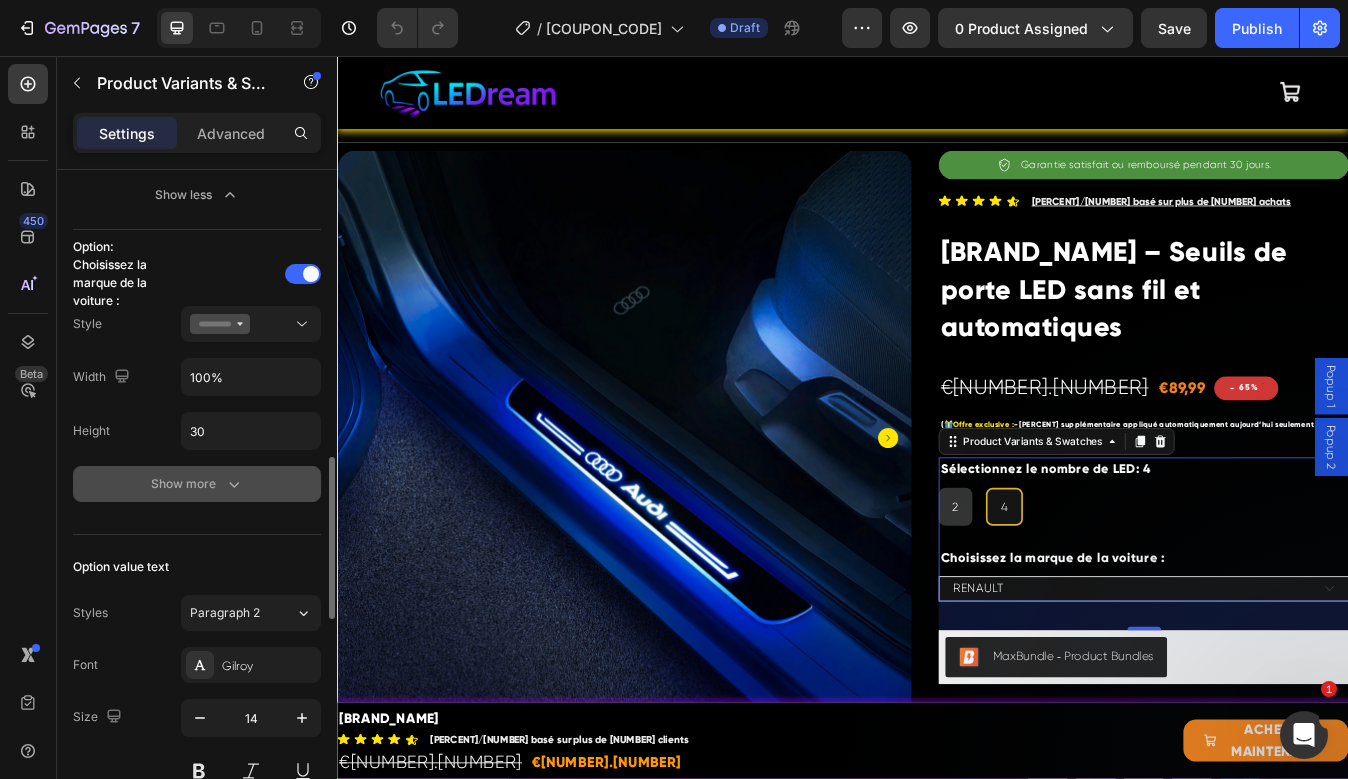 click 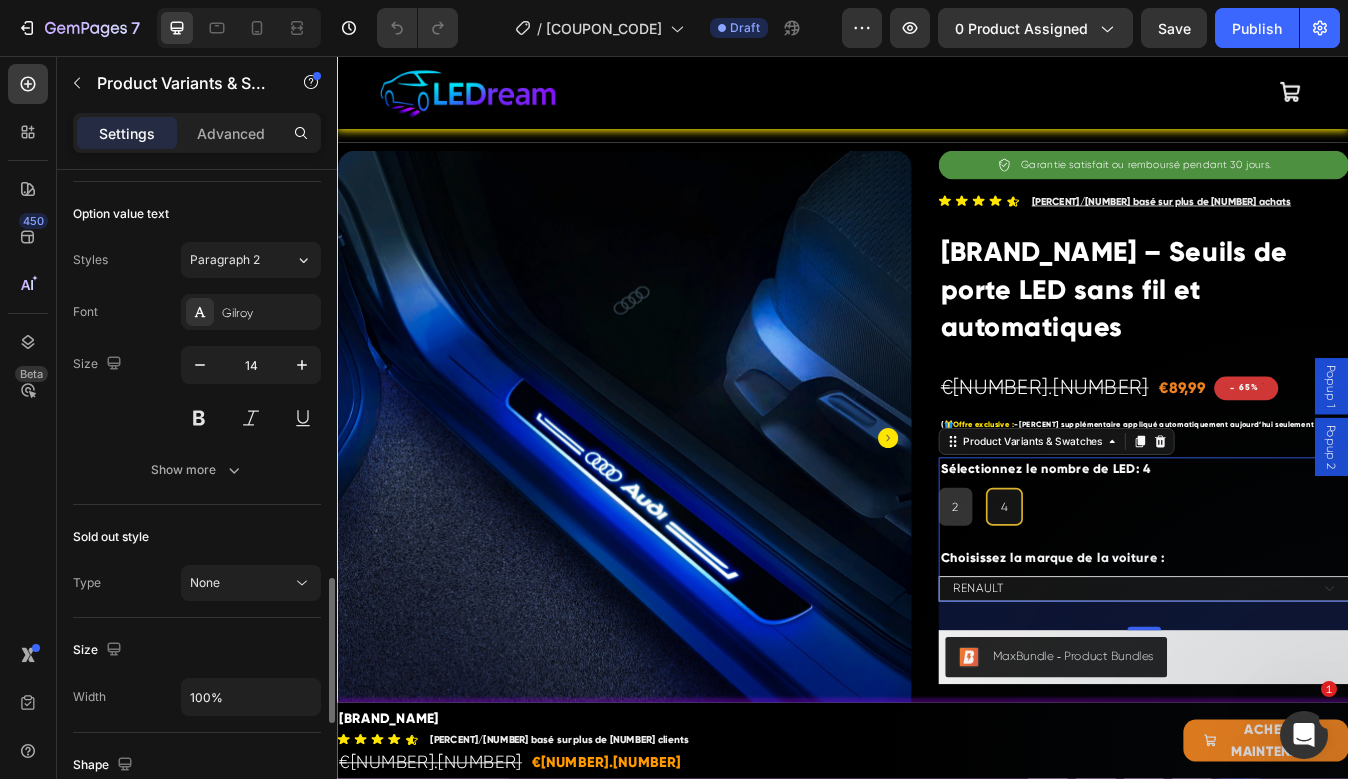 scroll, scrollTop: 1850, scrollLeft: 0, axis: vertical 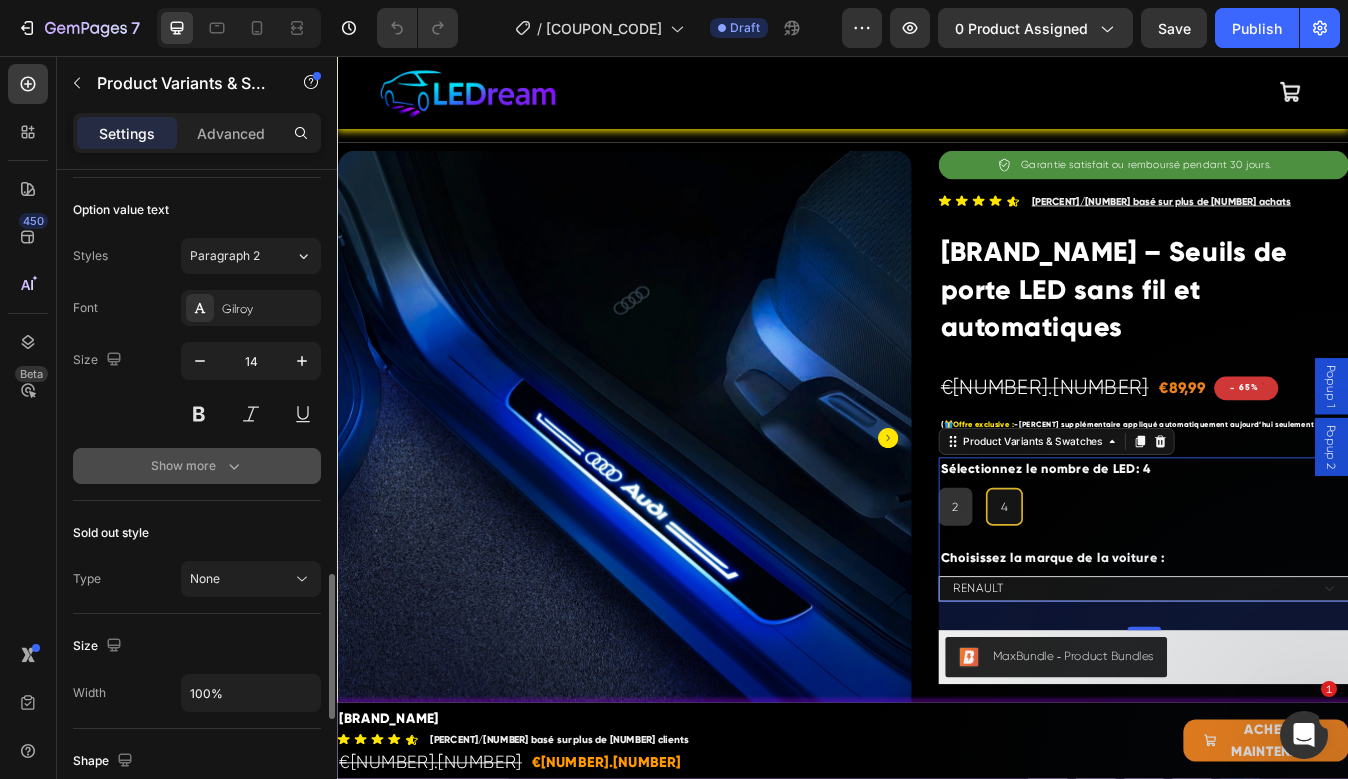 click on "Show more" at bounding box center (197, 466) 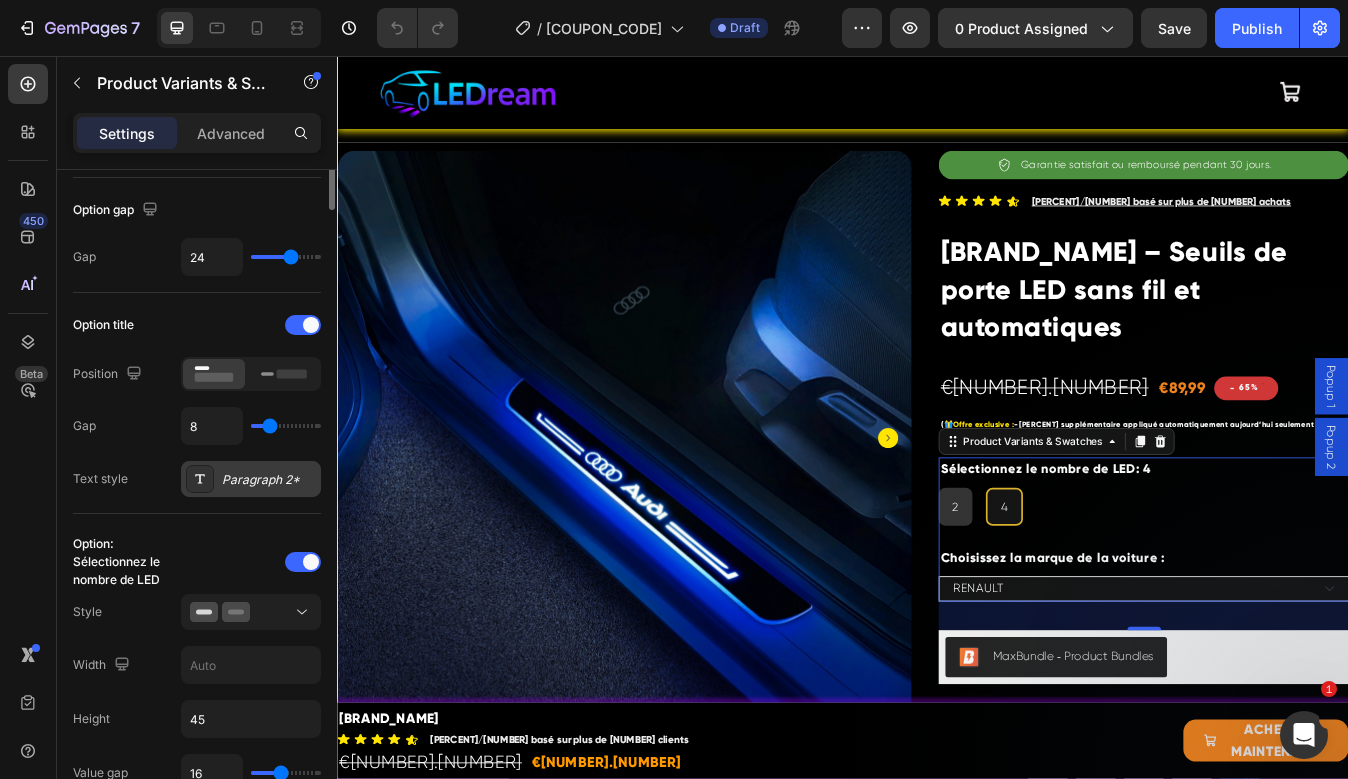 scroll, scrollTop: 221, scrollLeft: 0, axis: vertical 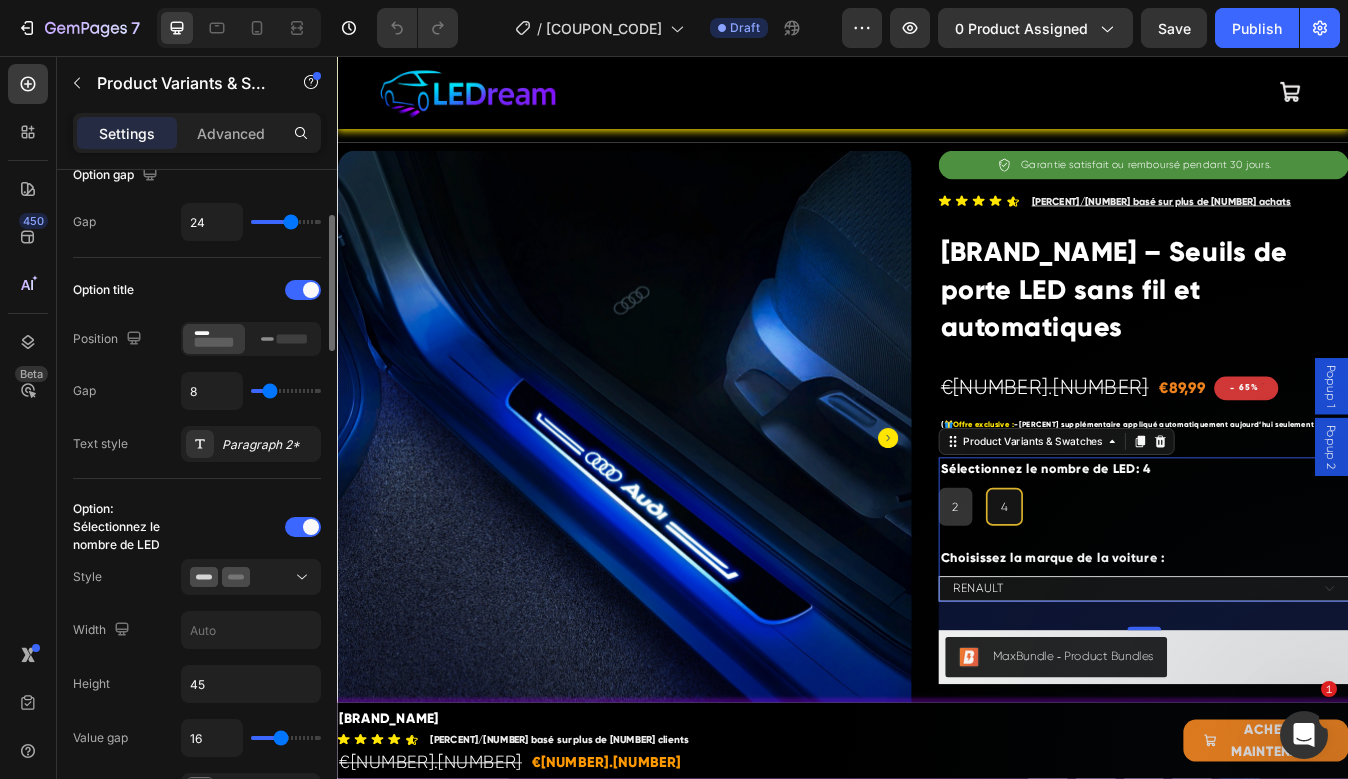 click on "2" at bounding box center [1069, 591] 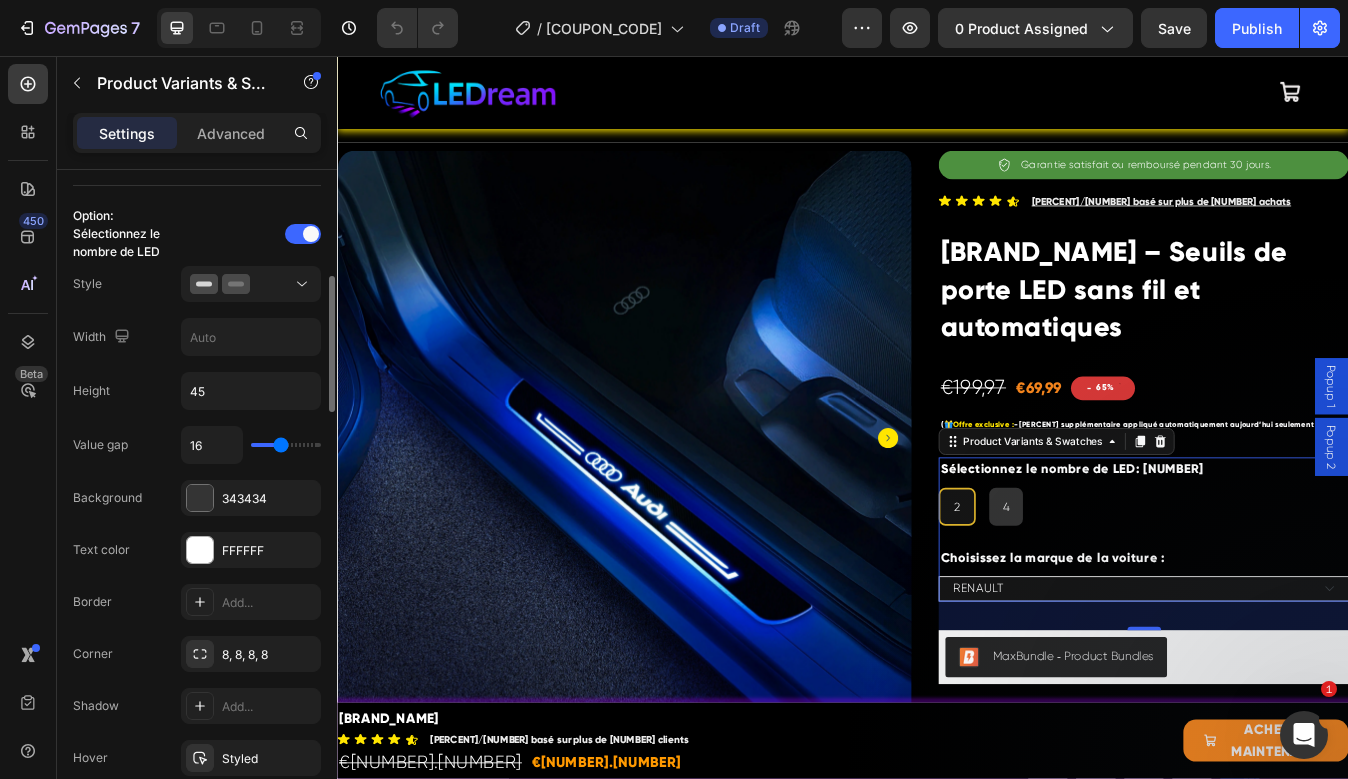scroll, scrollTop: 524, scrollLeft: 0, axis: vertical 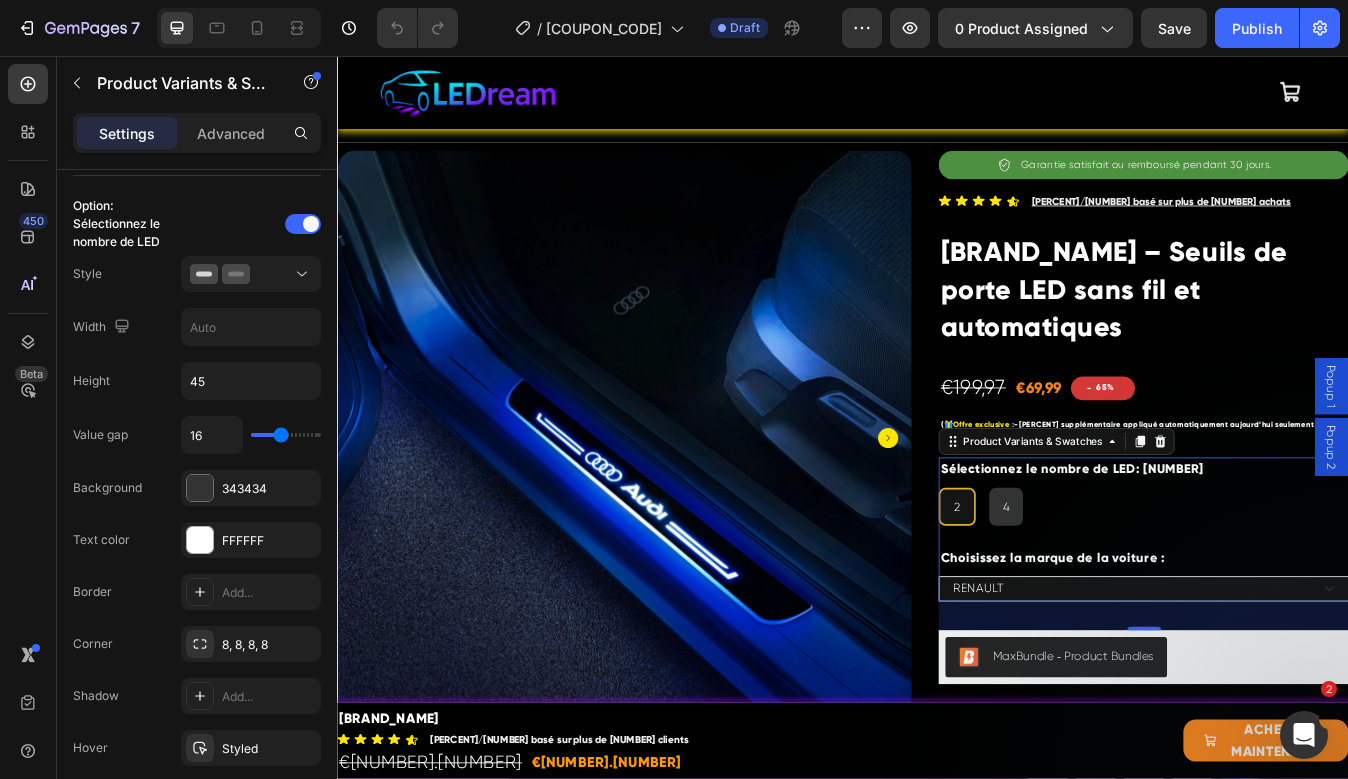 click on "2" at bounding box center (1071, 591) 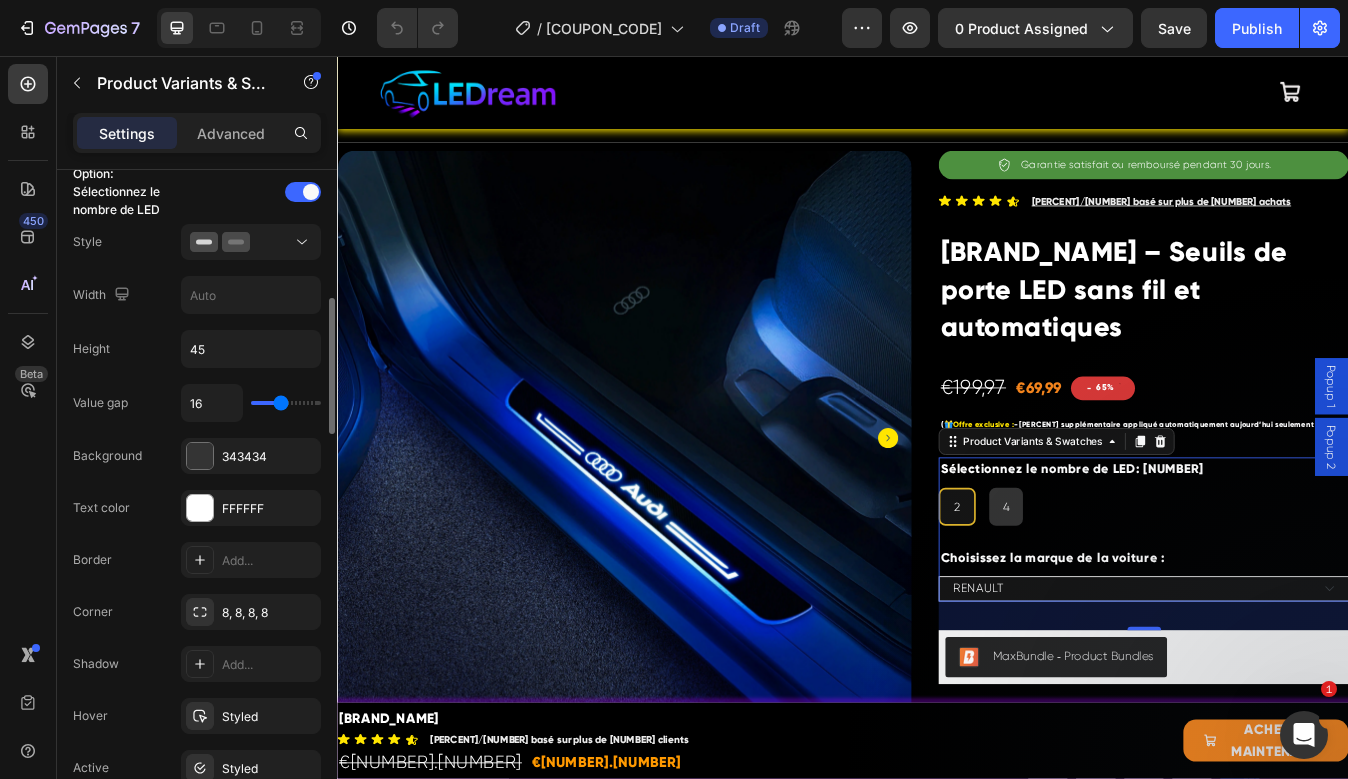 scroll, scrollTop: 554, scrollLeft: 0, axis: vertical 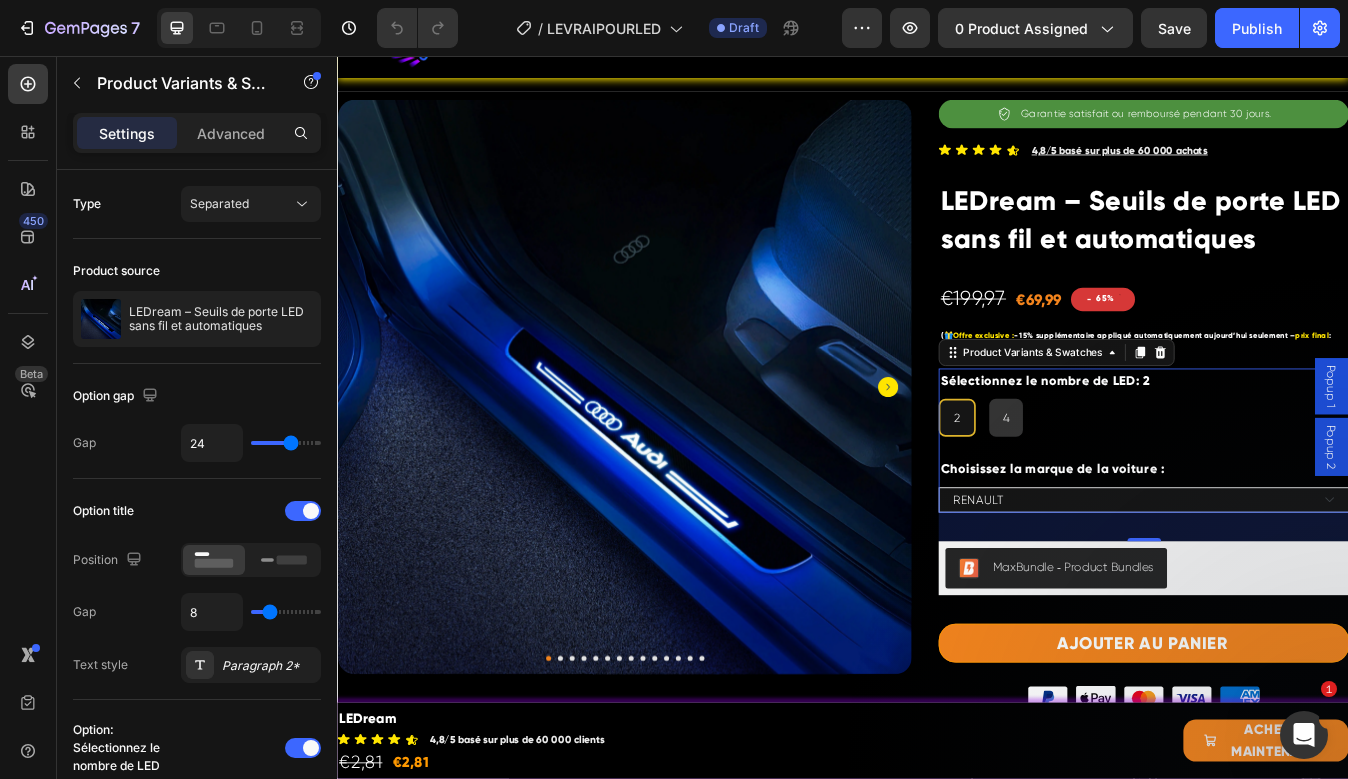 click on "Sélectionnez le nombre de LED: 2 2 2     2 4 4     4 Choisissez la marque de la voiture :   RENAULT PEUGEOT PORSCHE - ÉPUISÉ CITROEN AUDI TOYOTA VOLKSWAGEN LAMBORGHINI - ÉPUISÉ BMW AUDI Sline MERCEDES-AMG FERRARI - ÉPUISÉ HONDA FORD NISSAN TESLA - ÉPUISÉ SUZUKI SKODA SEAT MAZDA MERCEDES-BENZ MASERATI - ÉPUISÉ Welcome" at bounding box center (1293, 513) 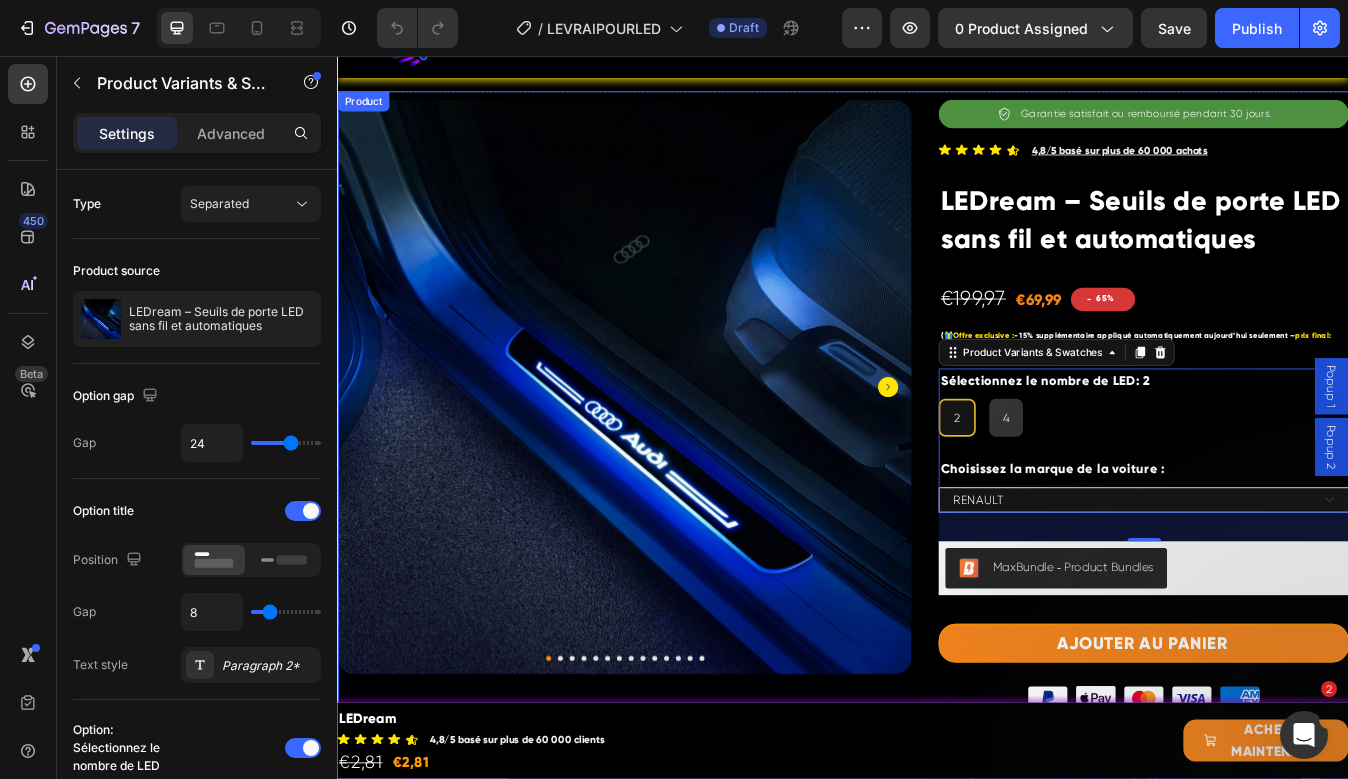 click on "Garantie satisfait ou remboursé pendant 30 jours. Item List
Icon
Icon
Icon
Icon
Icon Icon List Icon List 4,8/5 basé sur plus de 60 000 achats Text Block Row LEDream – Seuils de porte LED sans fil et automatiques Product Title €69,99 Product Price Product Price - 65% Discount Tag €199,97 Product Price Product Price Row ( 🎁  Offre exclusive :  -15 % supplémentaire appliqué automatiquement aujourd’hui seulement –  prix final  : 59,99 €) Text Block Sélectionnez le nombre de LED: 2 2 2     2 4 4     4 Choisissez la marque de la voiture :   RENAULT PEUGEOT PORSCHE - ÉPUISÉ CITROEN AUDI TOYOTA VOLKSWAGEN LAMBORGHINI - ÉPUISÉ BMW AUDI Sline MERCEDES-AMG FERRARI - ÉPUISÉ HONDA FORD NISSAN TESLA - ÉPUISÉ SUZUKI SKODA SEAT MAZDA MERCEDES-BENZ MASERATI - ÉPUISÉ Welcome Product Variants & Swatches   34 MaxBundle ‑ Product Bundles MaxBundle ‑ Product Bundles AJOUTER AU PANIER Add to Cart Visa Icon Mastercard Icon Apple Pay Icon American Express" at bounding box center (1293, 801) 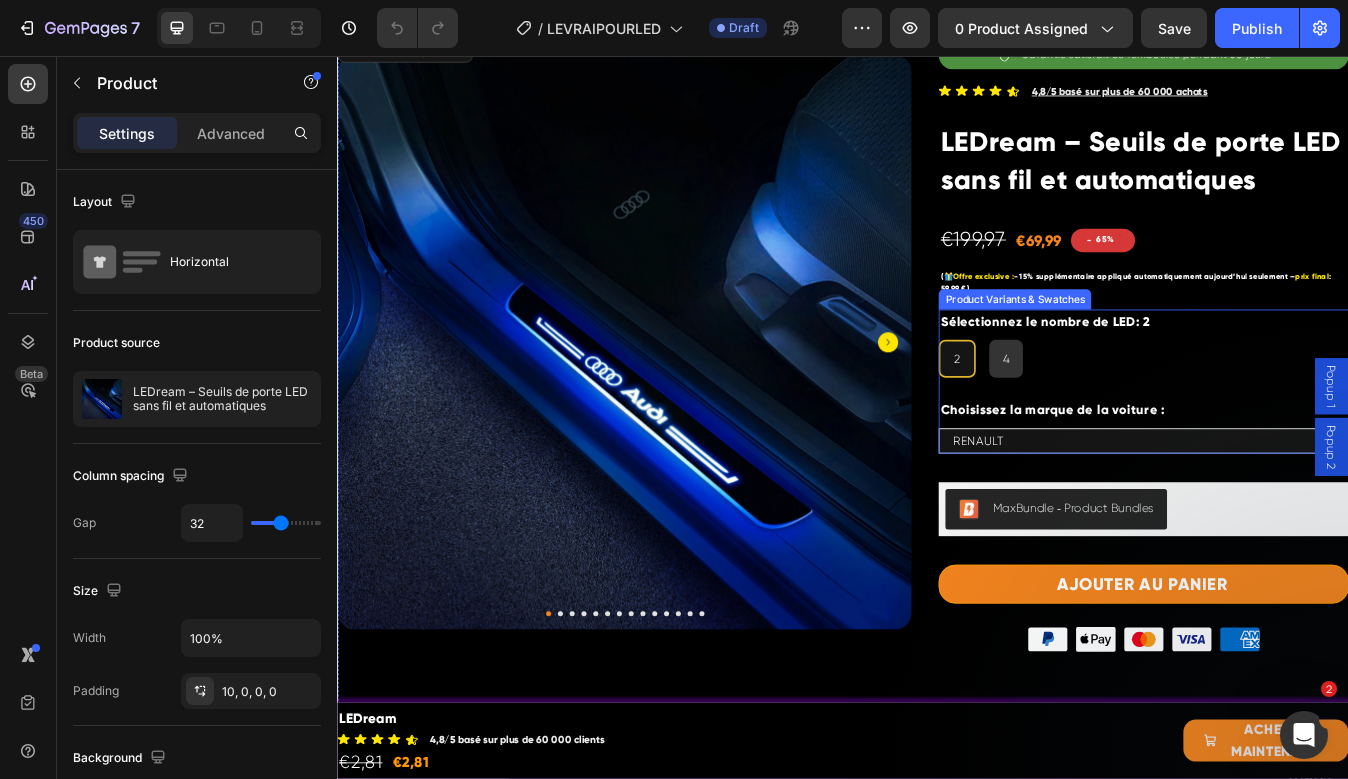scroll, scrollTop: 249, scrollLeft: 0, axis: vertical 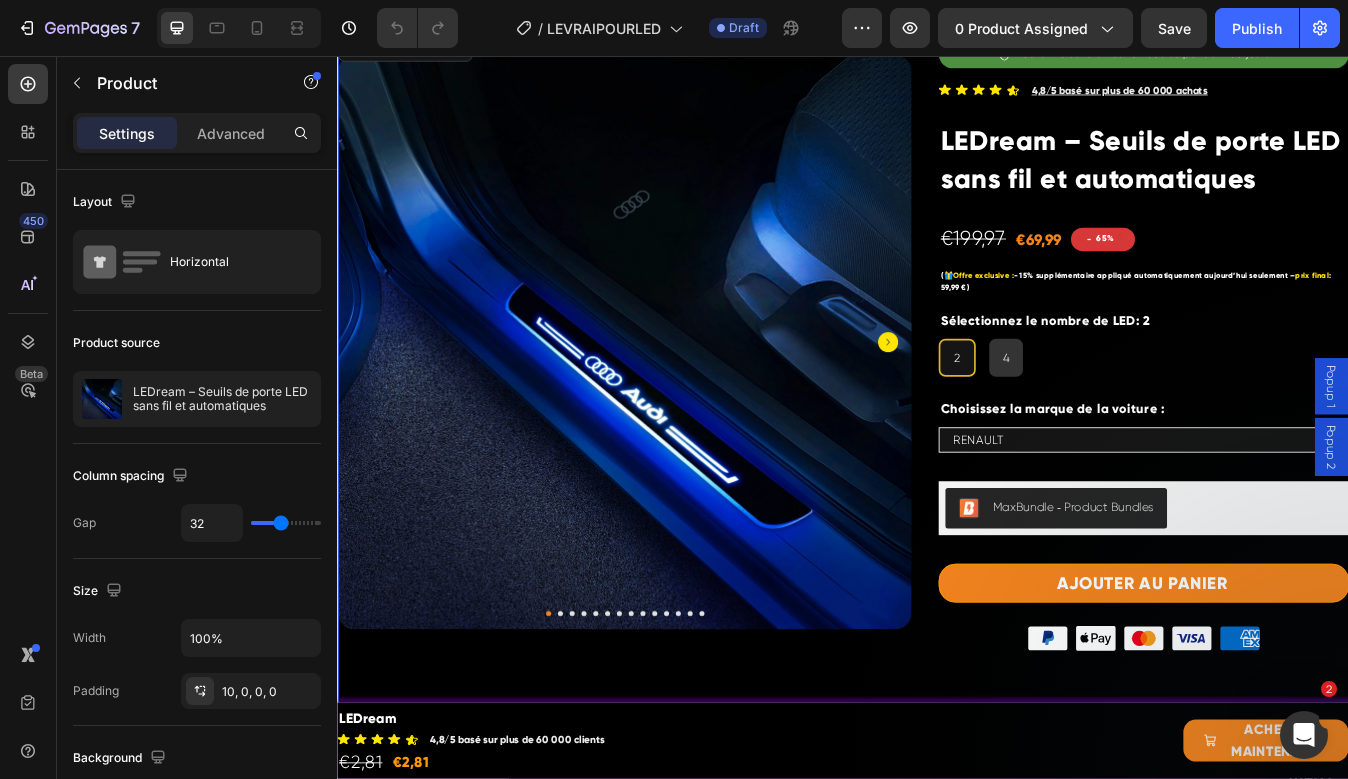 click on "Garantie satisfait ou remboursé pendant 30 jours. Item List
Icon
Icon
Icon
Icon
Icon Icon List Icon List 4,8/5 basé sur plus de 60 000 achats Text Block Row LEDream – Seuils de porte LED sans fil et automatiques Product Title €69,99 Product Price Product Price - 65% Discount Tag €199,97 Product Price Product Price Row ( 🎁  Offre exclusive :  -15 % supplémentaire appliqué automatiquement aujourd’hui seulement –  prix final  : 59,99 €) Text Block Sélectionnez le nombre de LED: 2 2 2     2 4 4     4 Choisissez la marque de la voiture :   RENAULT PEUGEOT PORSCHE - ÉPUISÉ CITROEN AUDI TOYOTA VOLKSWAGEN LAMBORGHINI - ÉPUISÉ BMW AUDI Sline MERCEDES-AMG FERRARI - ÉPUISÉ HONDA FORD NISSAN TESLA - ÉPUISÉ SUZUKI SKODA SEAT MAZDA MERCEDES-BENZ MASERATI - ÉPUISÉ Welcome Product Variants & Swatches MaxBundle ‑ Product Bundles MaxBundle ‑ Product Bundles AJOUTER AU PANIER Add to Cart Visa Icon Mastercard Icon Apple Pay Icon American Express Icon" at bounding box center [1293, 729] 